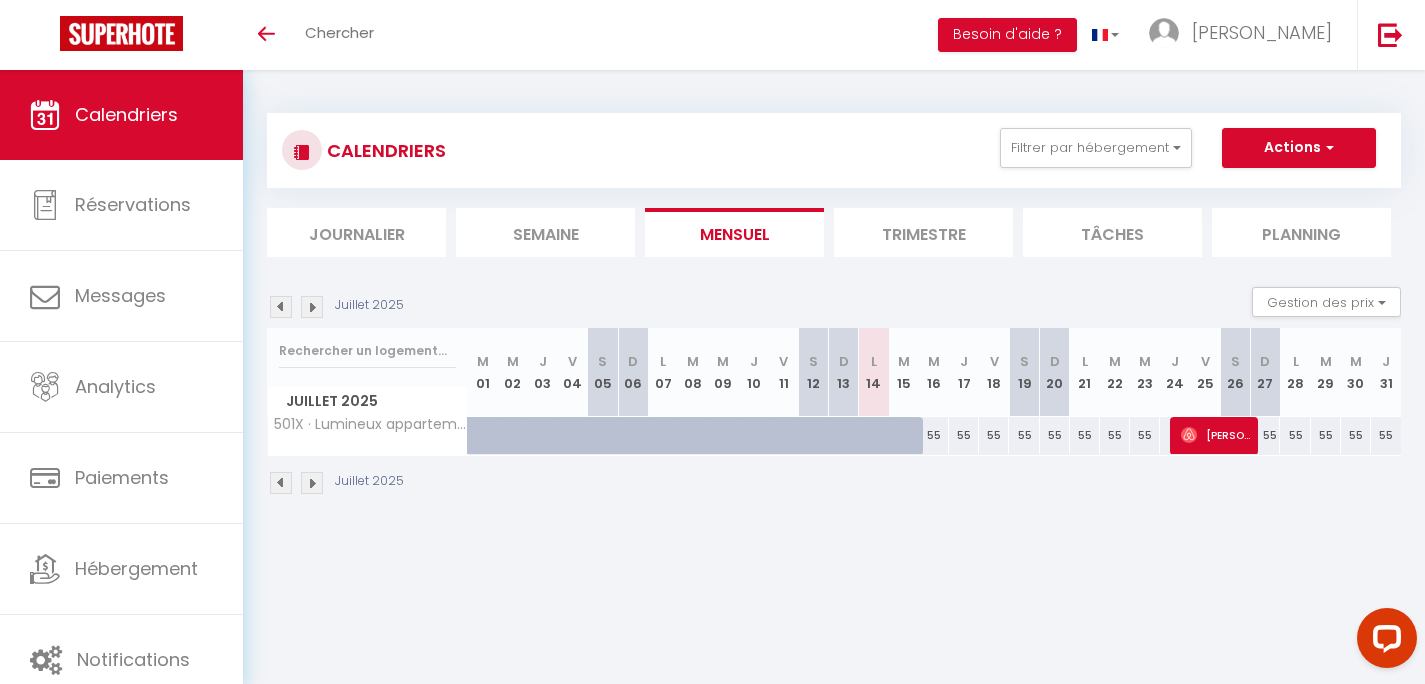 scroll, scrollTop: 0, scrollLeft: 0, axis: both 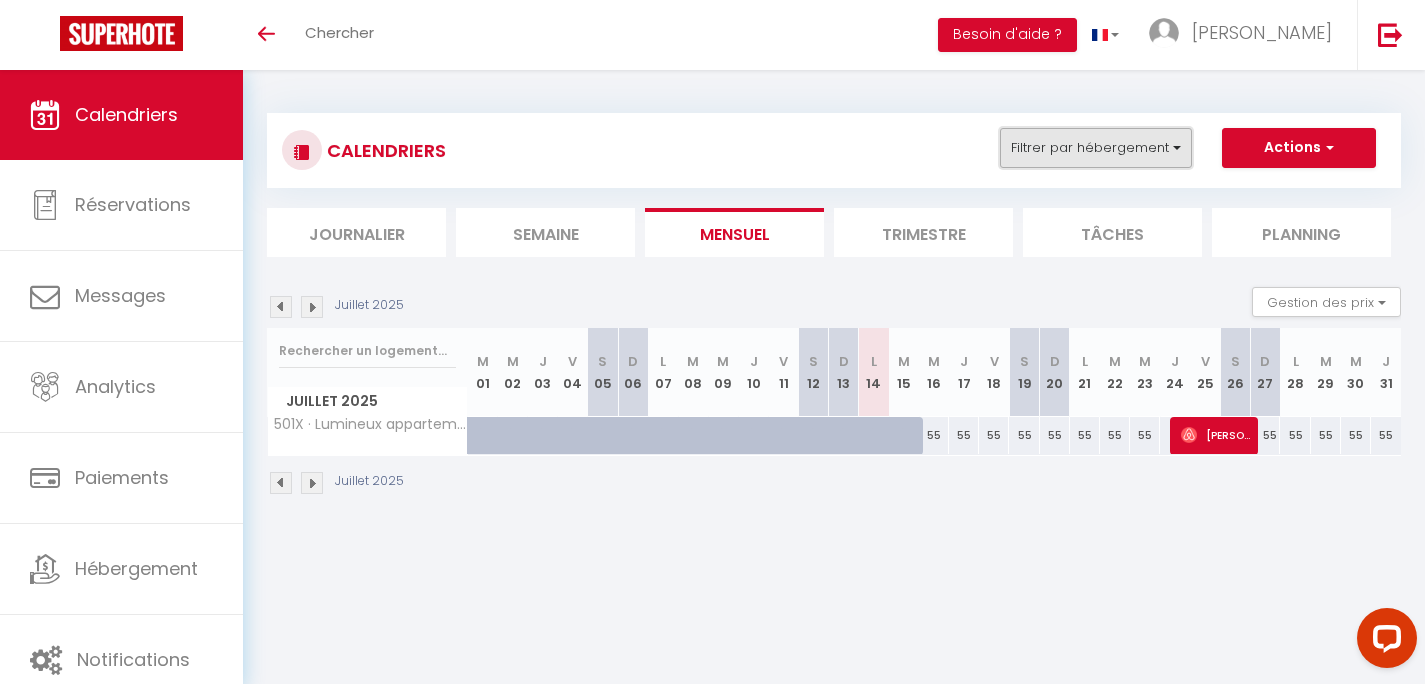 click on "Filtrer par hébergement" at bounding box center [1096, 148] 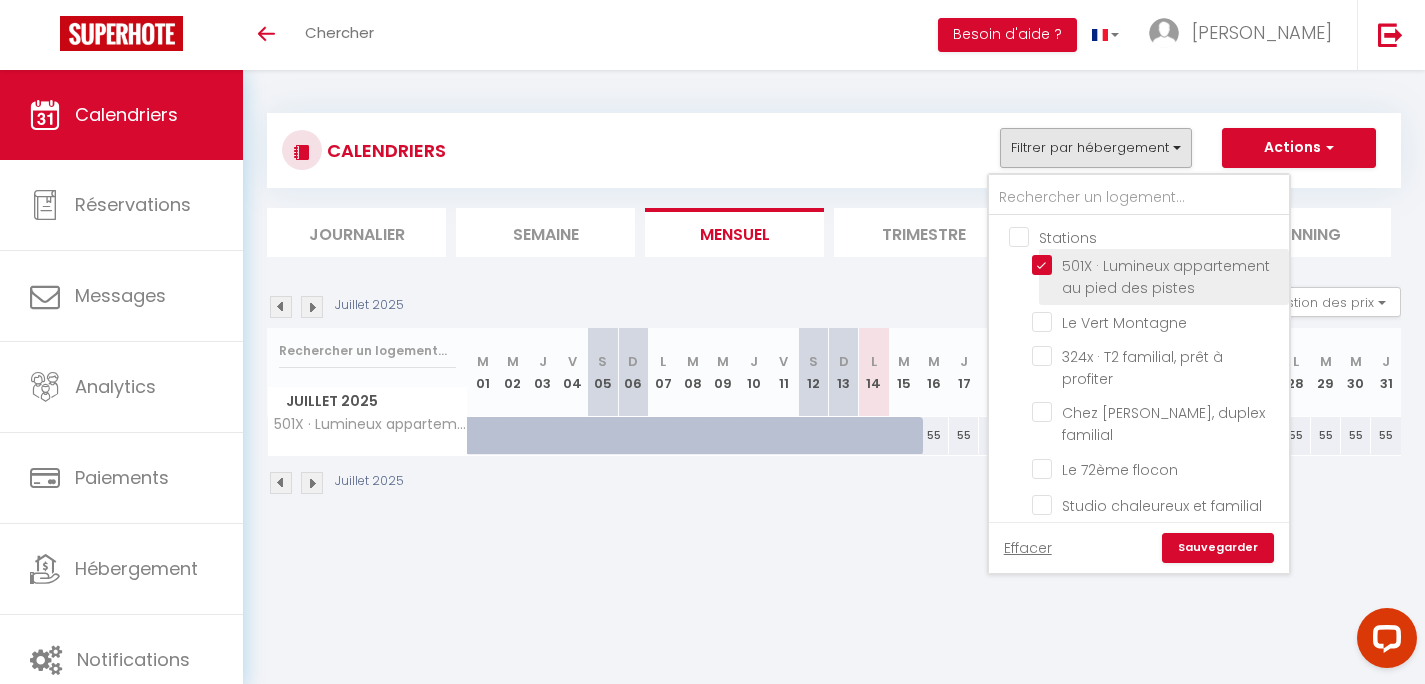click on "501X · Lumineux appartement au pied des pistes" at bounding box center [1157, 265] 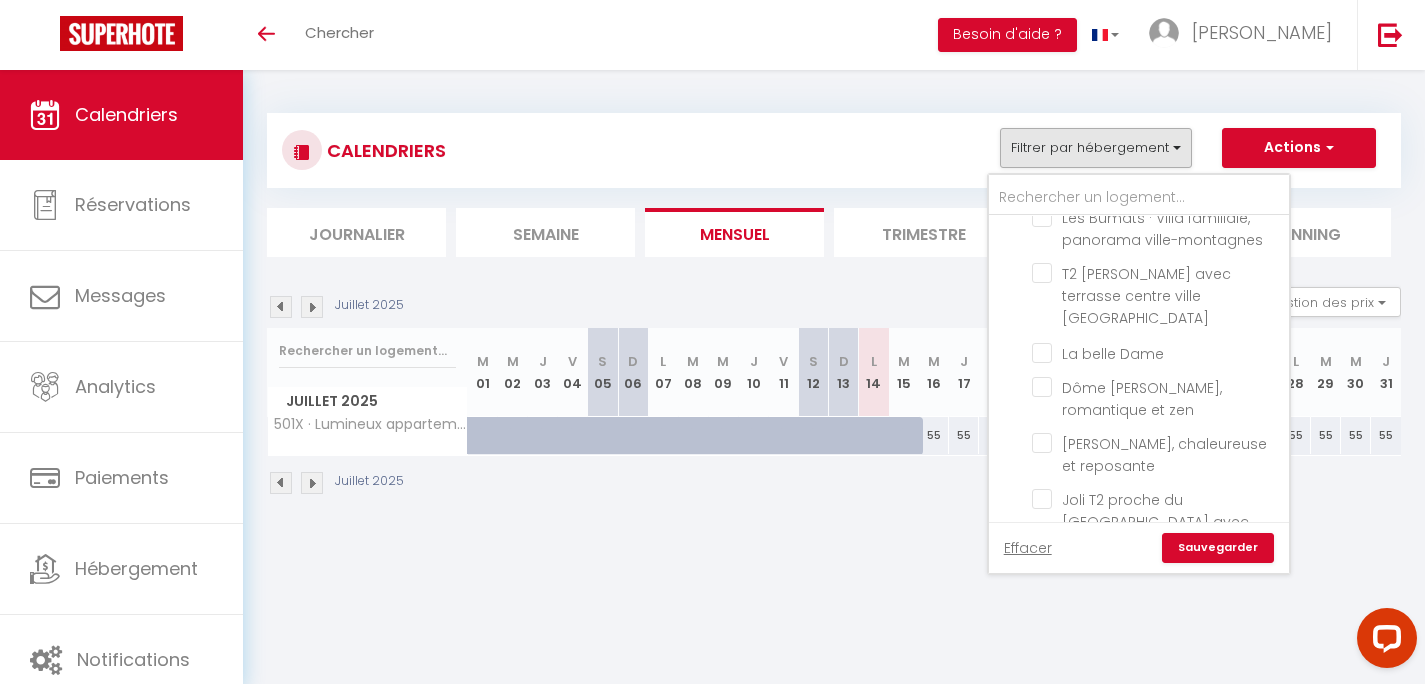 scroll, scrollTop: 714, scrollLeft: 0, axis: vertical 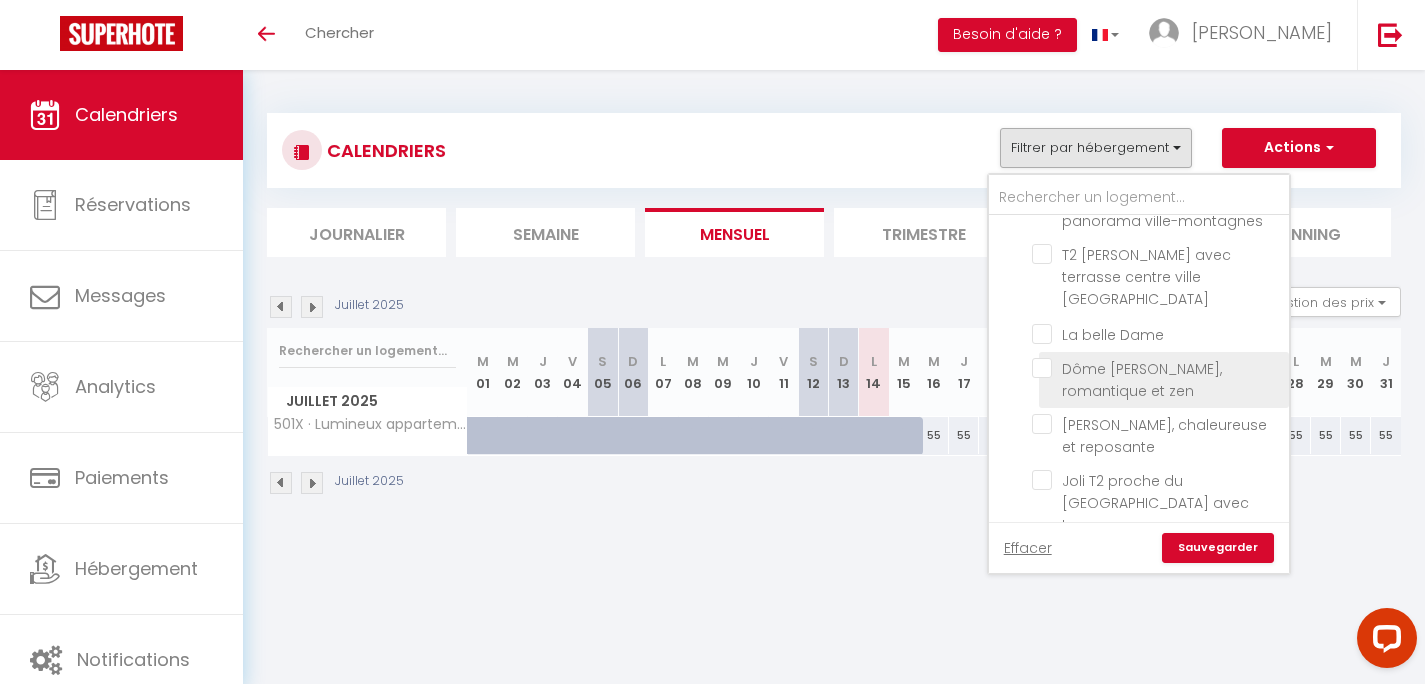 click on "Dôme [PERSON_NAME], romantique et zen" at bounding box center (1157, 368) 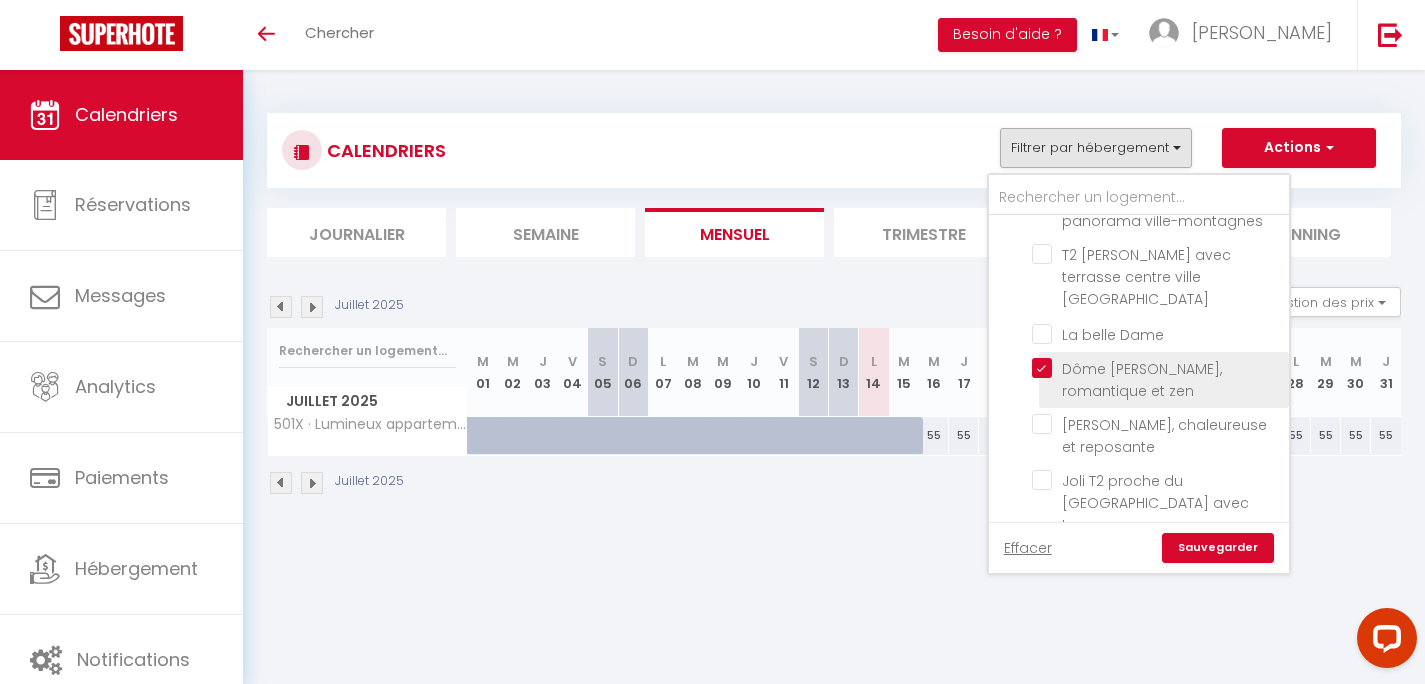 checkbox on "false" 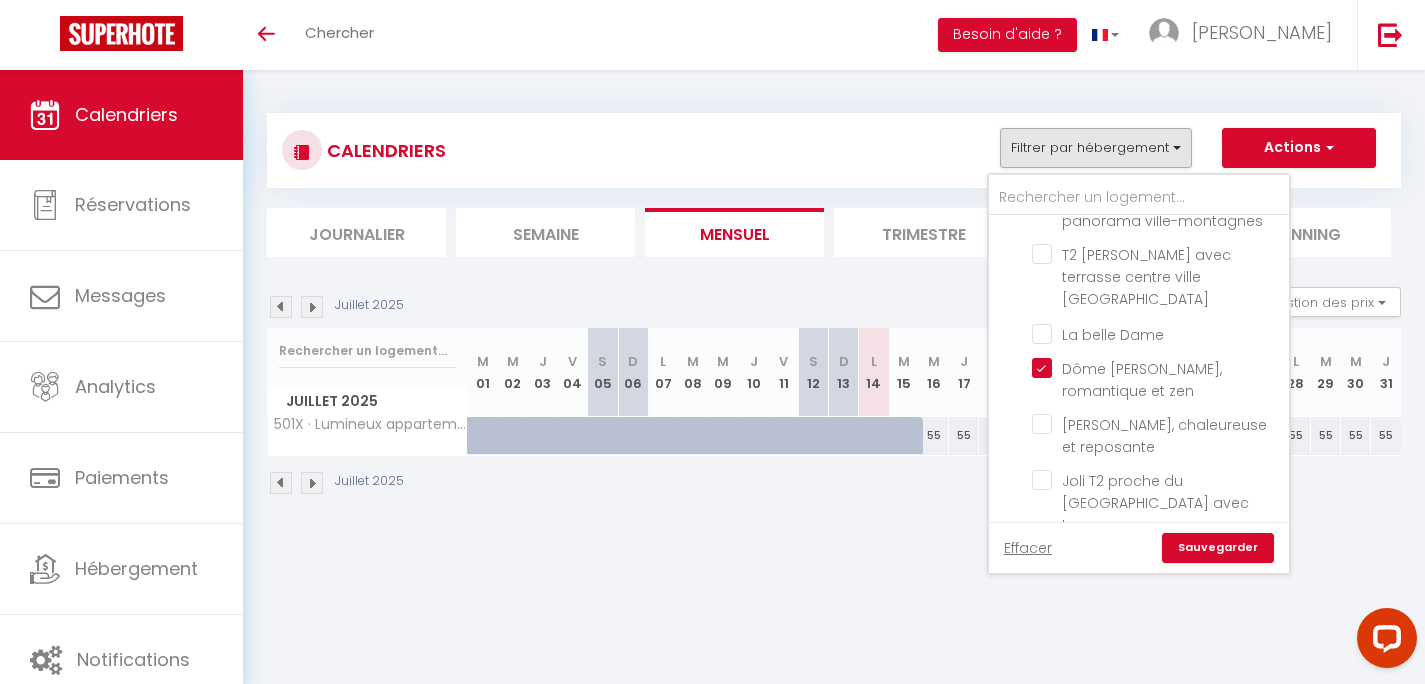 click on "Sauvegarder" at bounding box center [1218, 548] 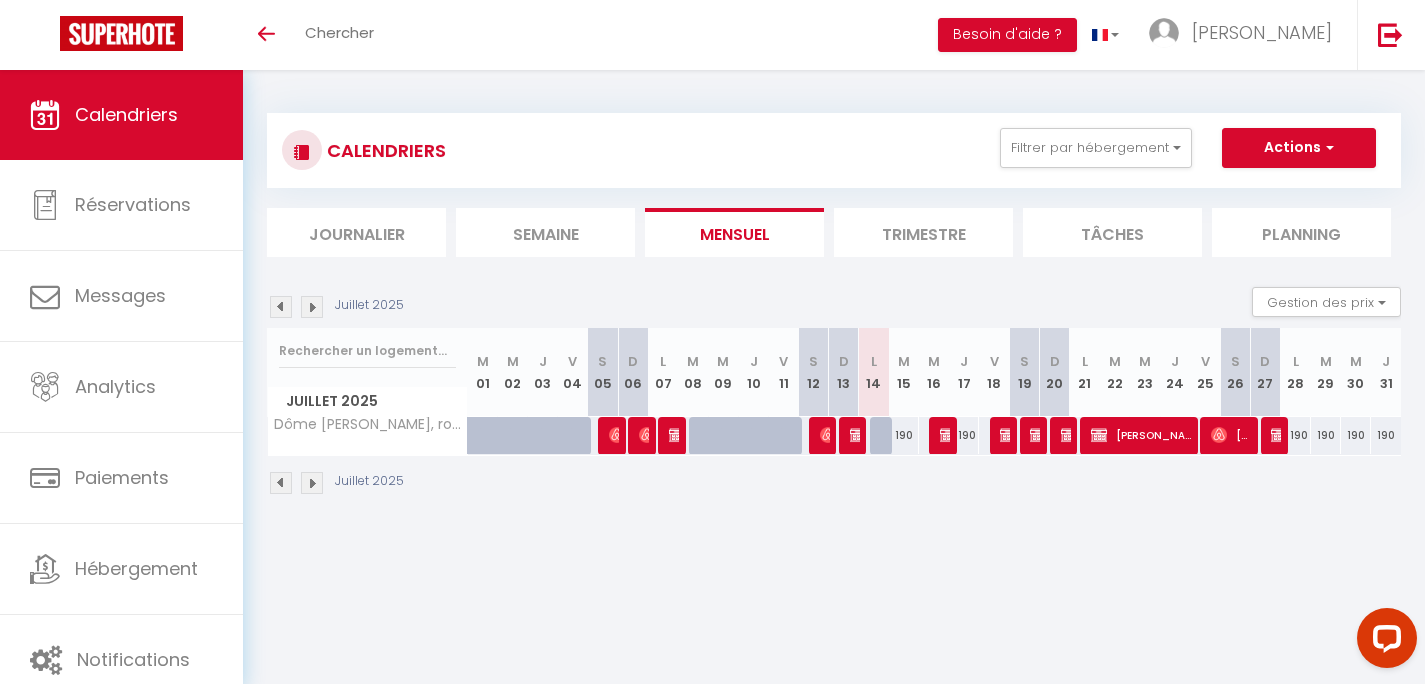click on "Trimestre" at bounding box center [923, 232] 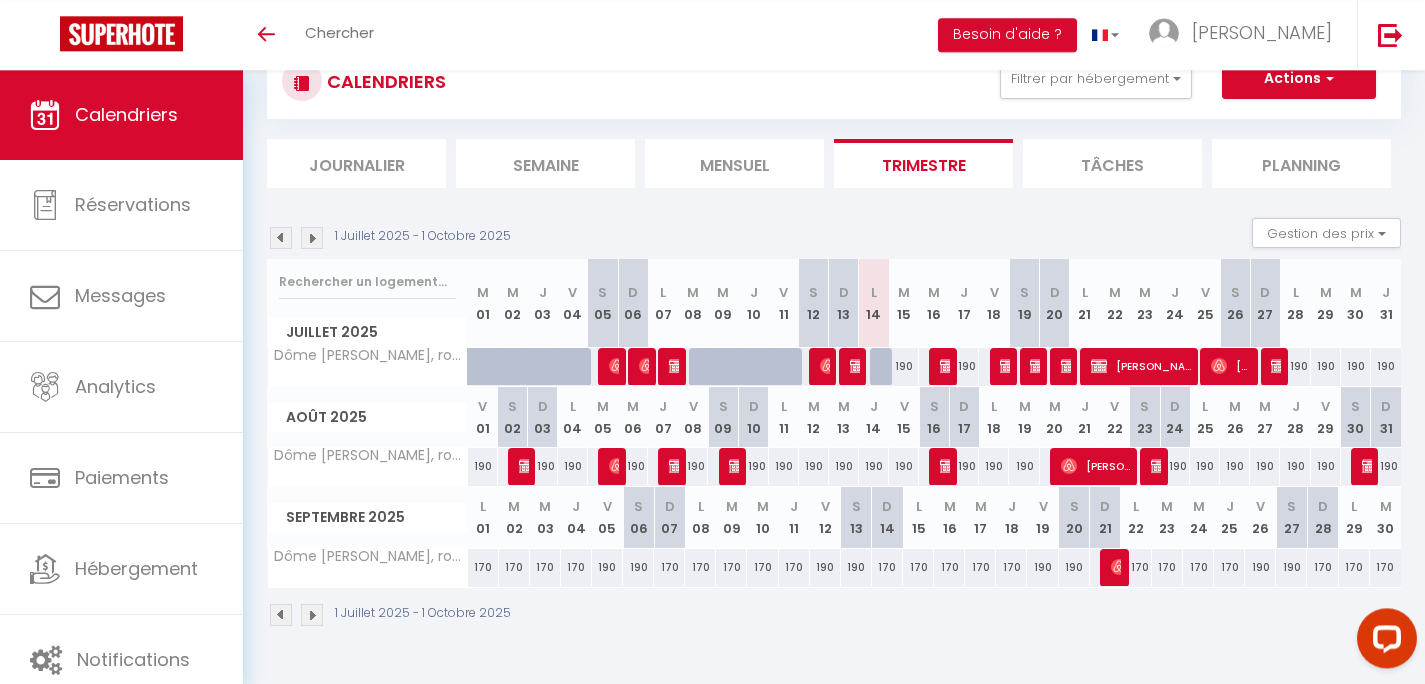 scroll, scrollTop: 70, scrollLeft: 0, axis: vertical 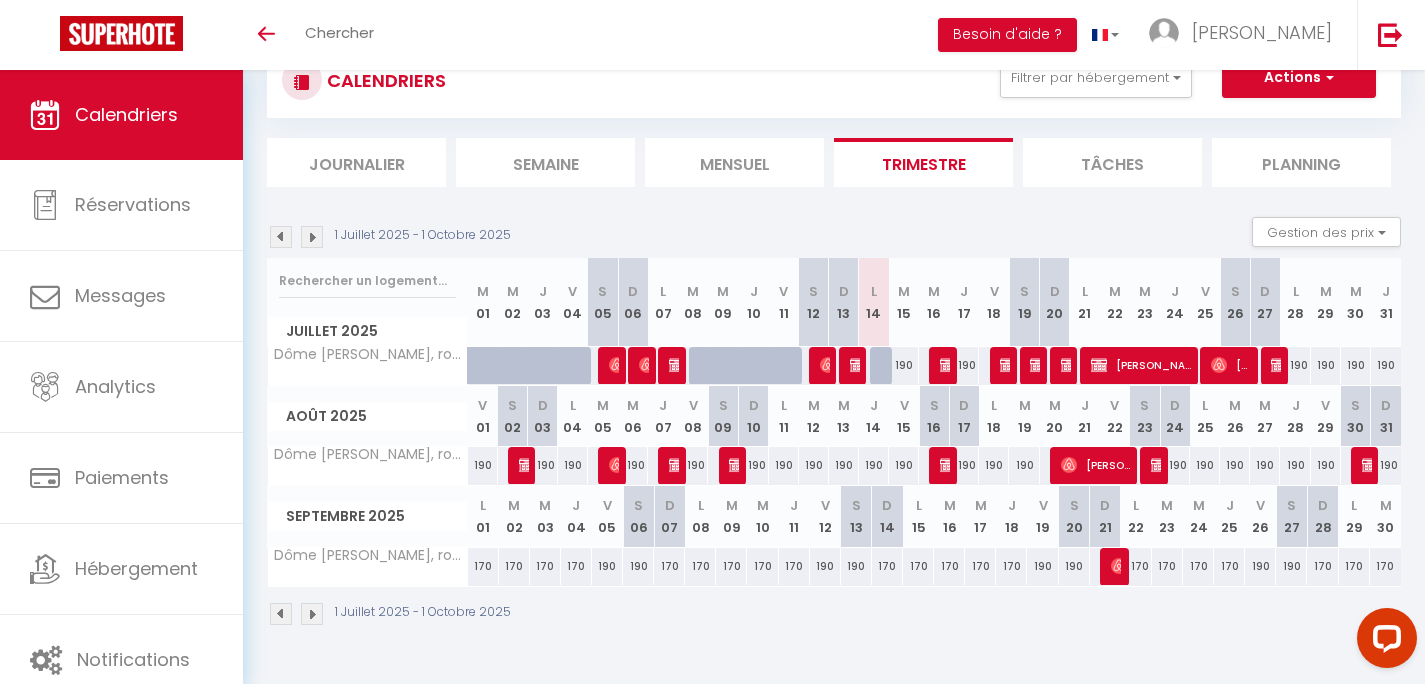 click at bounding box center (1069, 365) 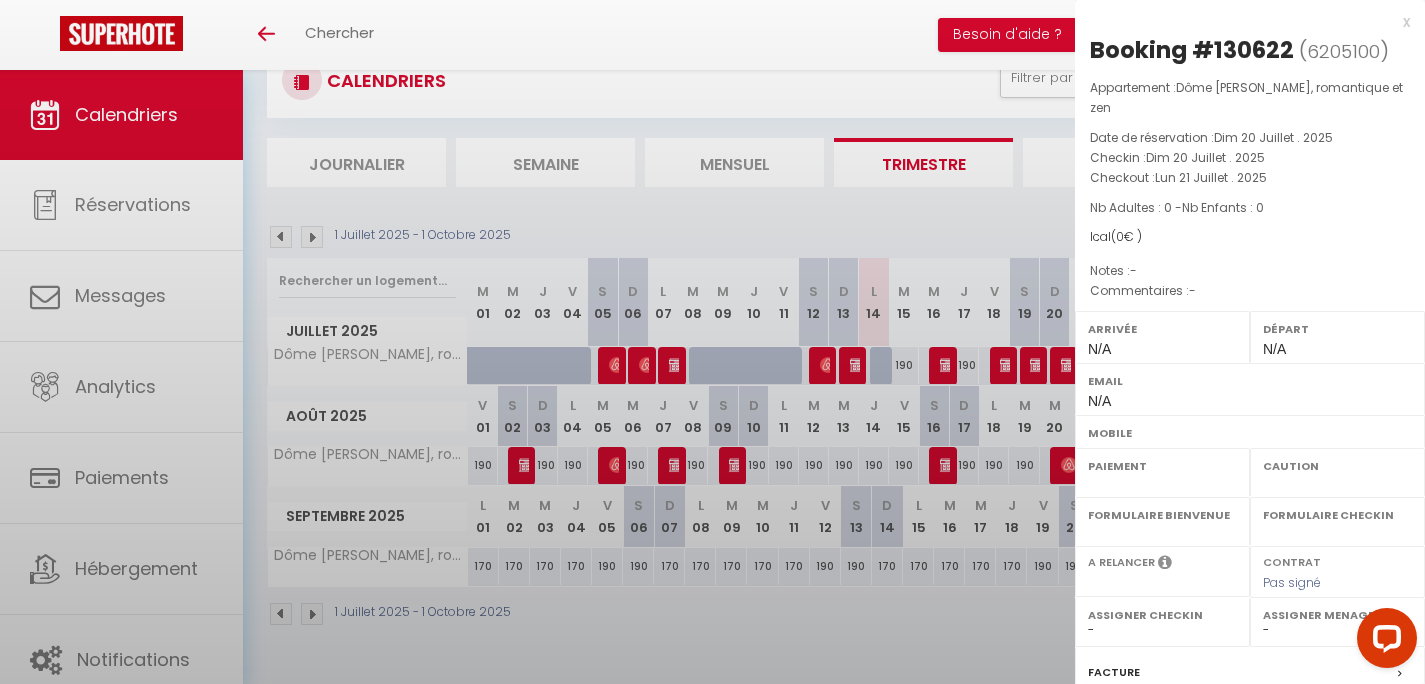 select on "OK" 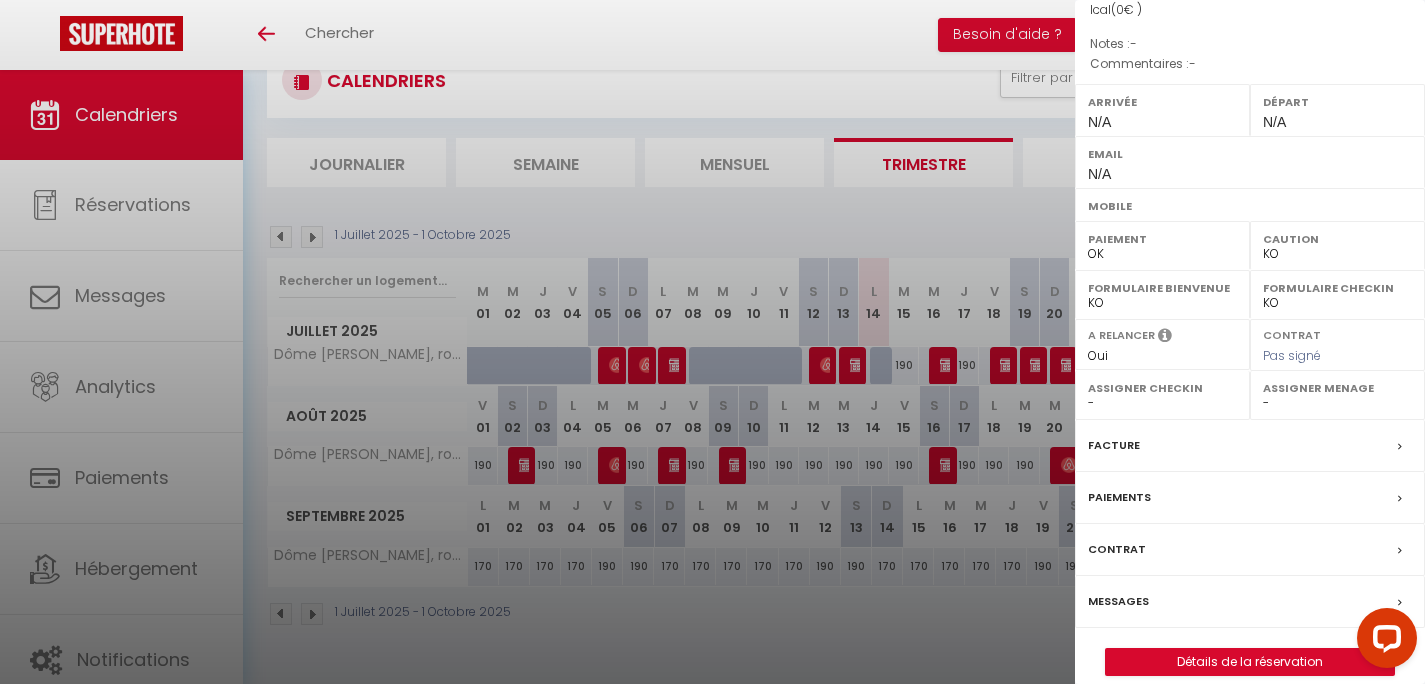 scroll, scrollTop: 228, scrollLeft: 0, axis: vertical 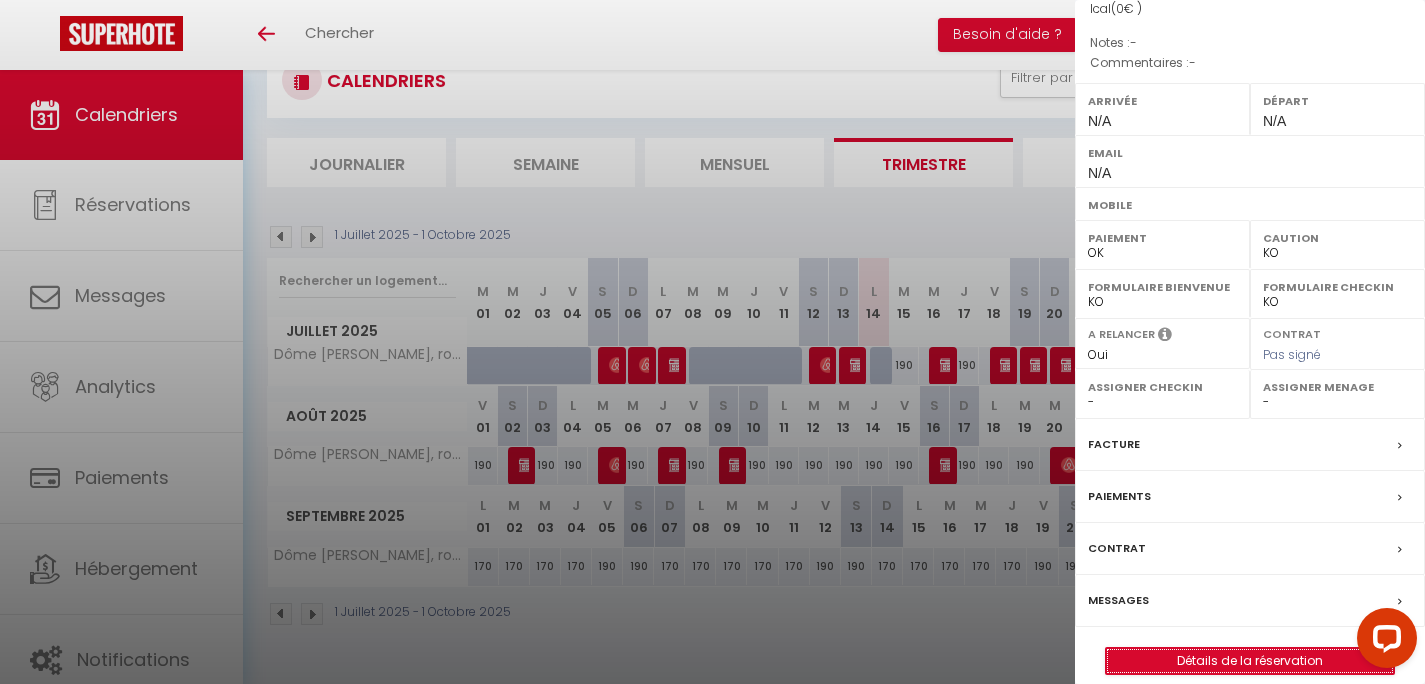click on "Détails de la réservation" at bounding box center (1250, 661) 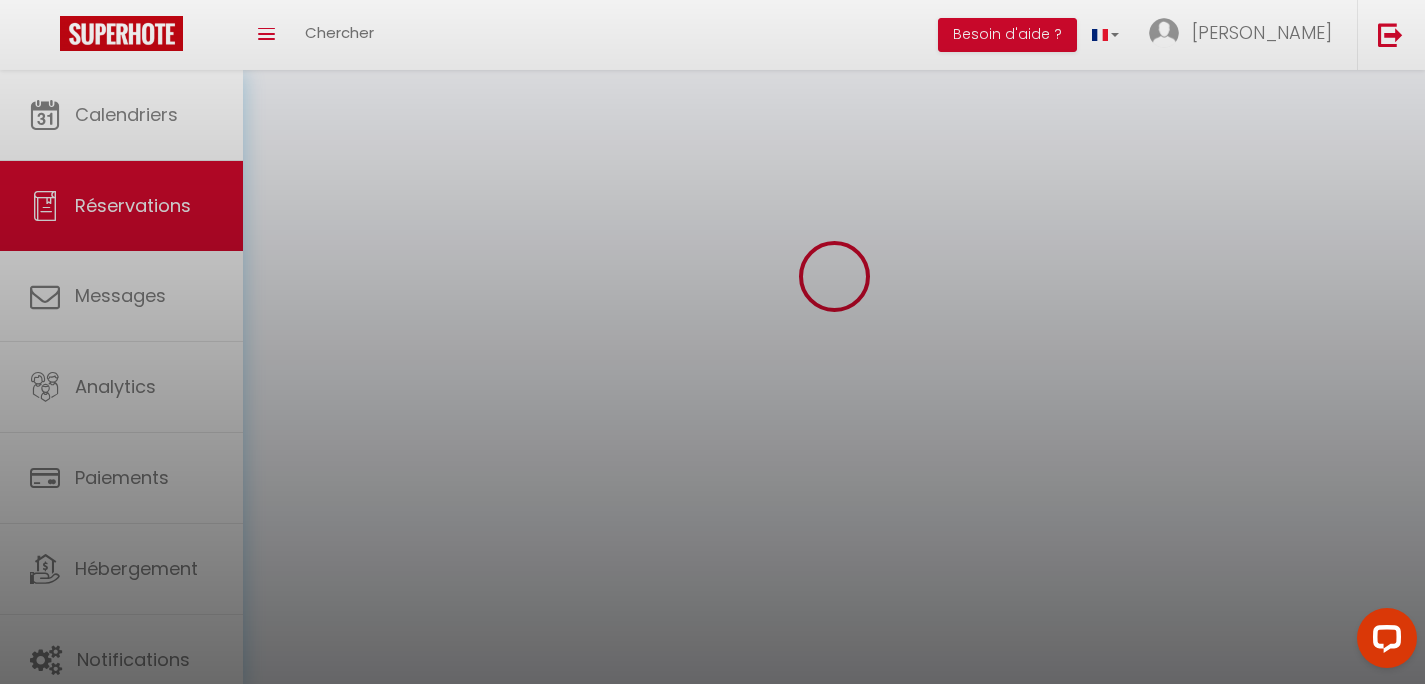 scroll, scrollTop: 0, scrollLeft: 0, axis: both 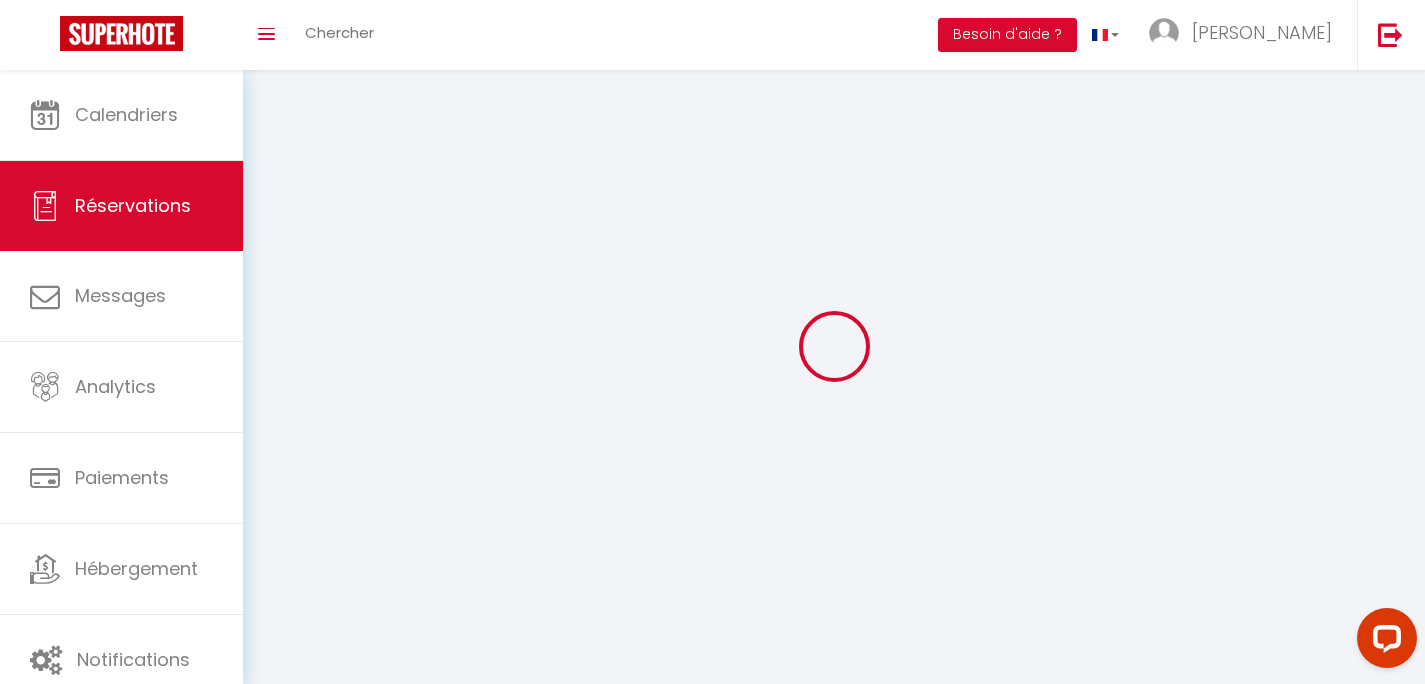 type on "Booking" 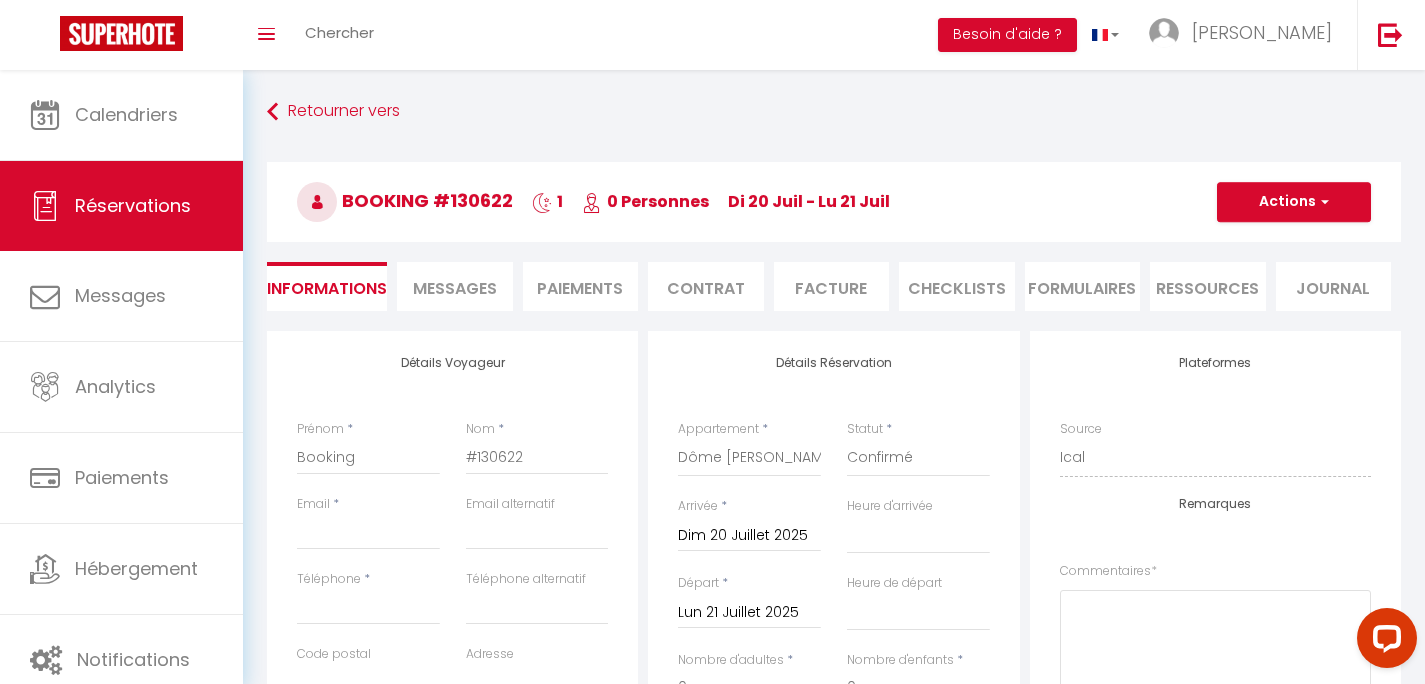 select 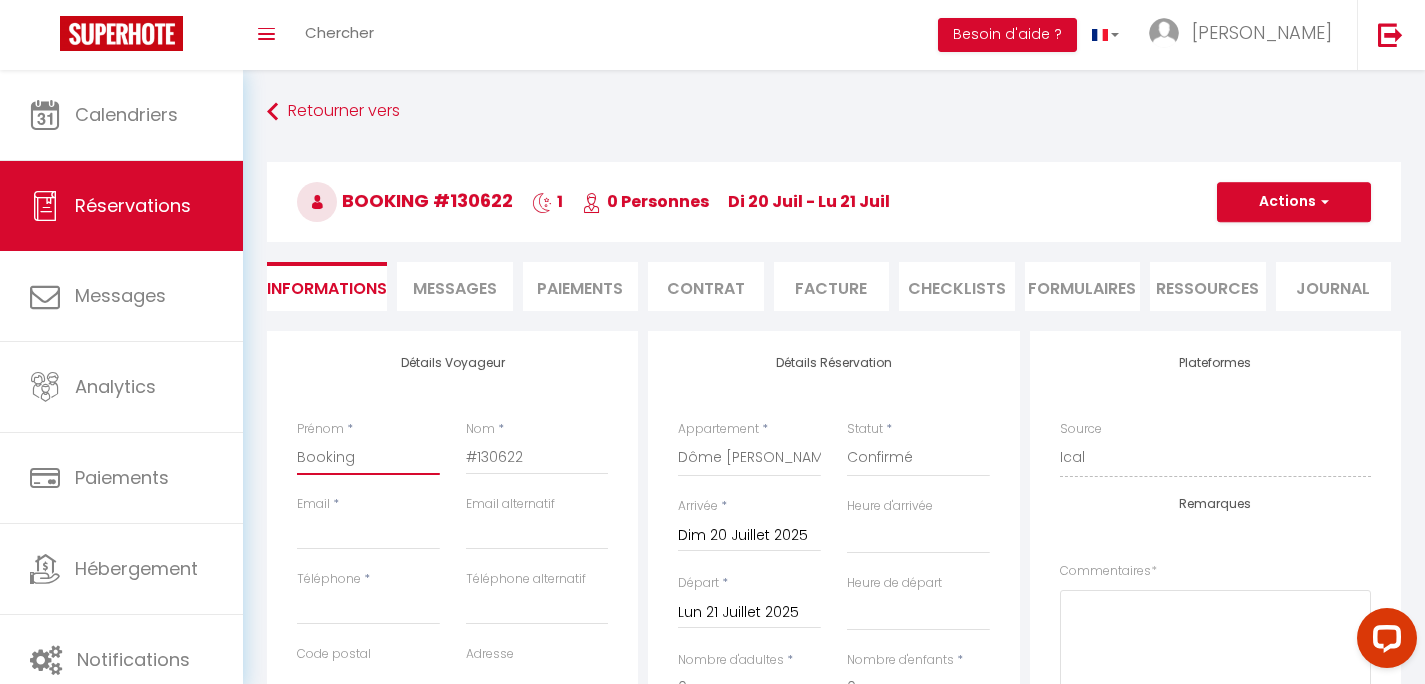 drag, startPoint x: 391, startPoint y: 466, endPoint x: 237, endPoint y: 426, distance: 159.11003 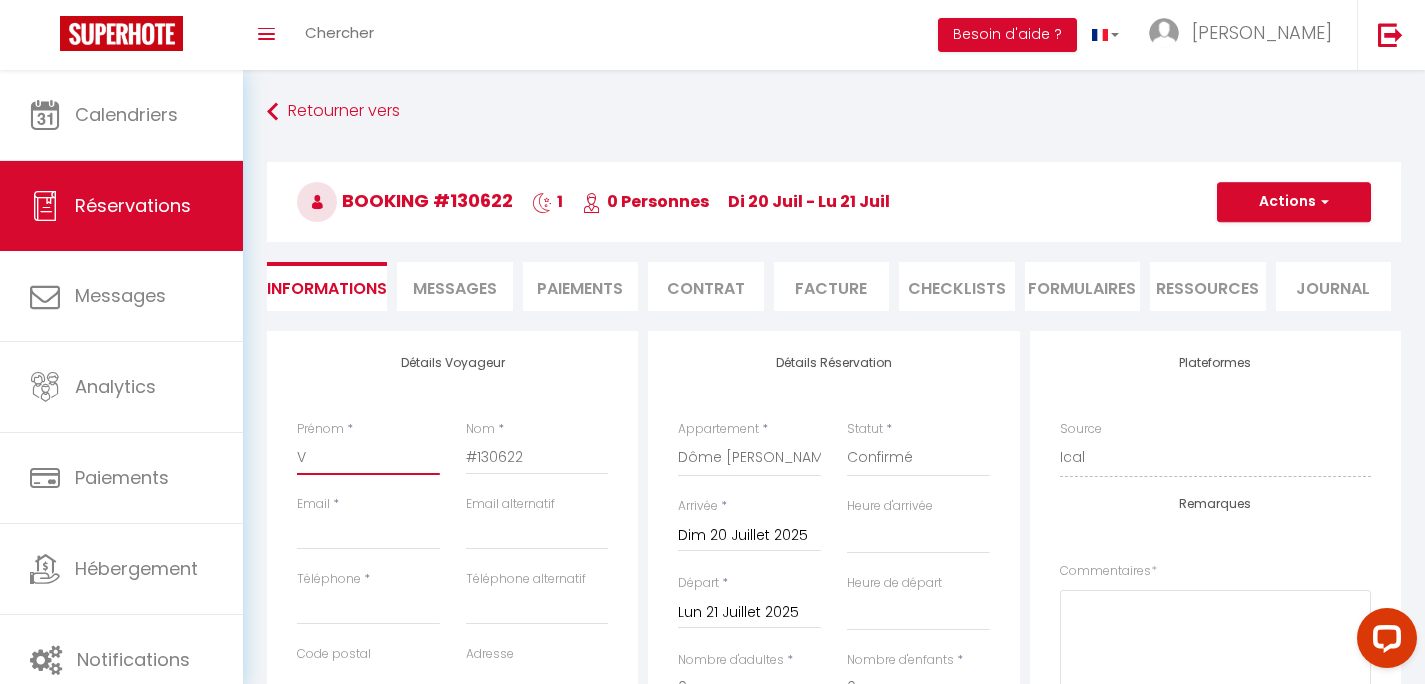 select 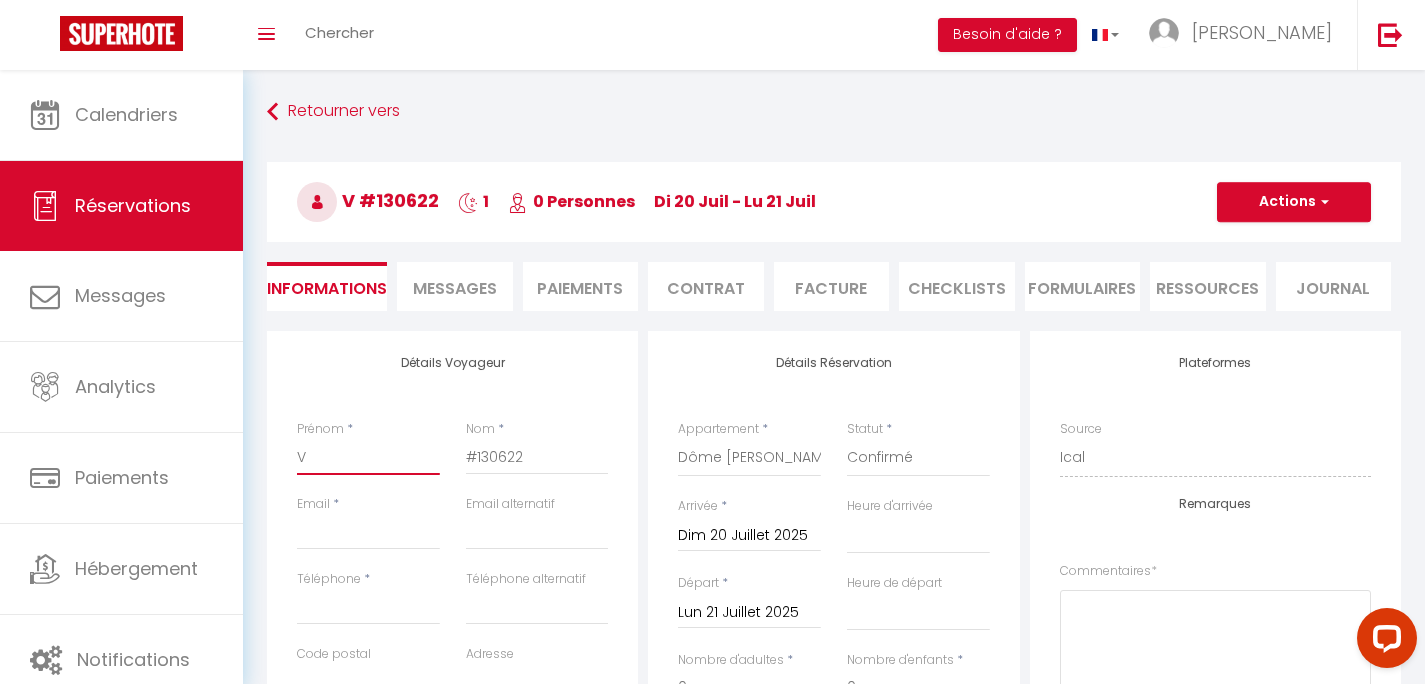 type on "Vi" 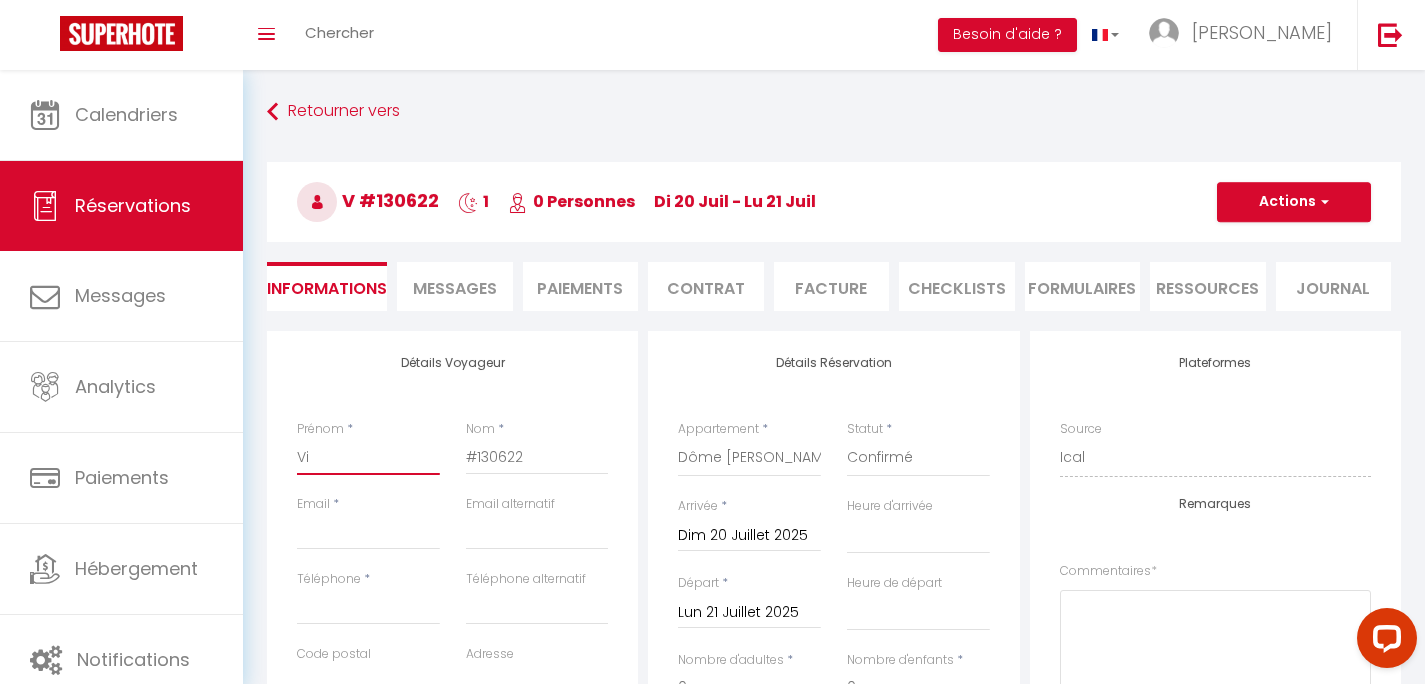 select 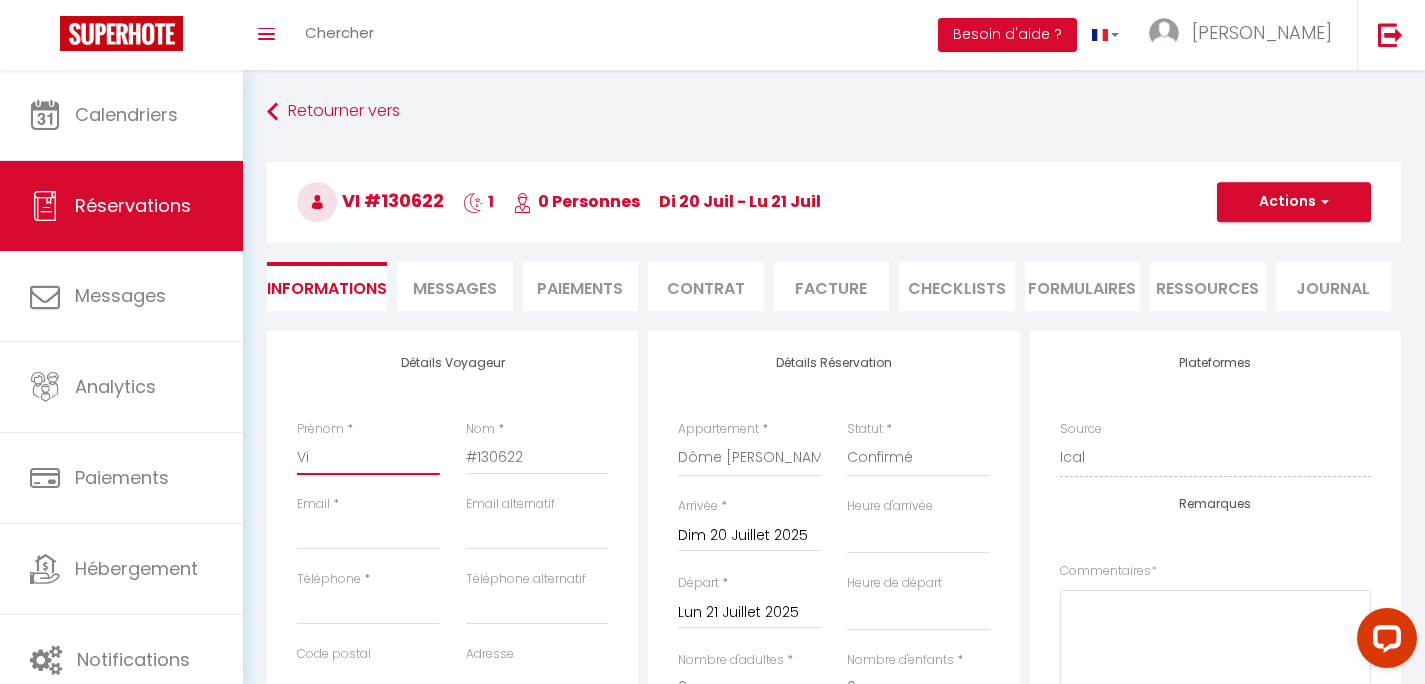 type on "Vin" 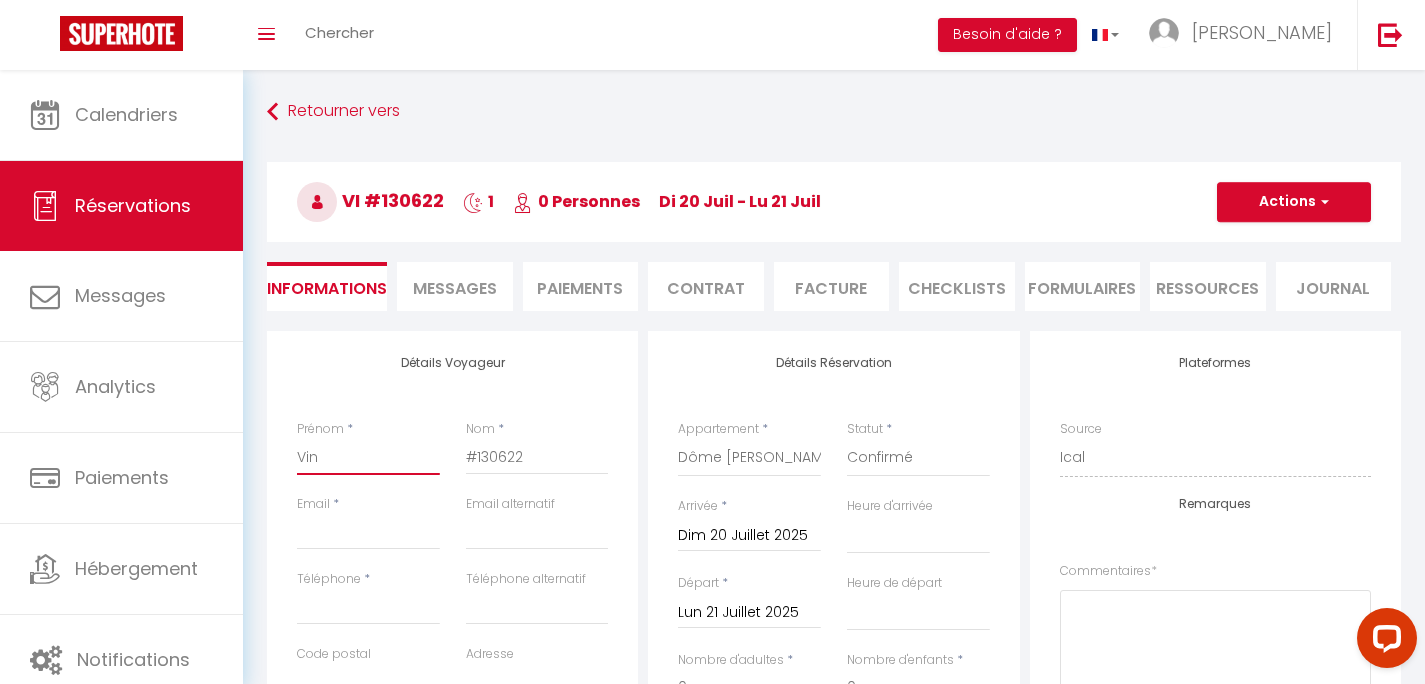 select 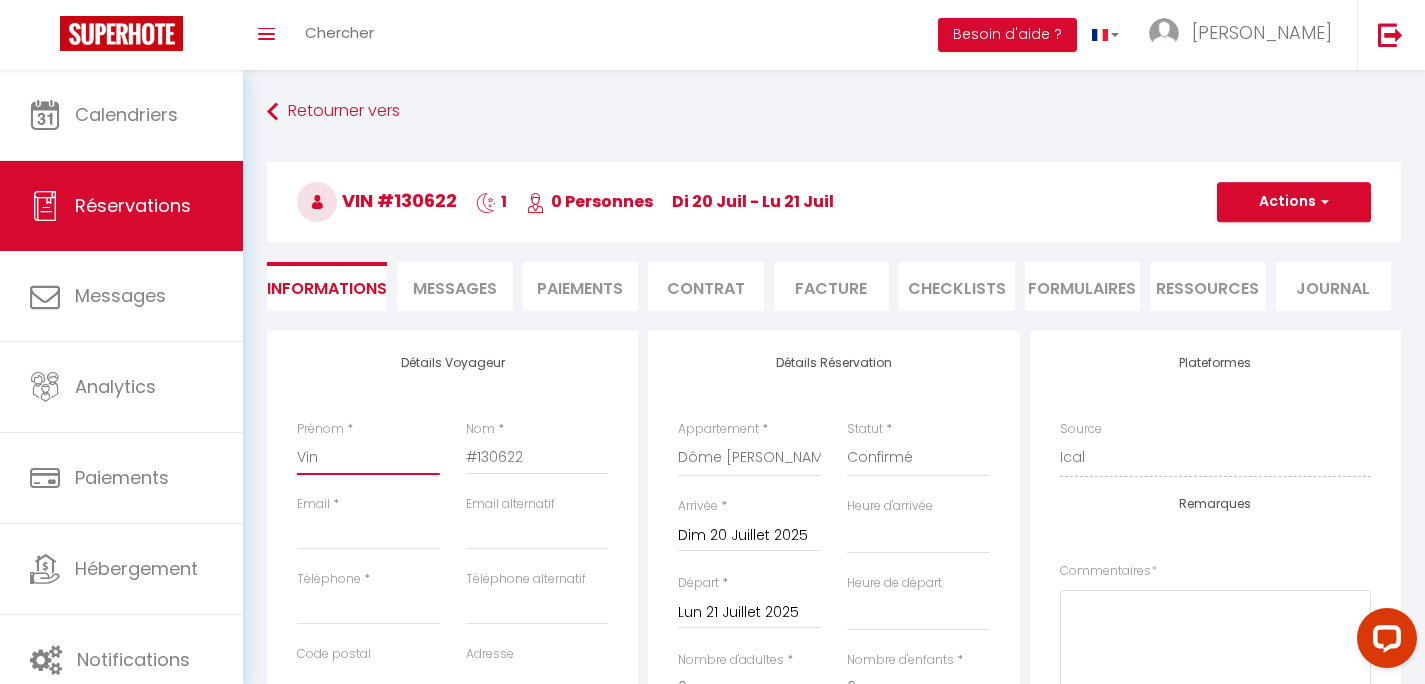 type on "Vinc" 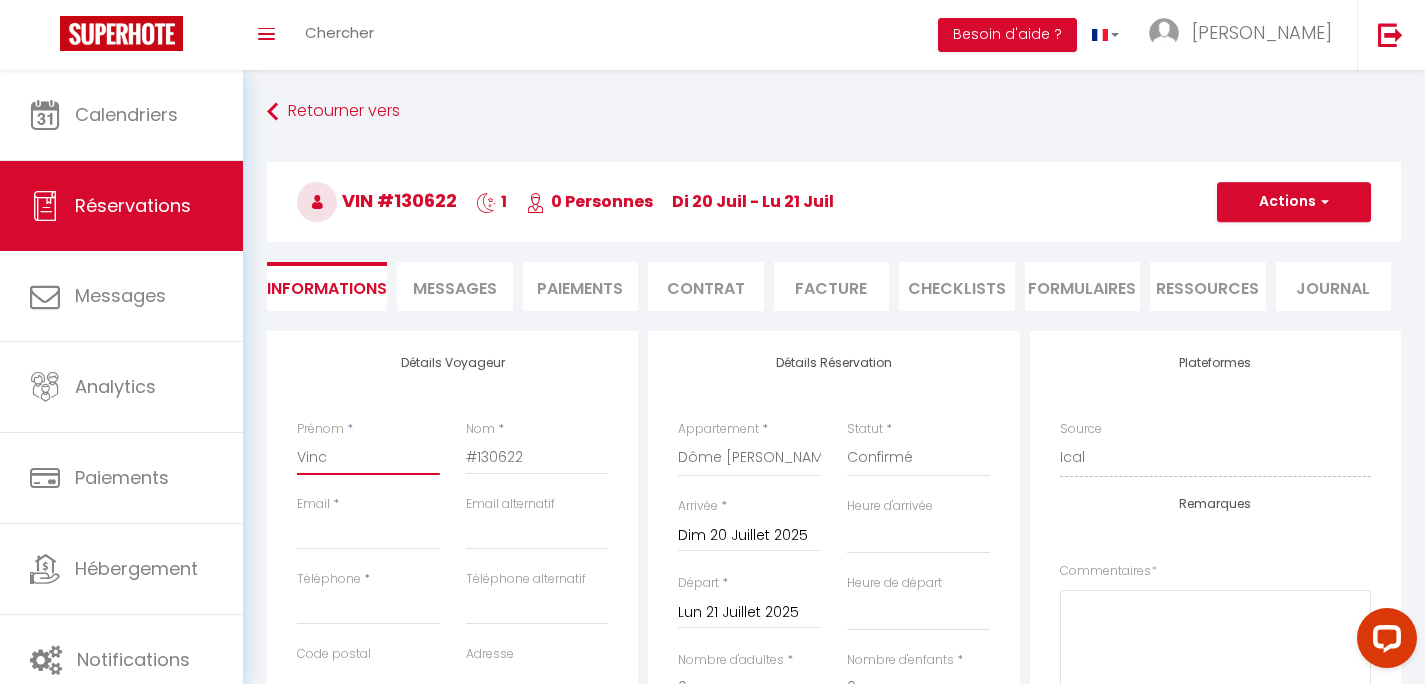 select 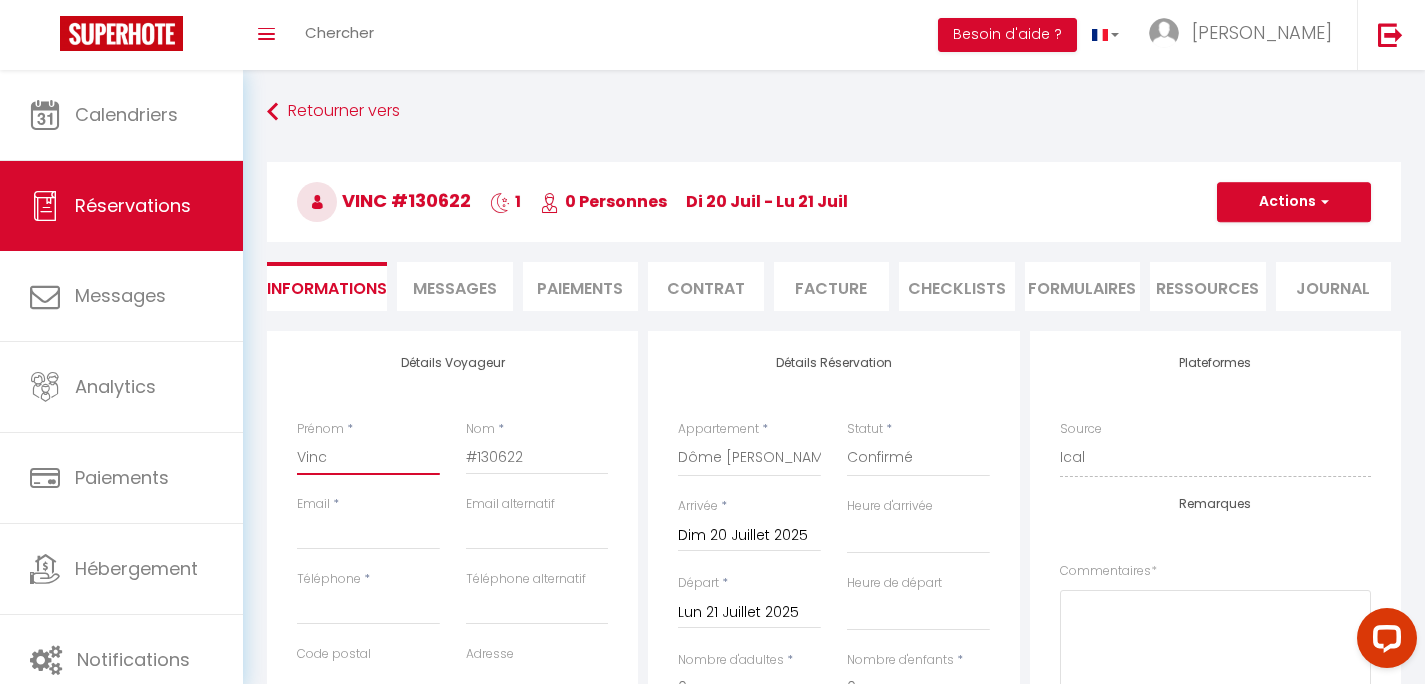 type on "[PERSON_NAME]" 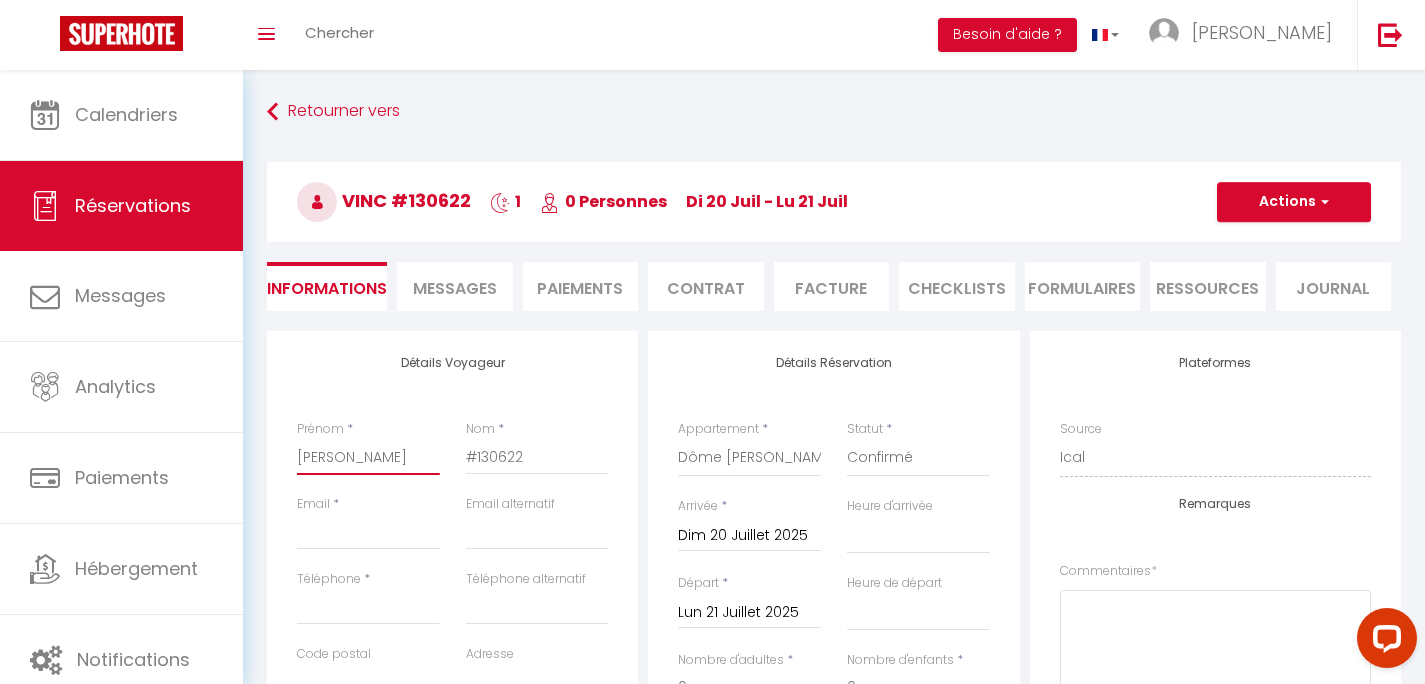 select 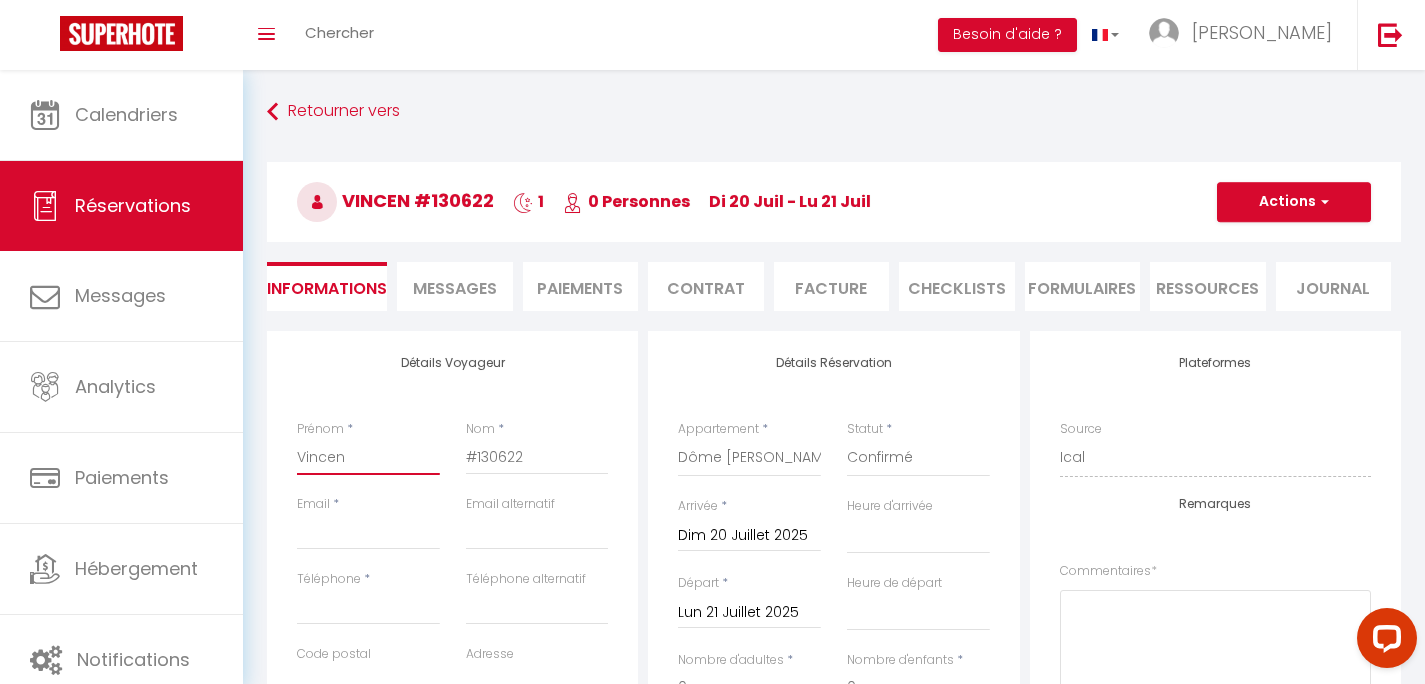 select 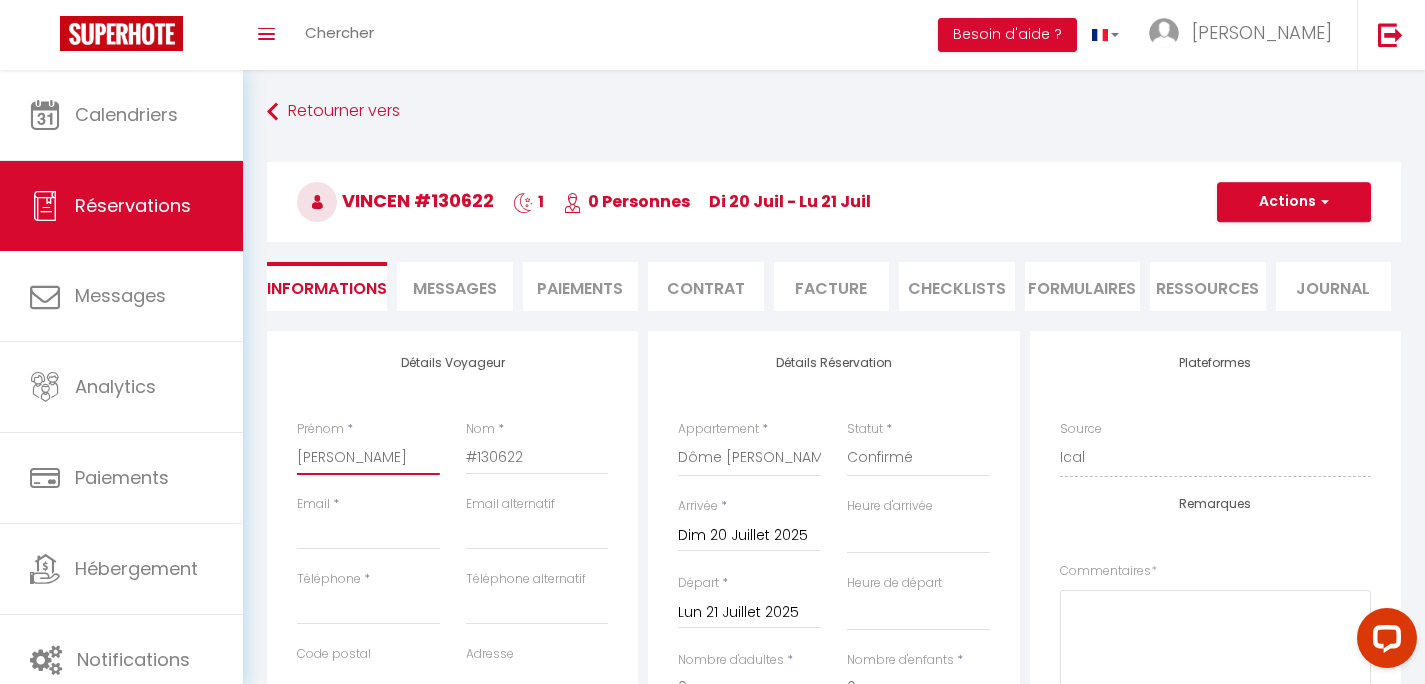 select 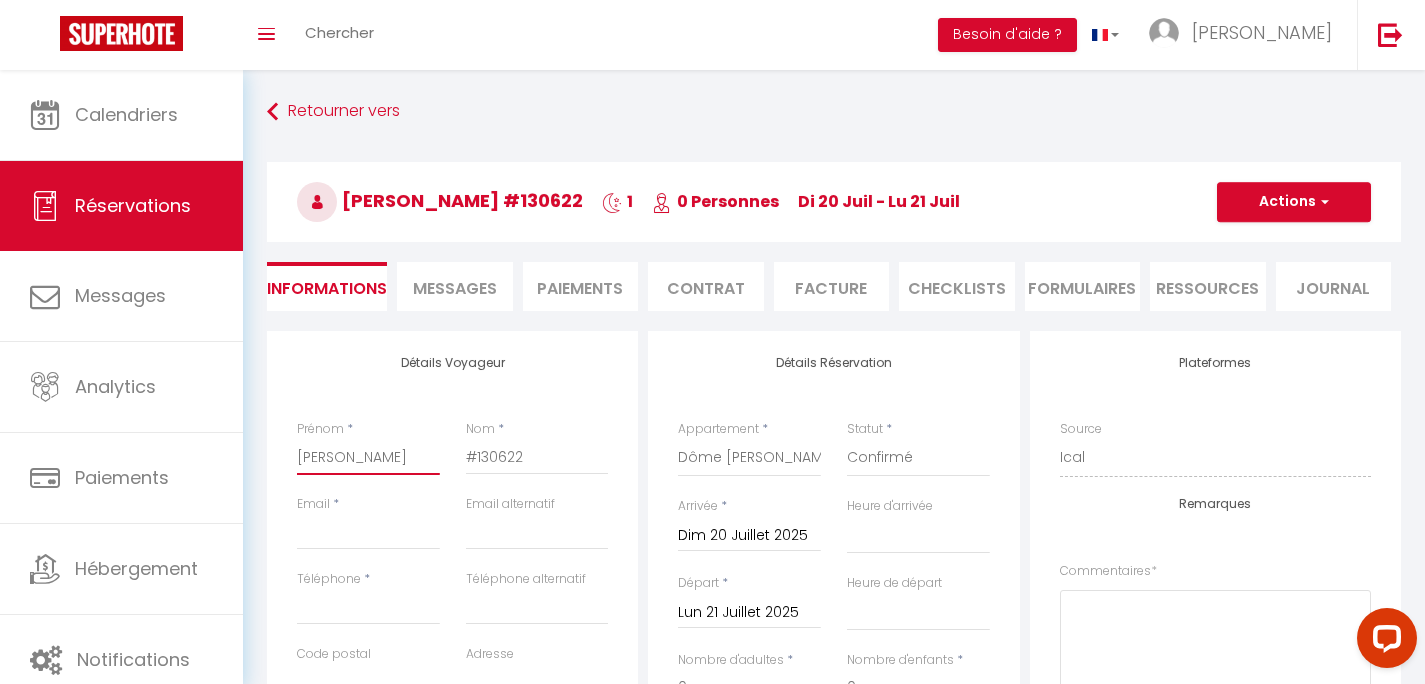 type on "[PERSON_NAME]" 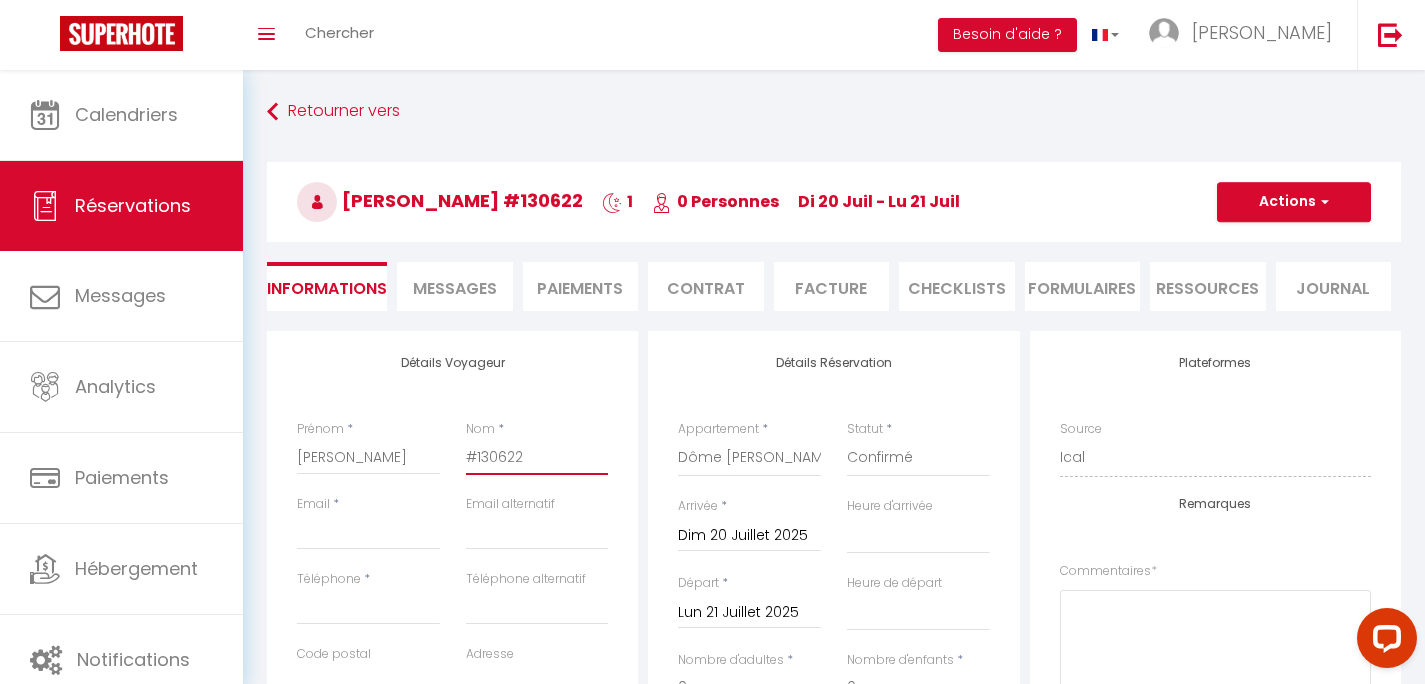 type on "M" 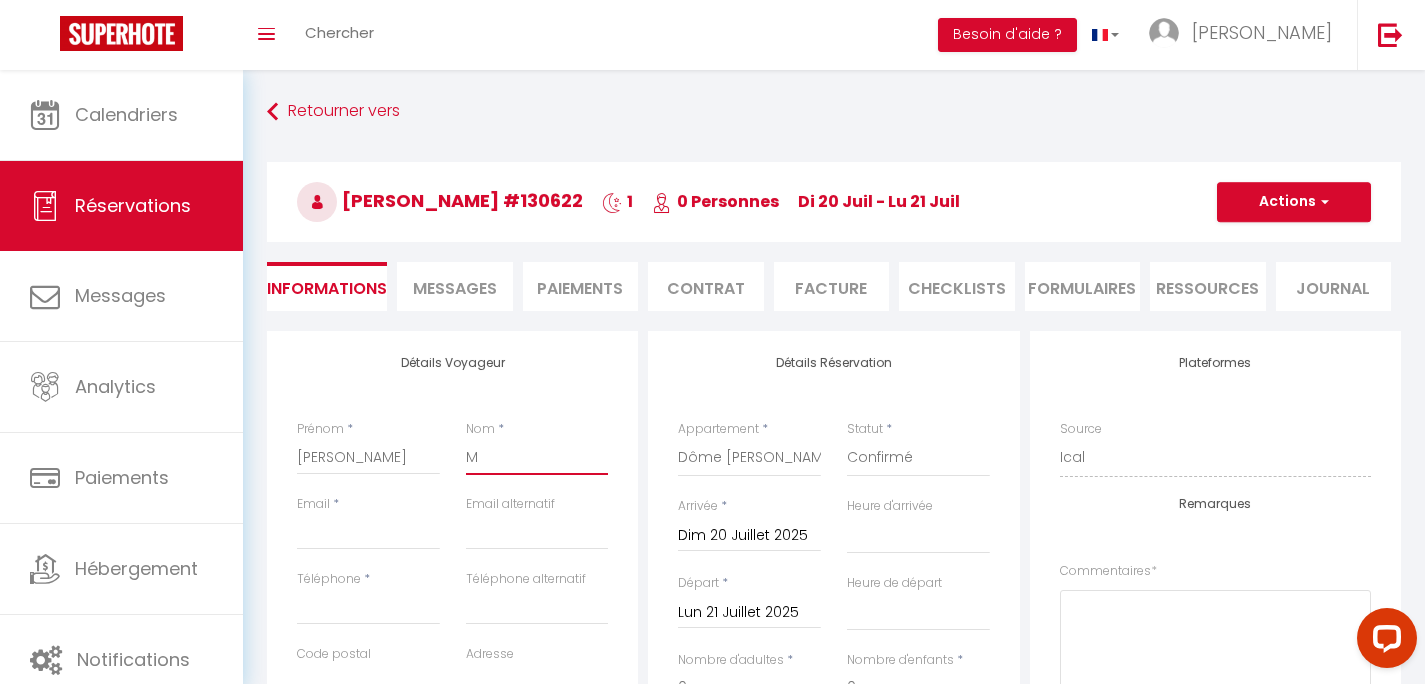 select 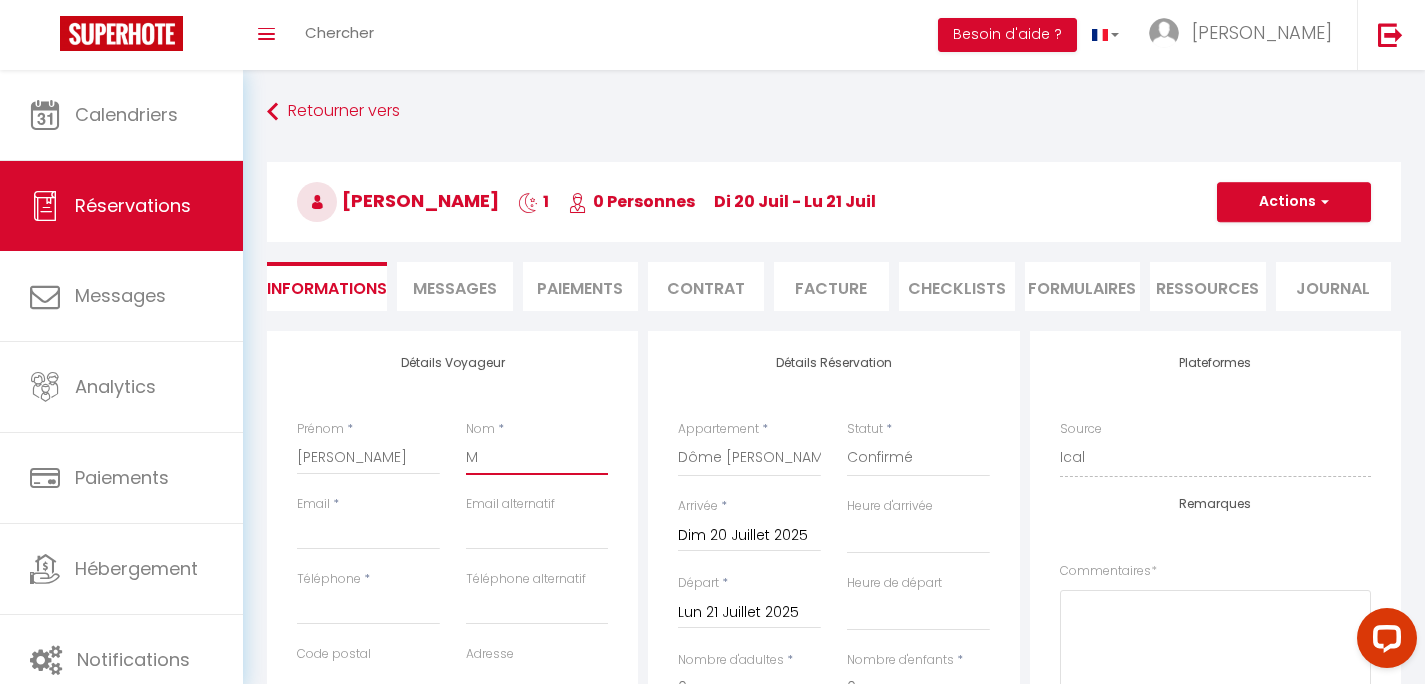 type on "Ma" 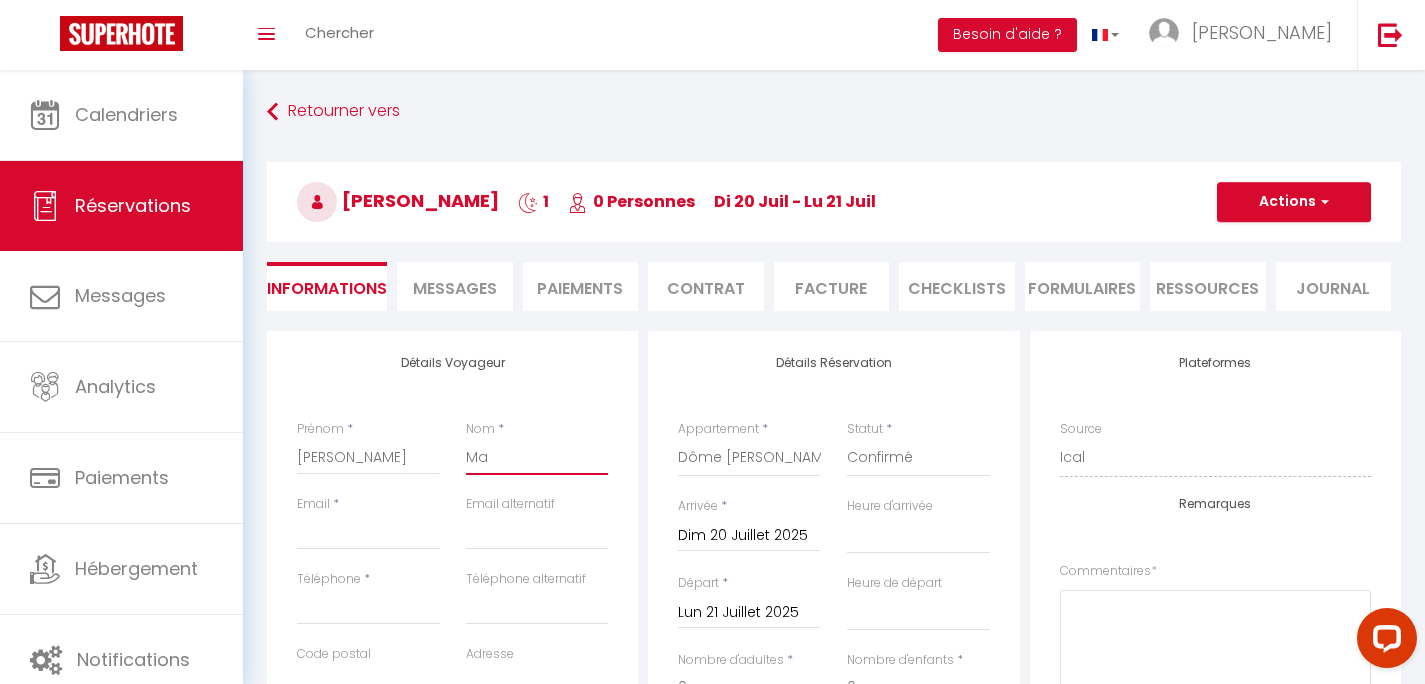 select 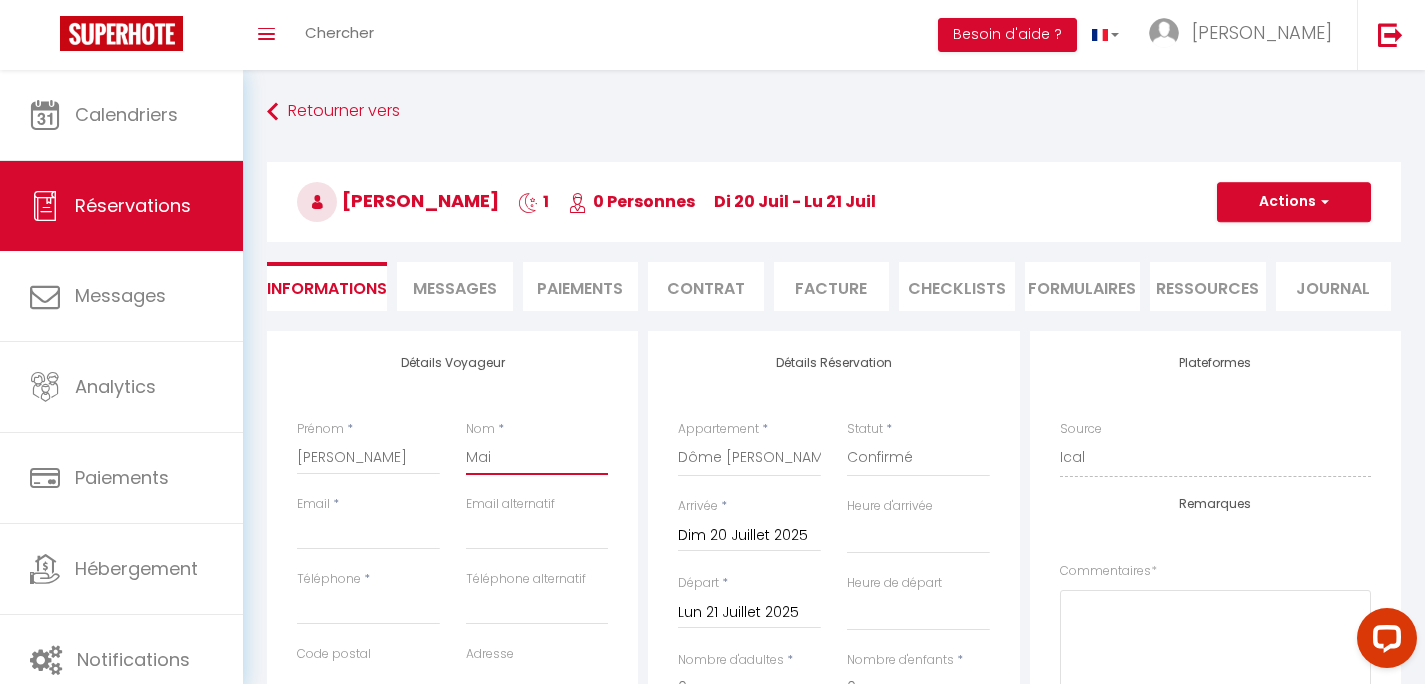 select 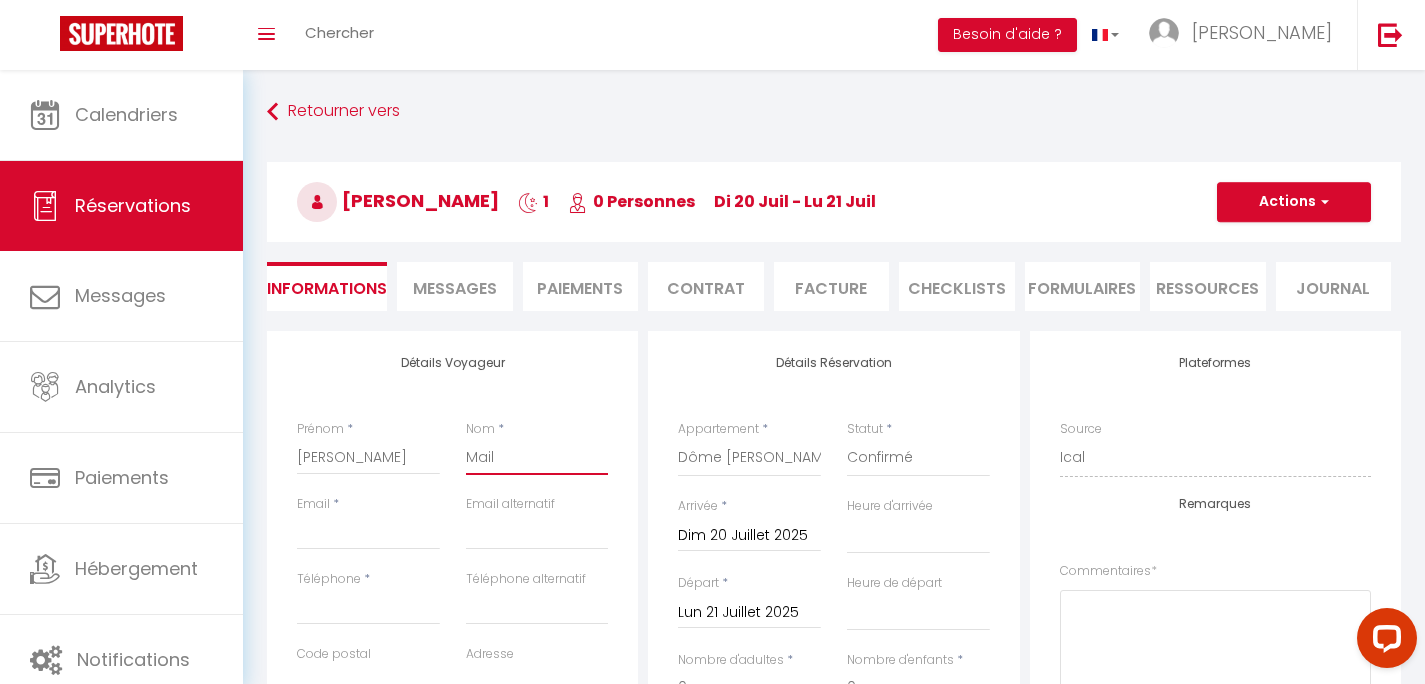 select 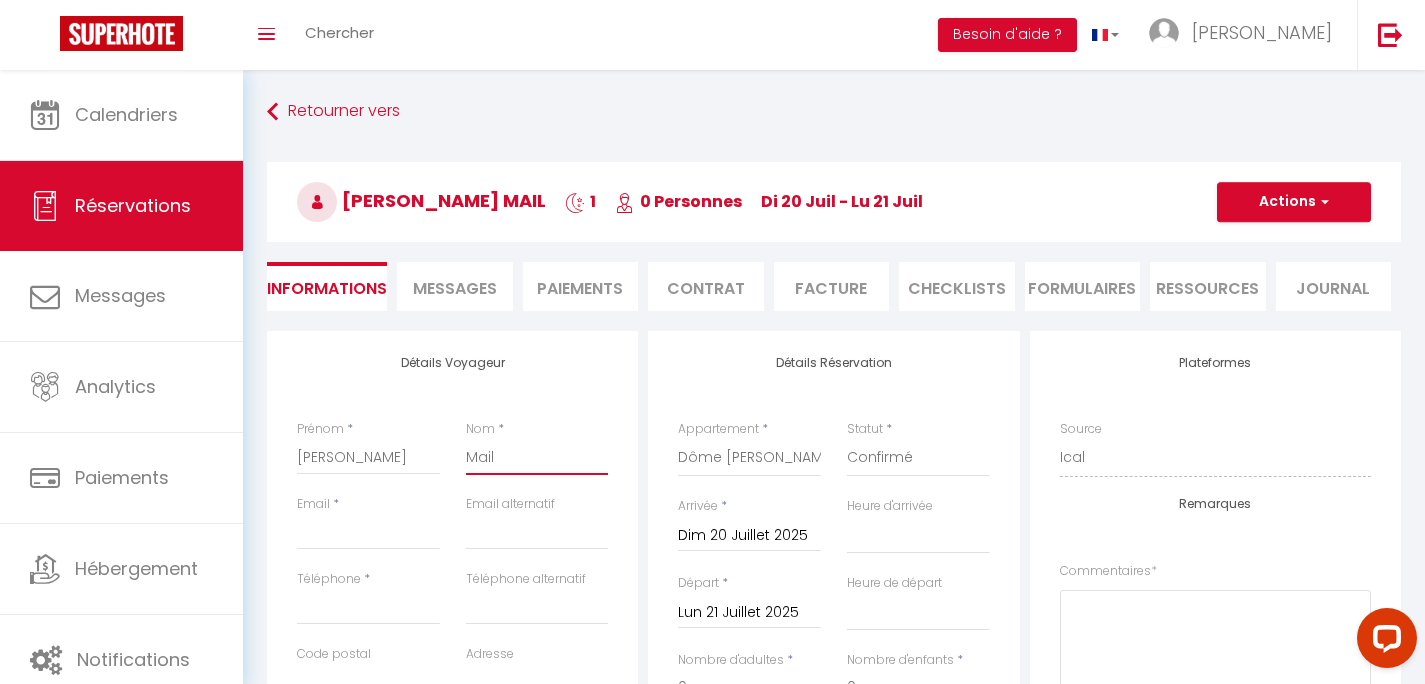 type on "Maill" 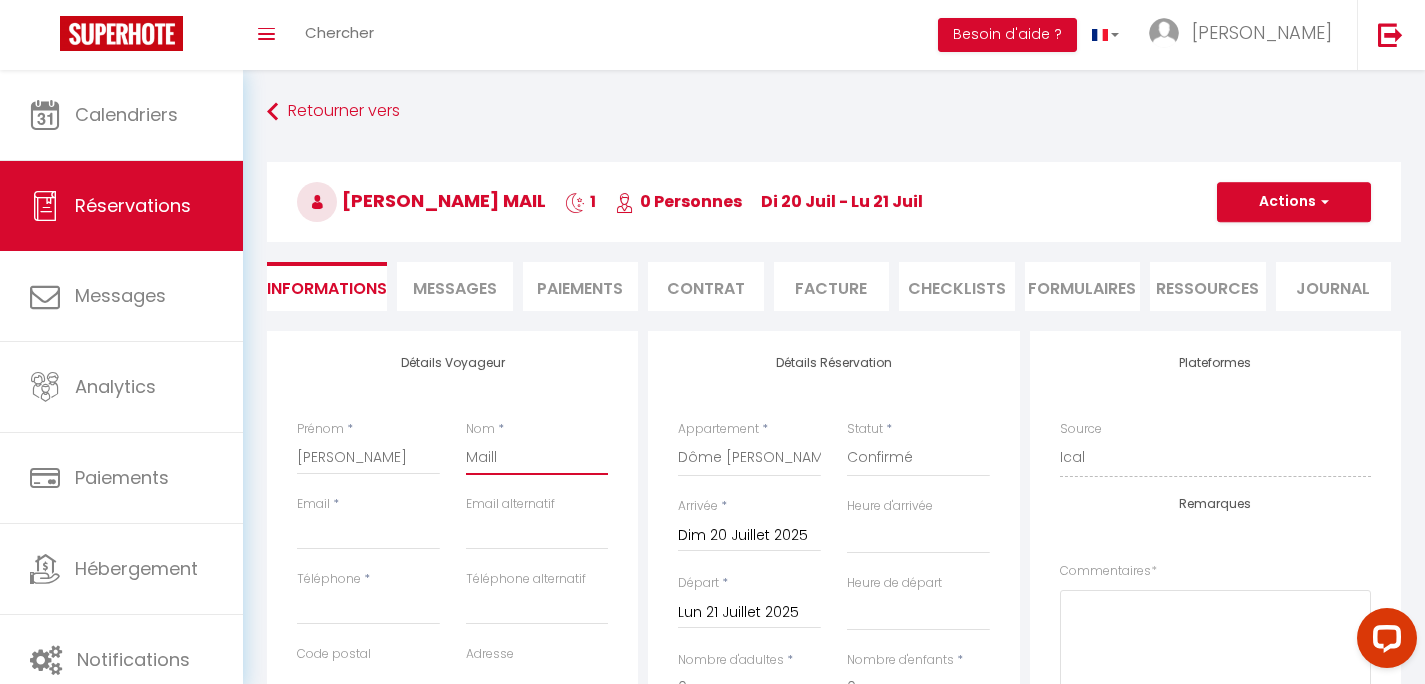 select 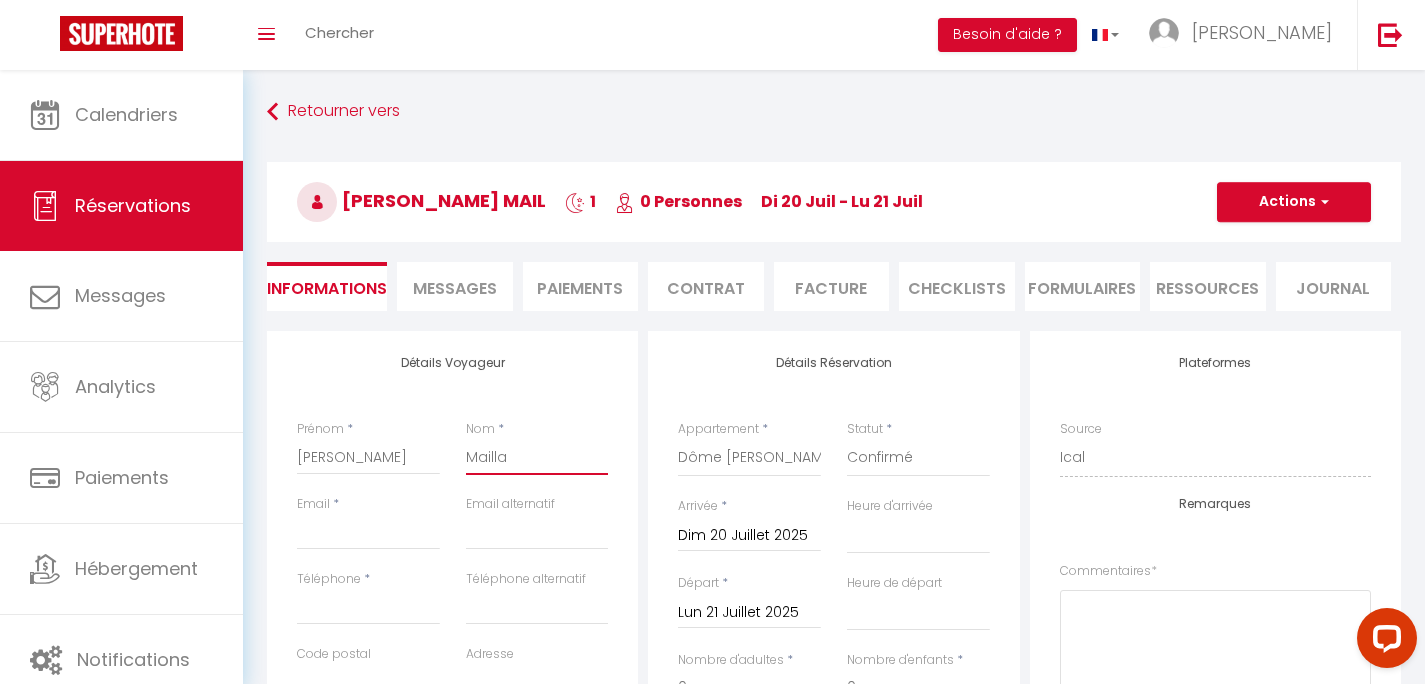 select 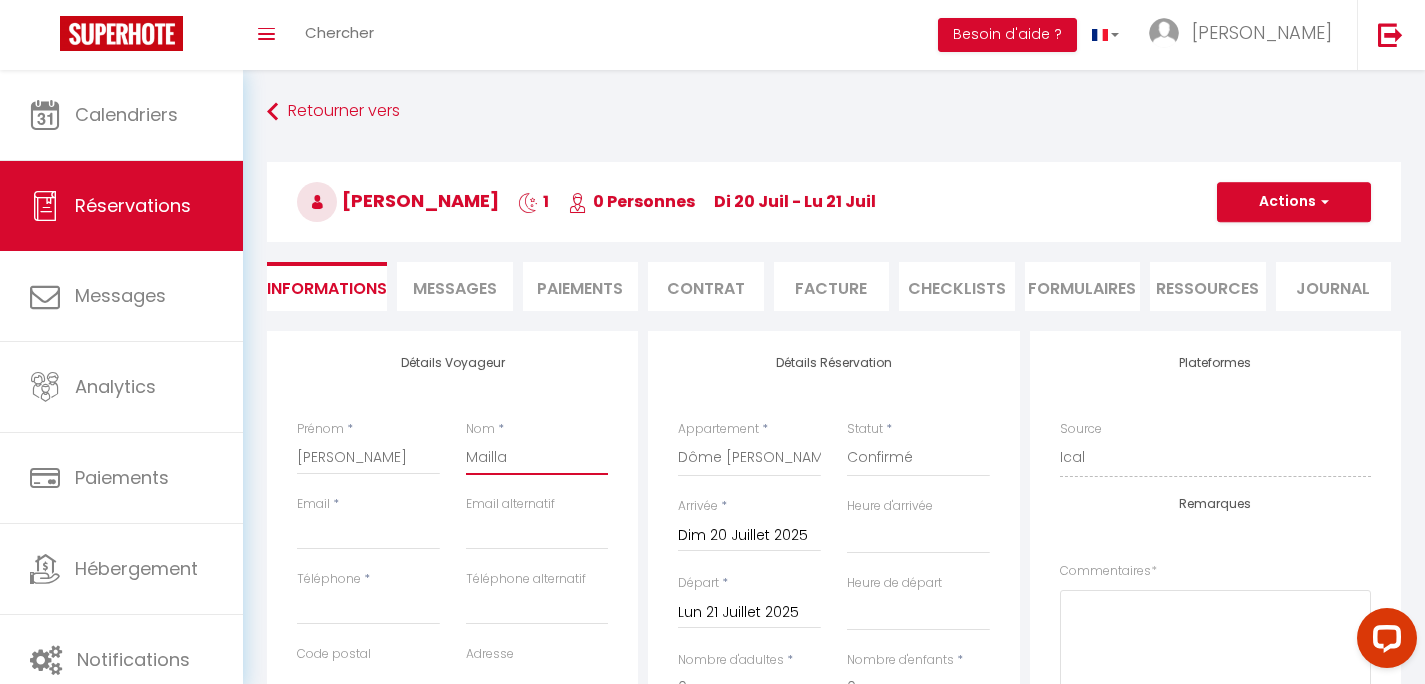 type on "Maillar" 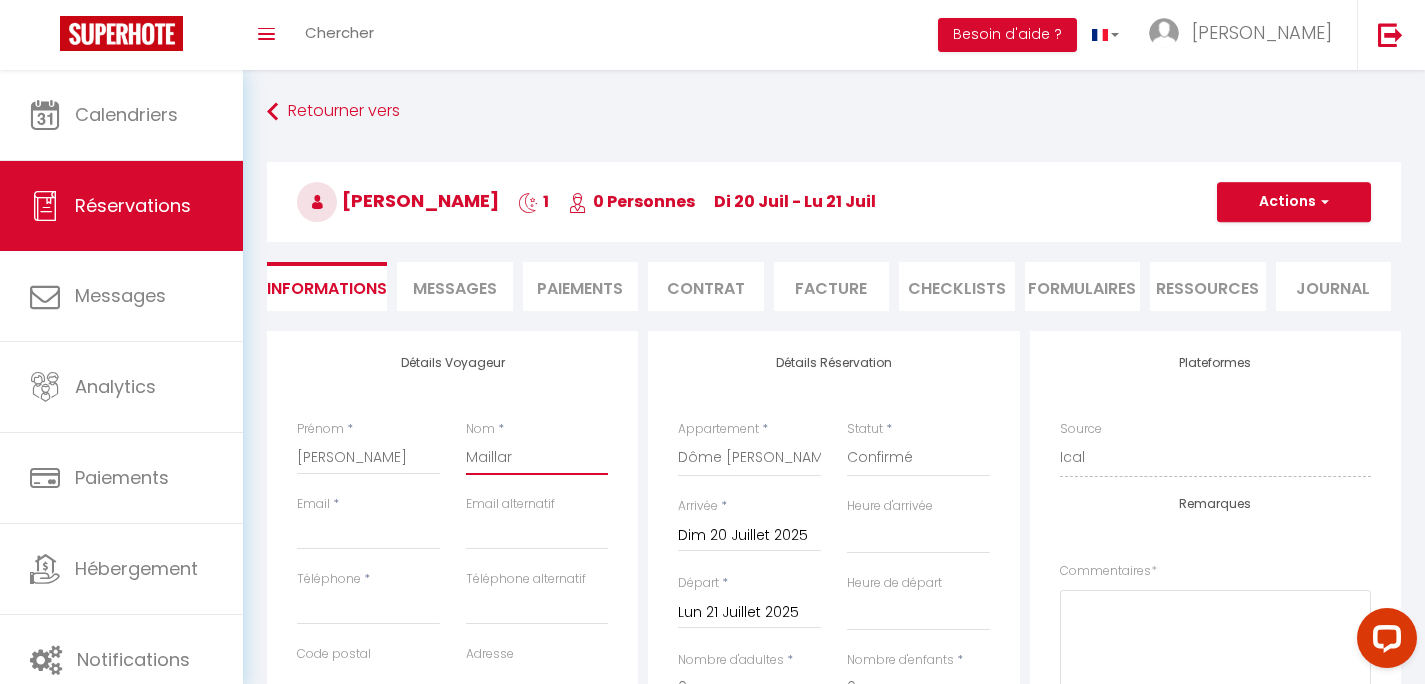select 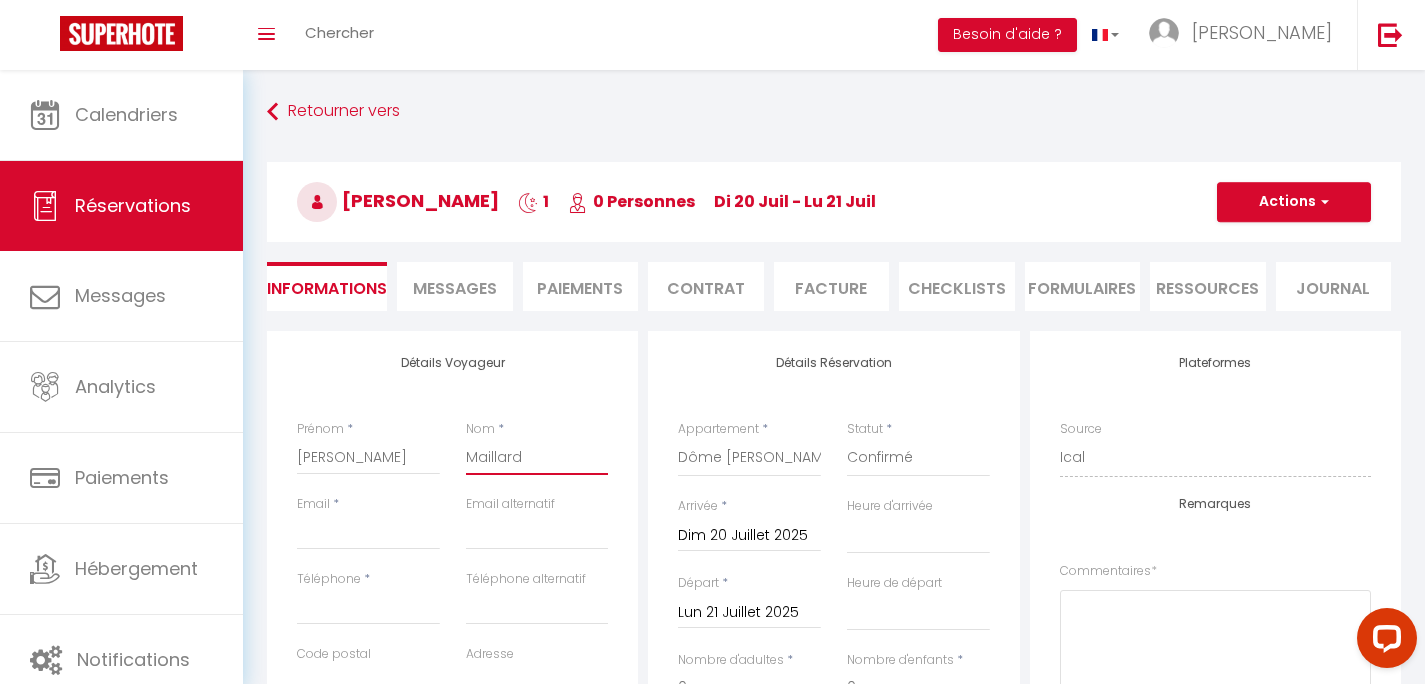 select 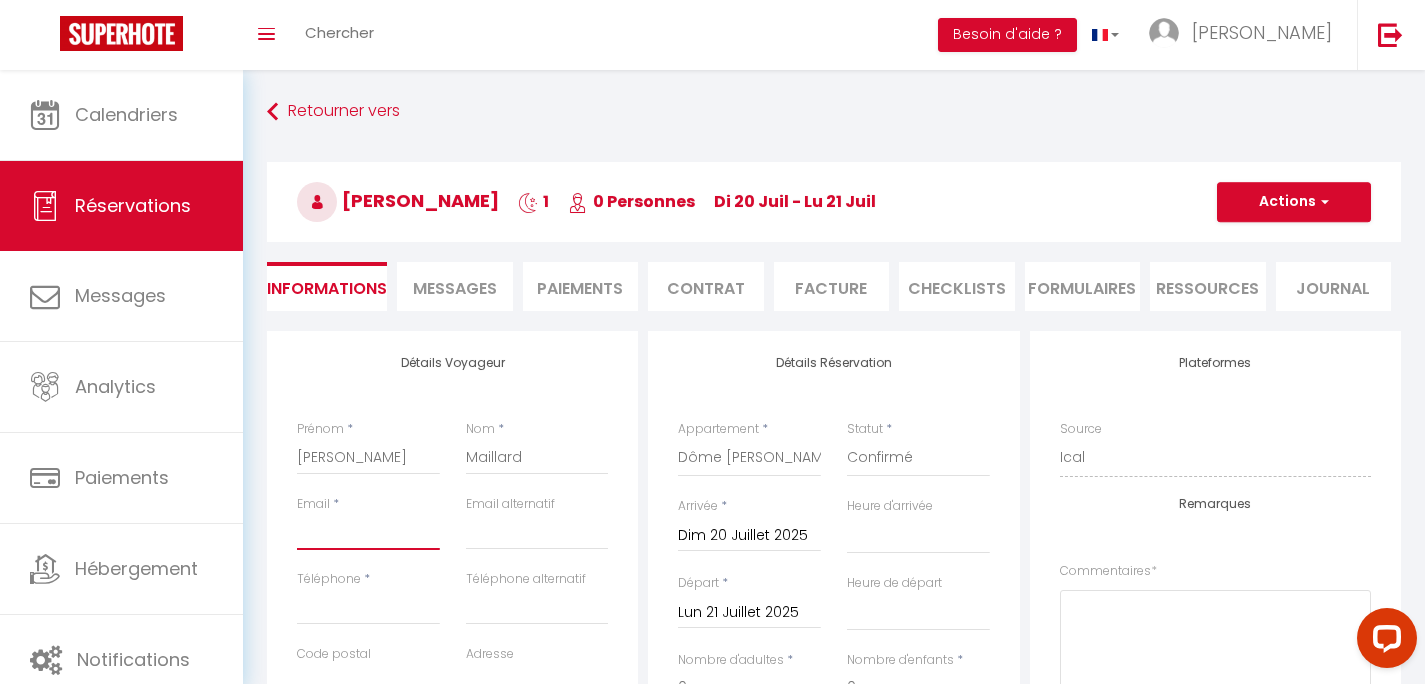 click on "Email client" at bounding box center (368, 532) 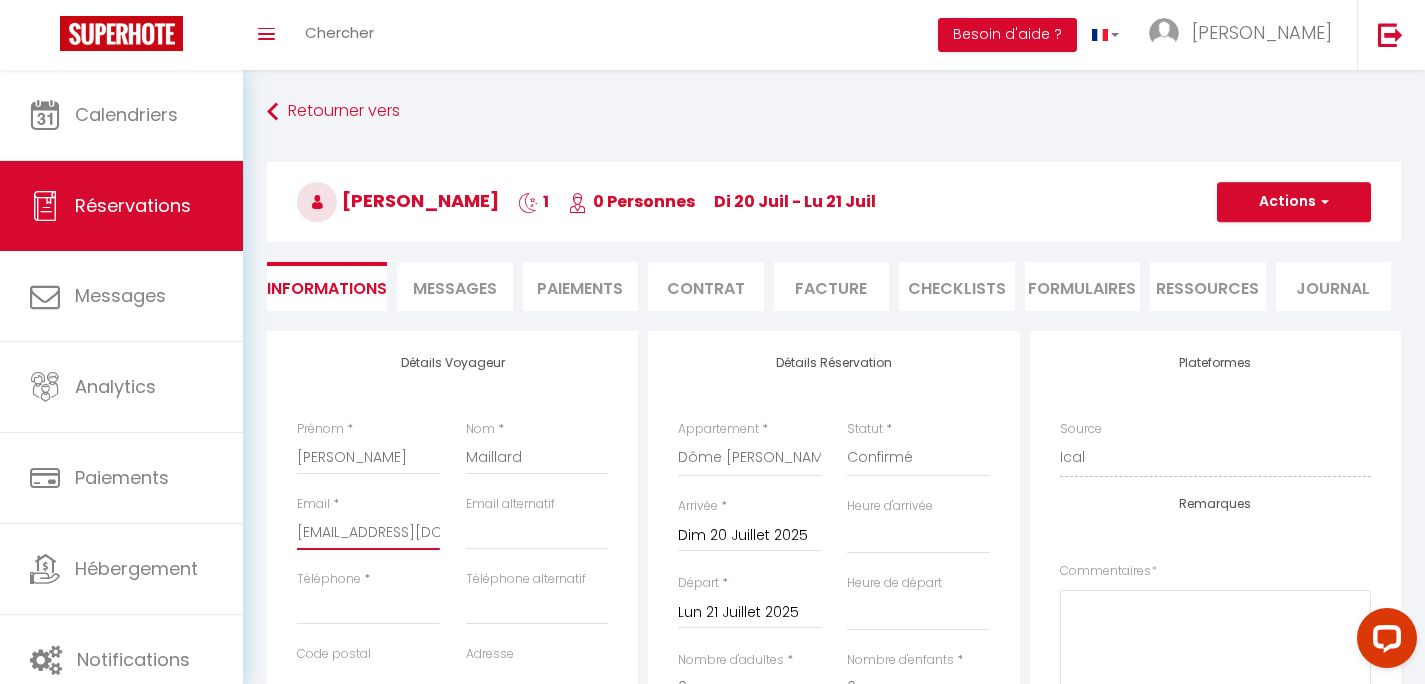 select 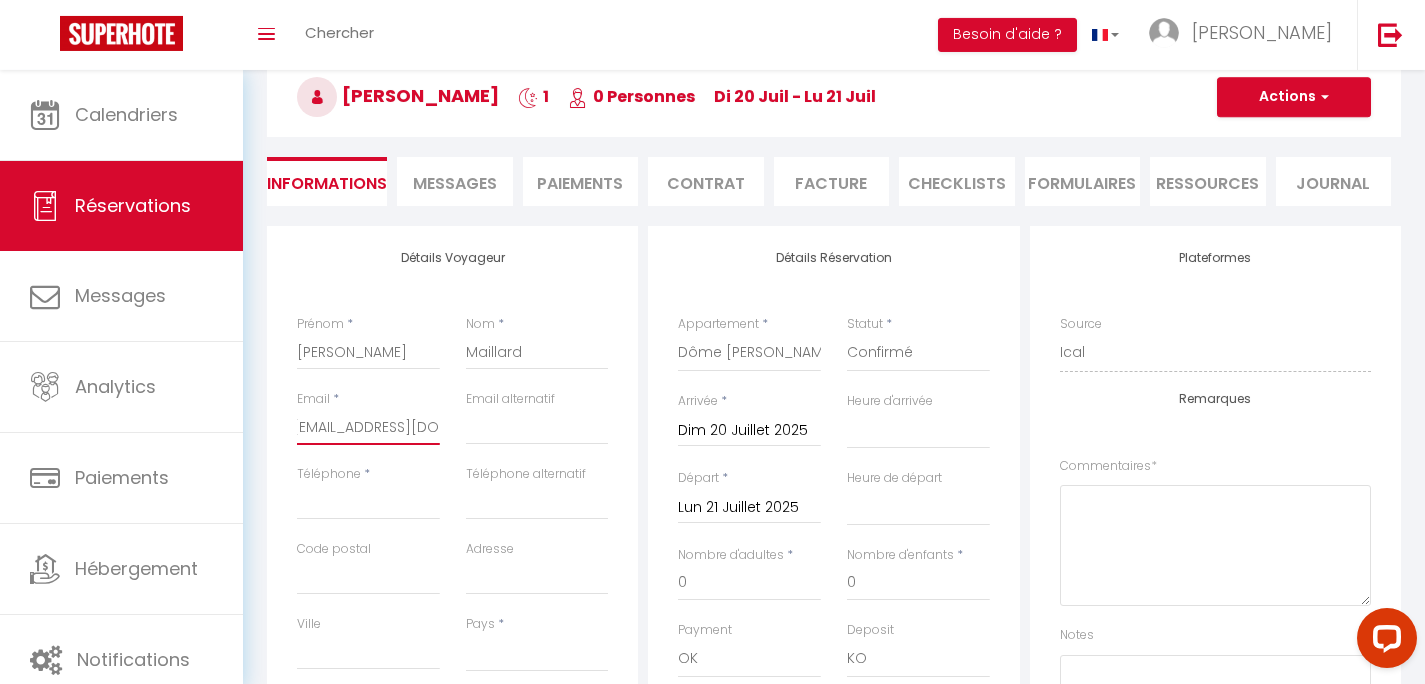 scroll, scrollTop: 112, scrollLeft: 0, axis: vertical 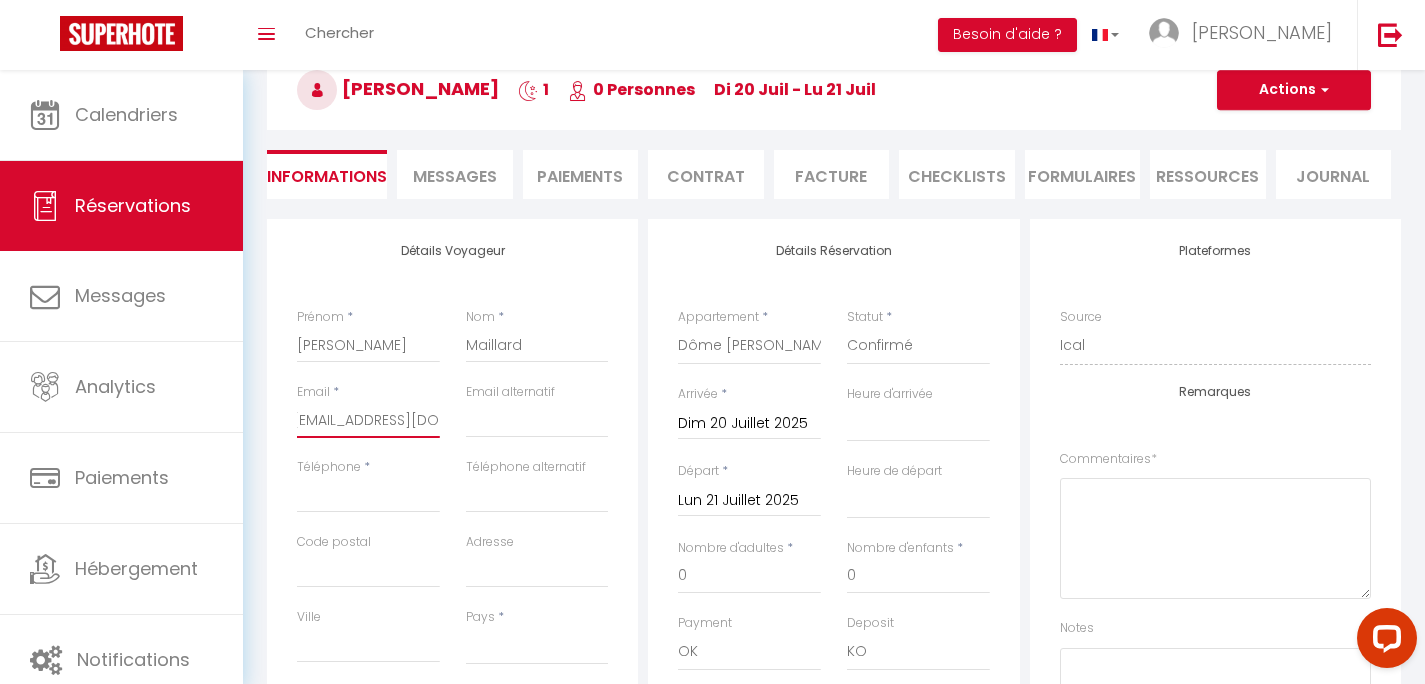 type on "[EMAIL_ADDRESS][DOMAIN_NAME]" 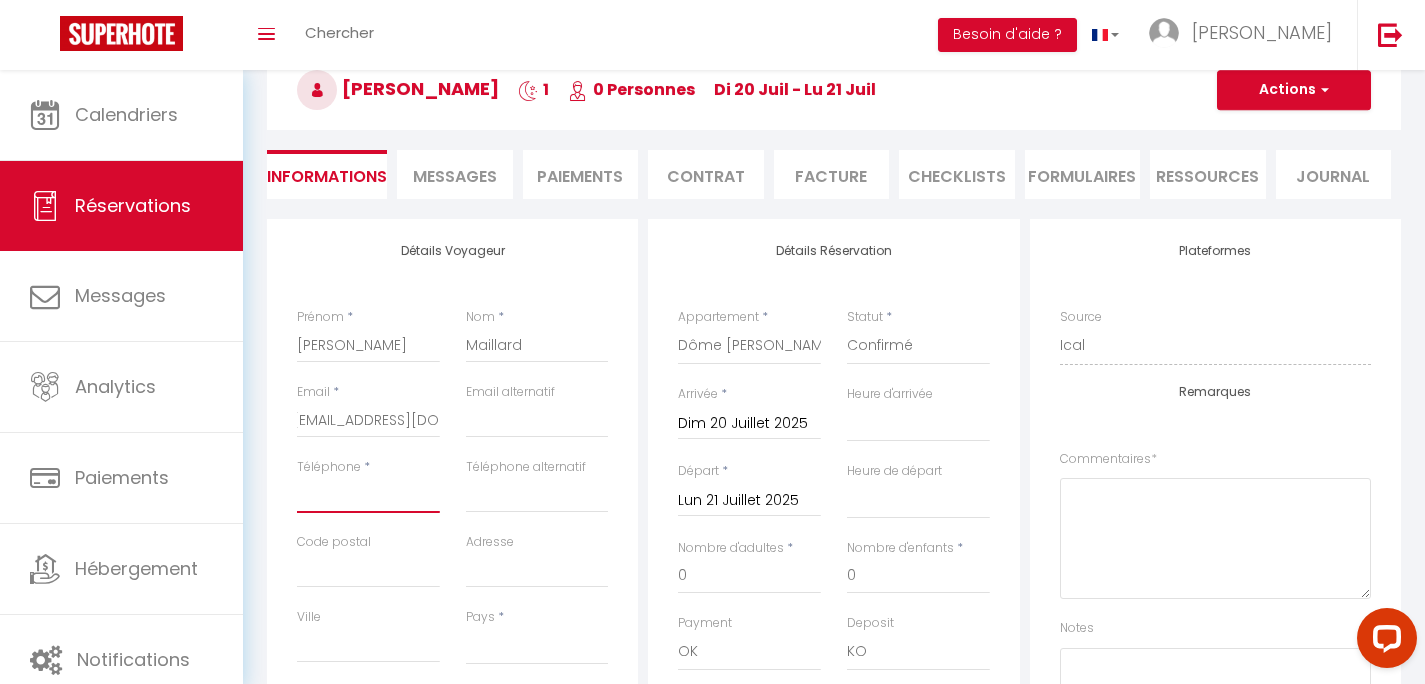 click on "Téléphone" at bounding box center [368, 495] 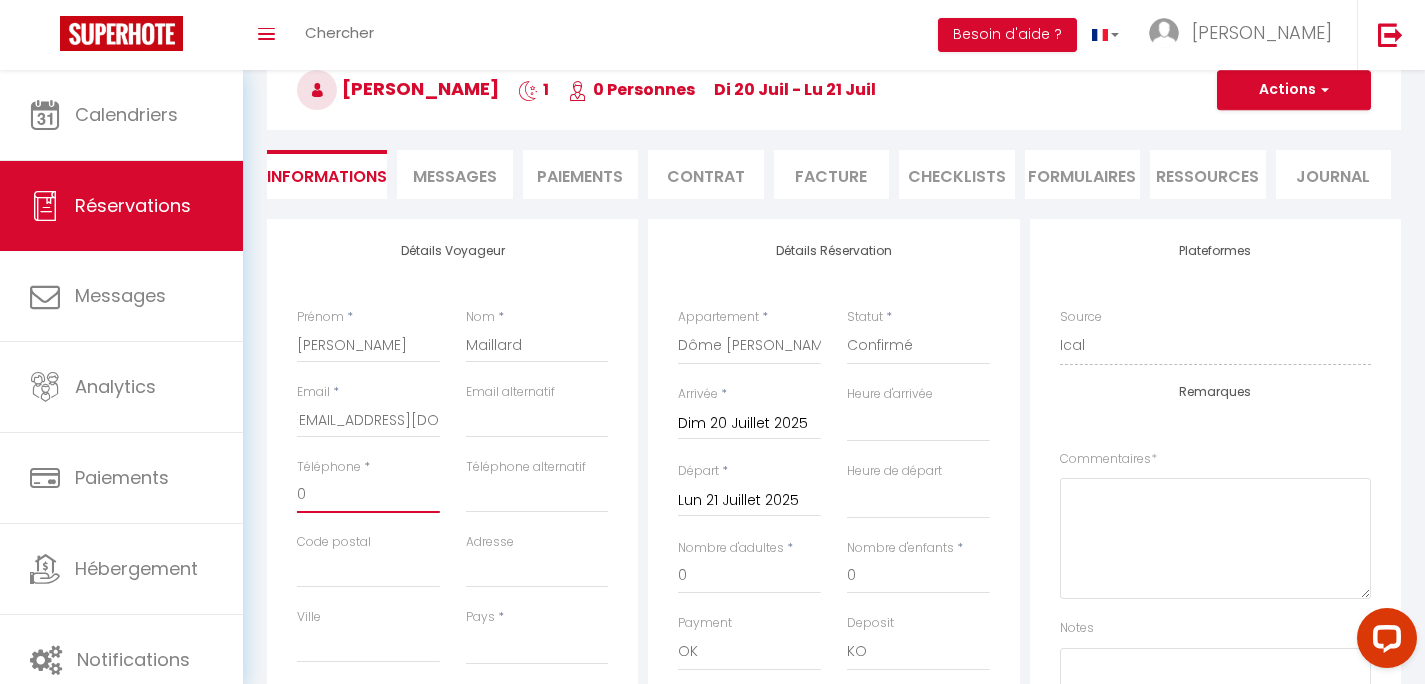 select 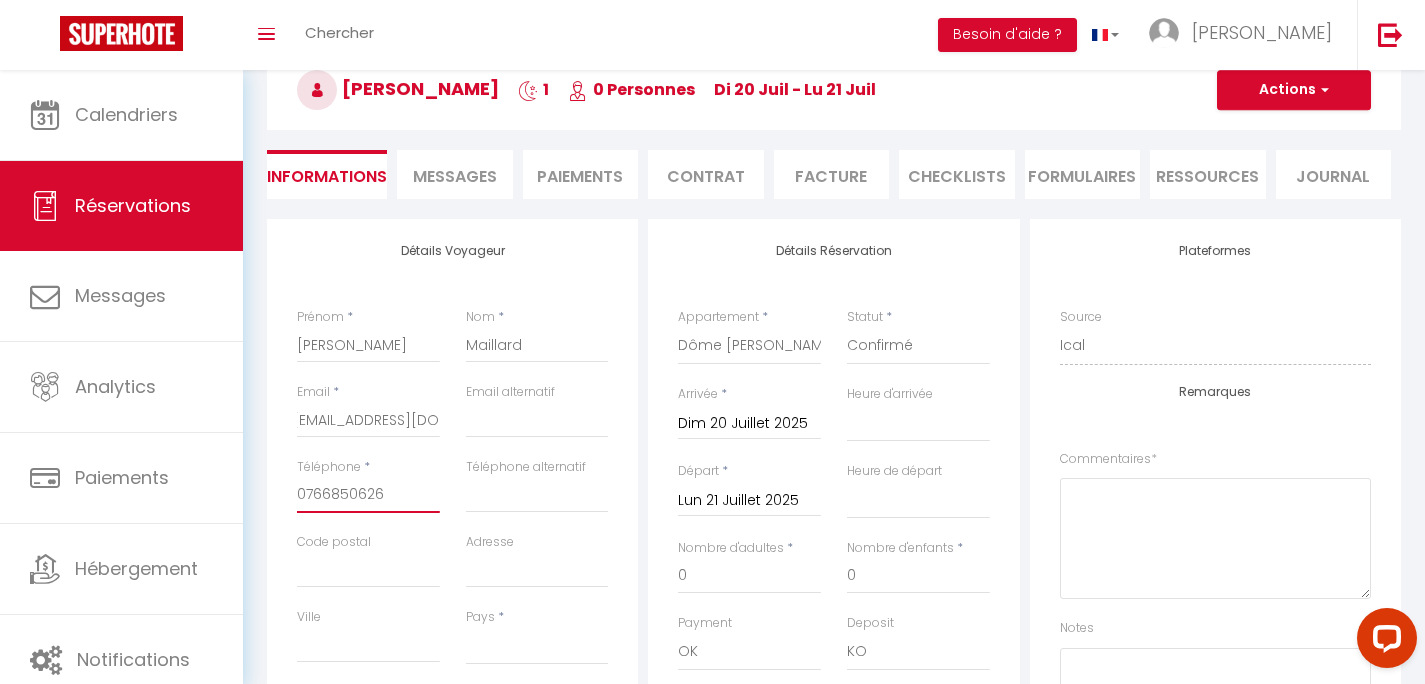 select 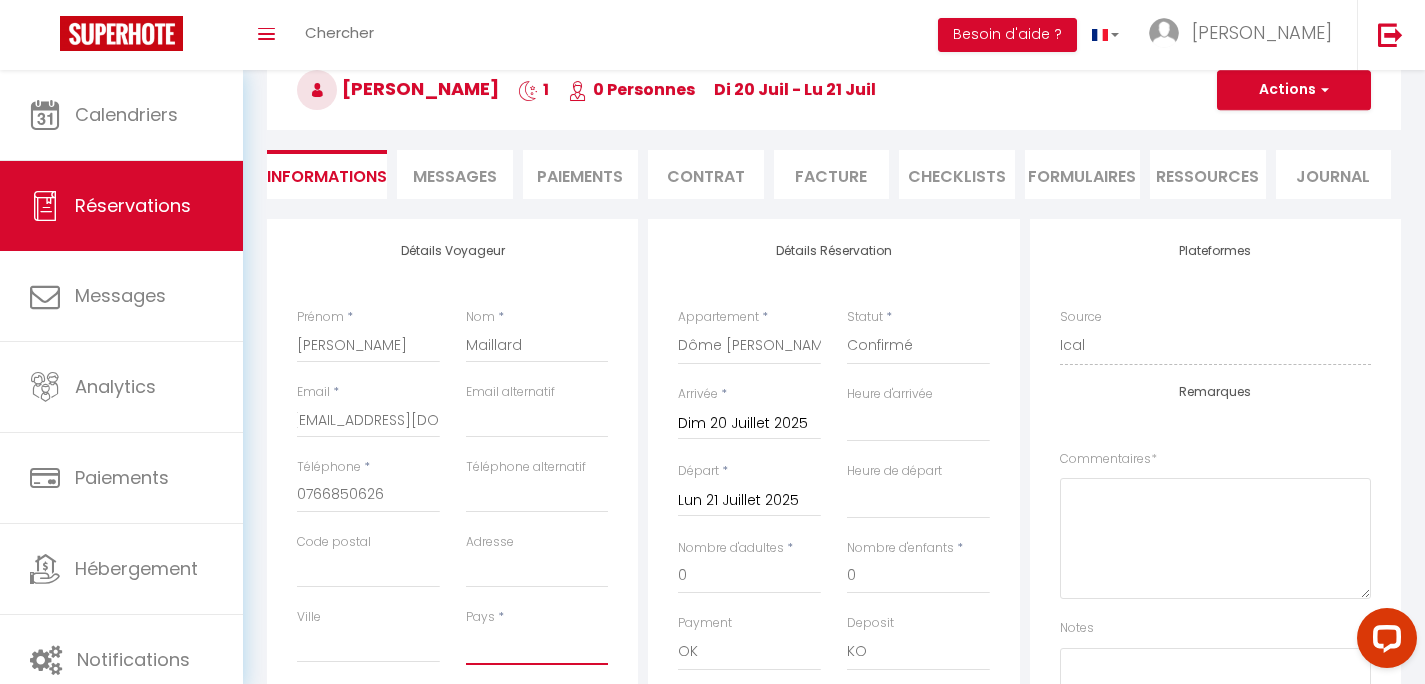 click on "[GEOGRAPHIC_DATA]
[GEOGRAPHIC_DATA]
[GEOGRAPHIC_DATA]
[GEOGRAPHIC_DATA]
[GEOGRAPHIC_DATA]
[US_STATE]
[GEOGRAPHIC_DATA]
[GEOGRAPHIC_DATA]
[GEOGRAPHIC_DATA]
[GEOGRAPHIC_DATA]
[GEOGRAPHIC_DATA]
[GEOGRAPHIC_DATA]
[GEOGRAPHIC_DATA]
[GEOGRAPHIC_DATA]
[GEOGRAPHIC_DATA]
[GEOGRAPHIC_DATA]
[GEOGRAPHIC_DATA]
[GEOGRAPHIC_DATA]
[GEOGRAPHIC_DATA]
[GEOGRAPHIC_DATA]
[GEOGRAPHIC_DATA]
[GEOGRAPHIC_DATA]
[GEOGRAPHIC_DATA]
[GEOGRAPHIC_DATA]" at bounding box center [537, 646] 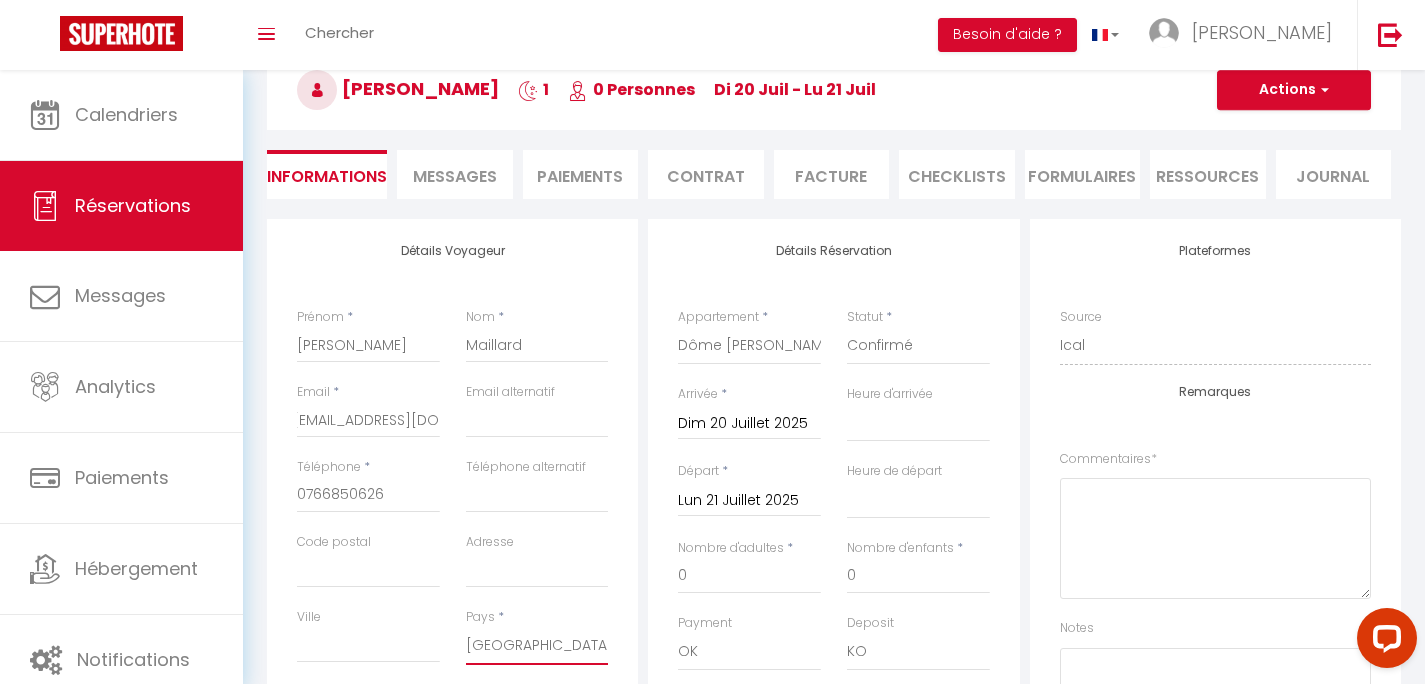 select 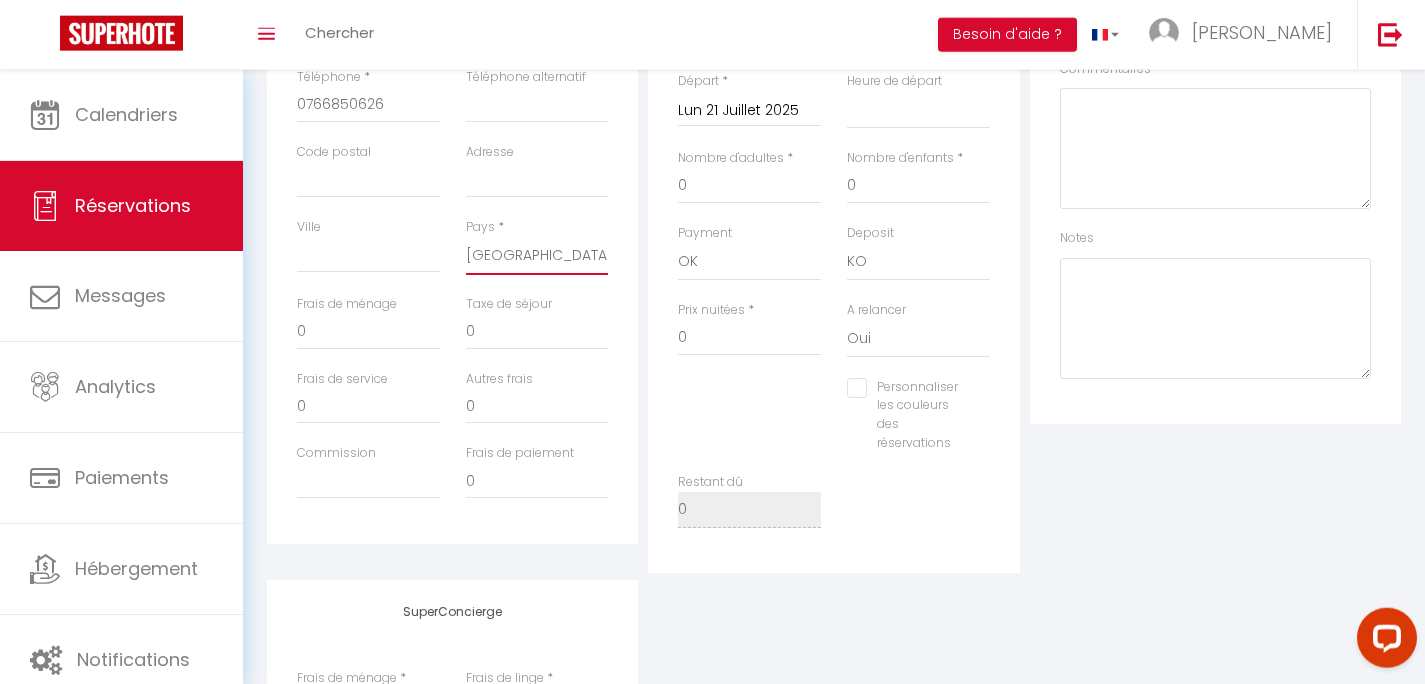 scroll, scrollTop: 512, scrollLeft: 0, axis: vertical 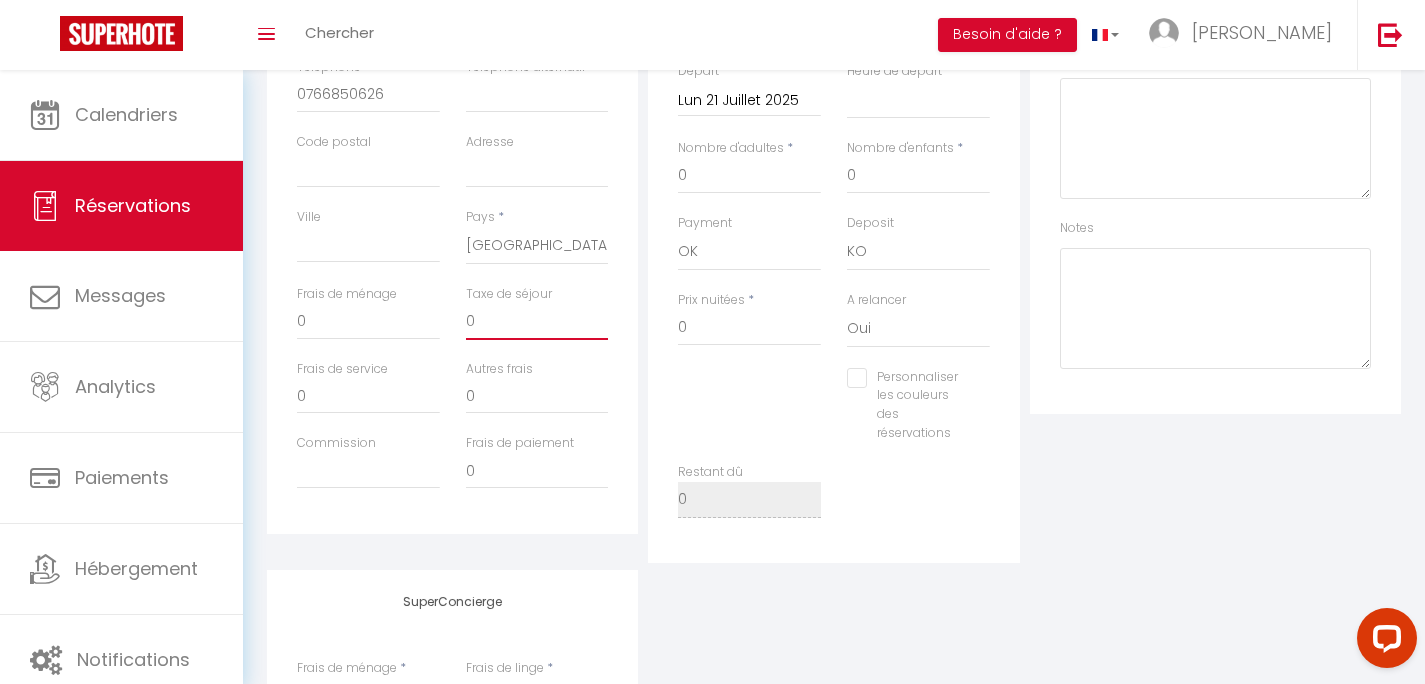 click on "0" at bounding box center [537, 322] 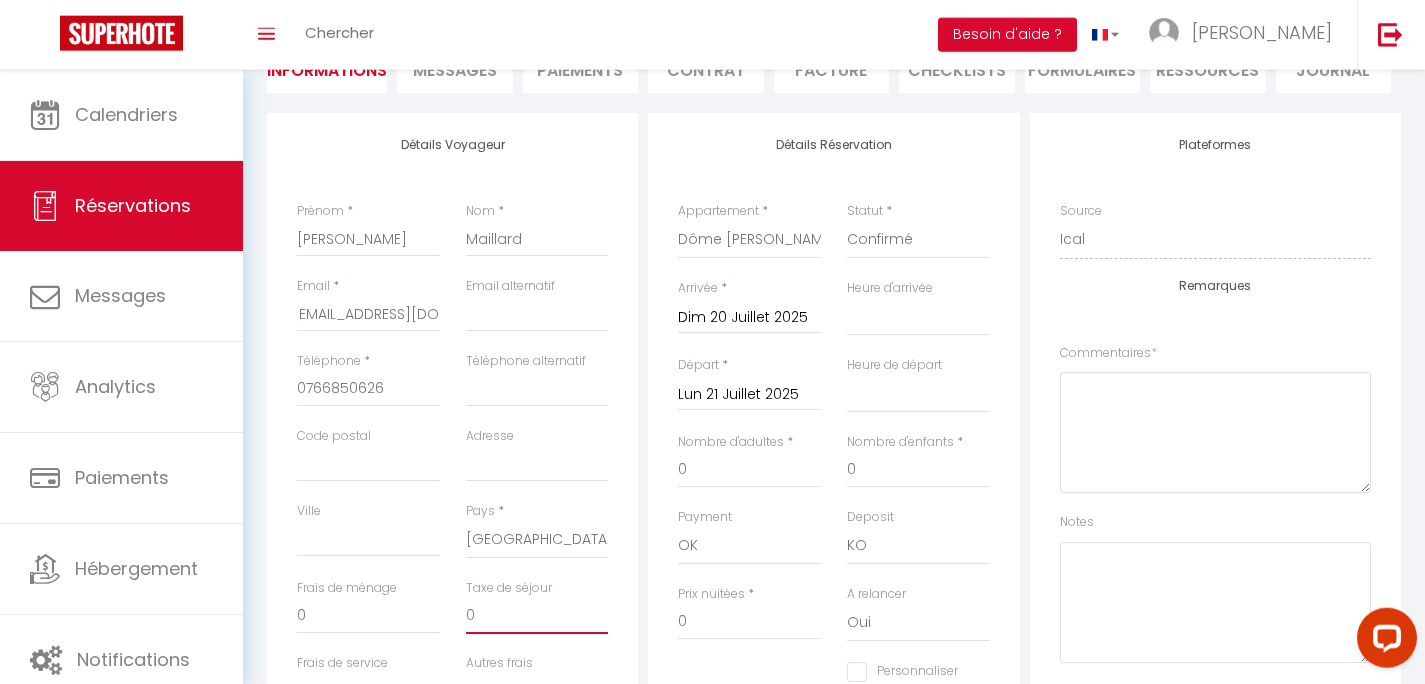 scroll, scrollTop: 160, scrollLeft: 0, axis: vertical 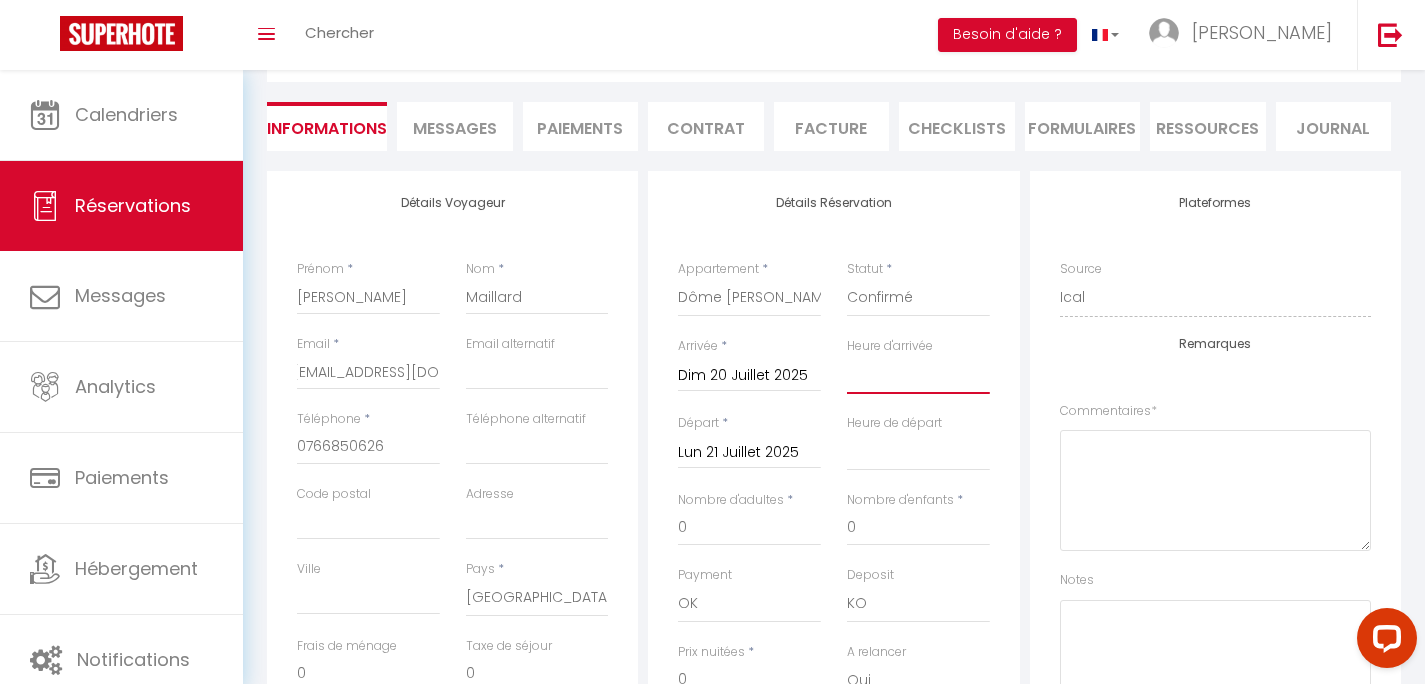 click on "00:00 00:30 01:00 01:30 02:00 02:30 03:00 03:30 04:00 04:30 05:00 05:30 06:00 06:30 07:00 07:30 08:00 08:30 09:00 09:30 10:00 10:30 11:00 11:30 12:00 12:30 13:00 13:30 14:00 14:30 15:00 15:30 16:00 16:30 17:00 17:30 18:00 18:30 19:00 19:30 20:00 20:30 21:00 21:30 22:00 22:30 23:00 23:30" at bounding box center [918, 375] 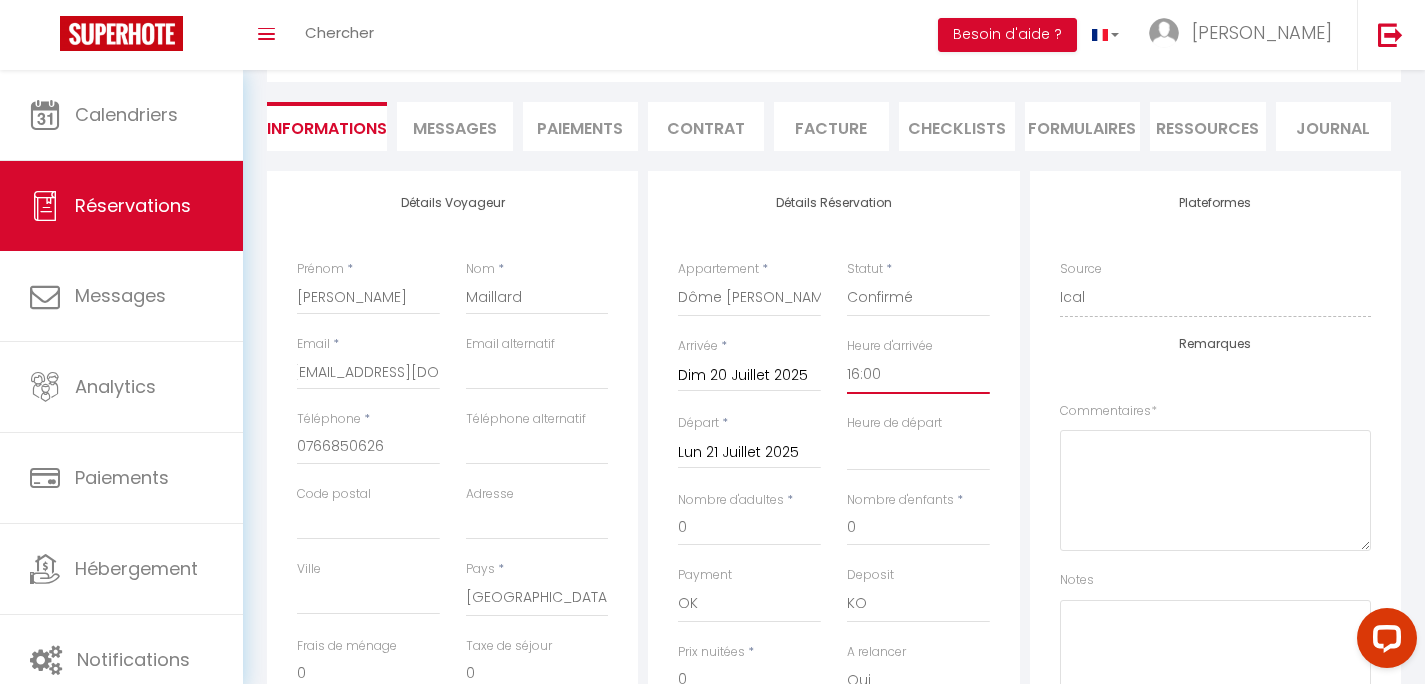 click on "16:00" at bounding box center (0, 0) 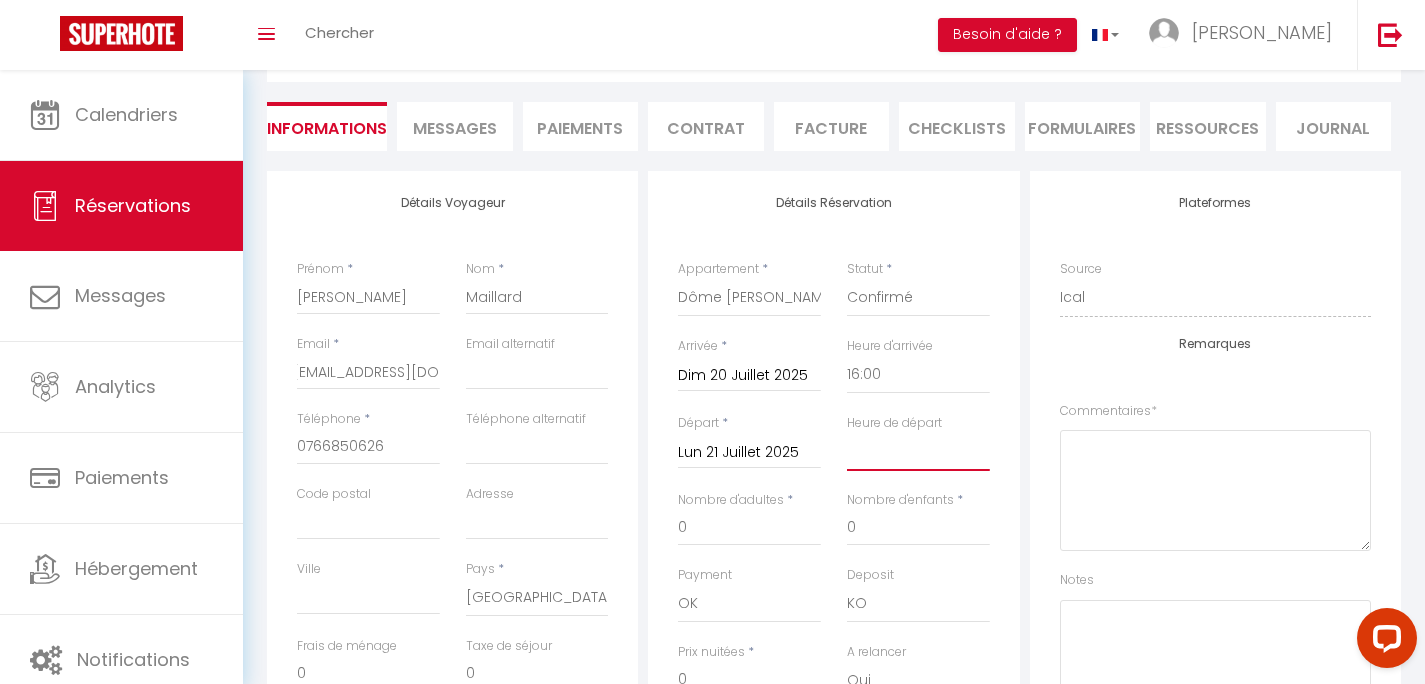 click on "00:00 00:30 01:00 01:30 02:00 02:30 03:00 03:30 04:00 04:30 05:00 05:30 06:00 06:30 07:00 07:30 08:00 08:30 09:00 09:30 10:00 10:30 11:00 11:30 12:00 12:30 13:00 13:30 14:00 14:30 15:00 15:30 16:00 16:30 17:00 17:30 18:00 18:30 19:00 19:30 20:00 20:30 21:00 21:30 22:00 22:30 23:00 23:30" at bounding box center [918, 452] 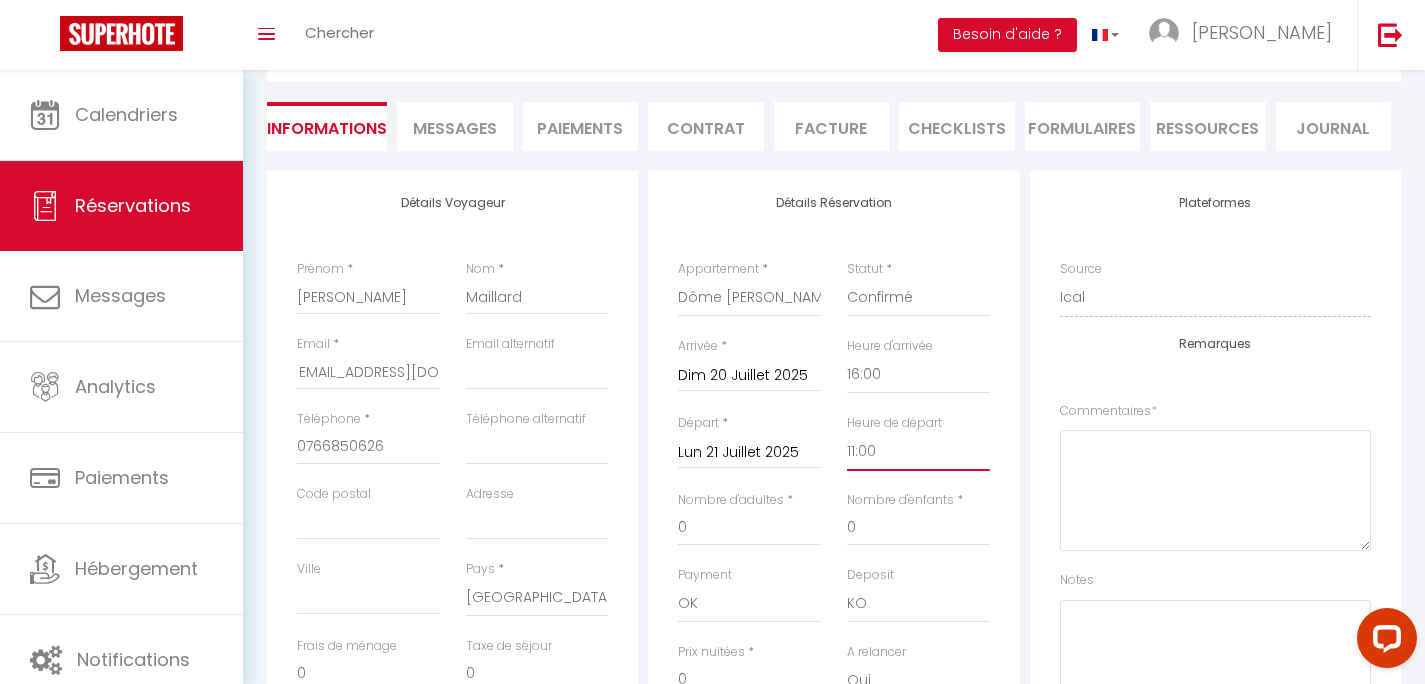 checkbox on "false" 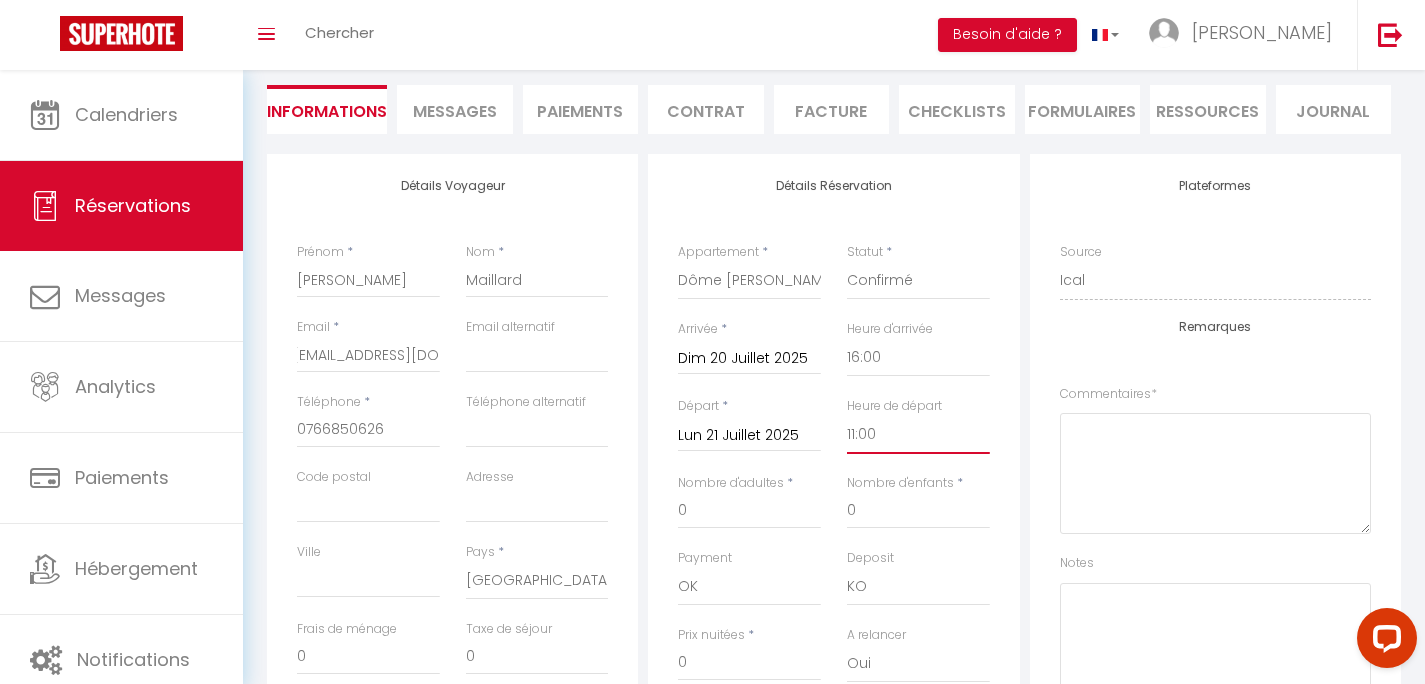 scroll, scrollTop: 192, scrollLeft: 0, axis: vertical 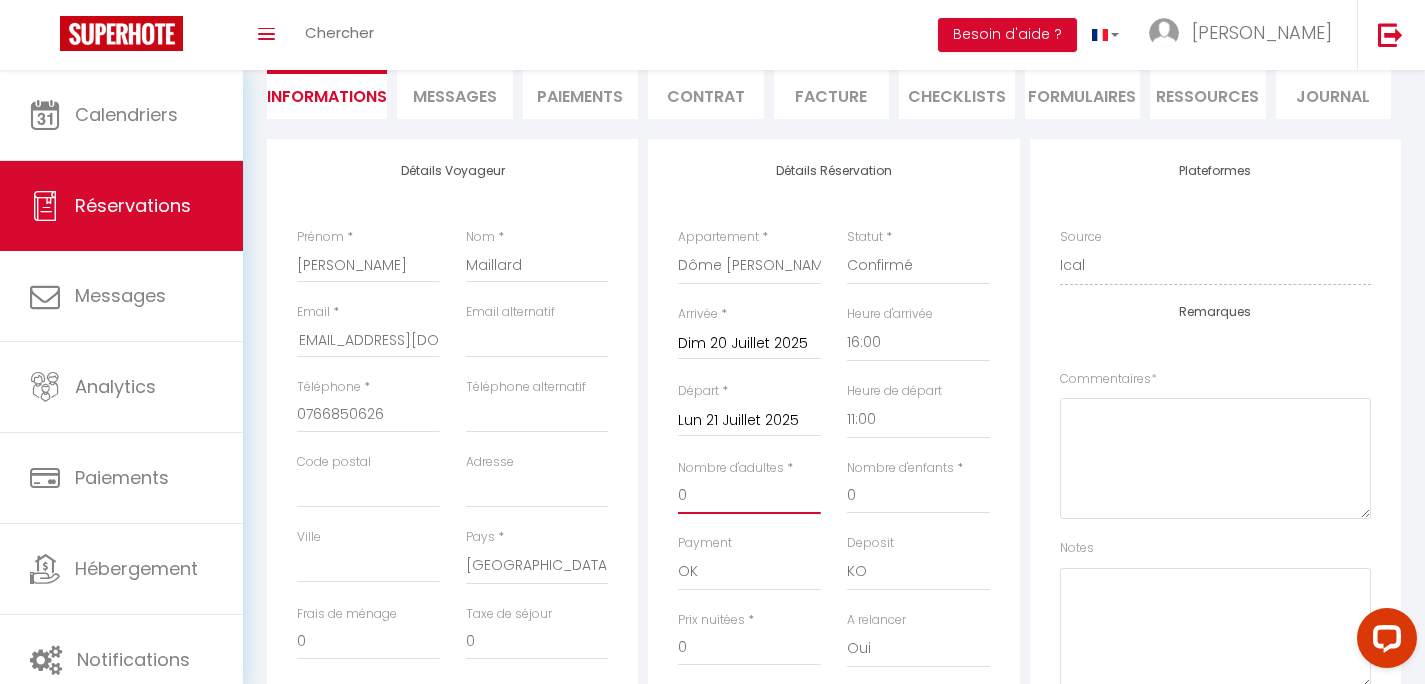 click on "0" at bounding box center [749, 496] 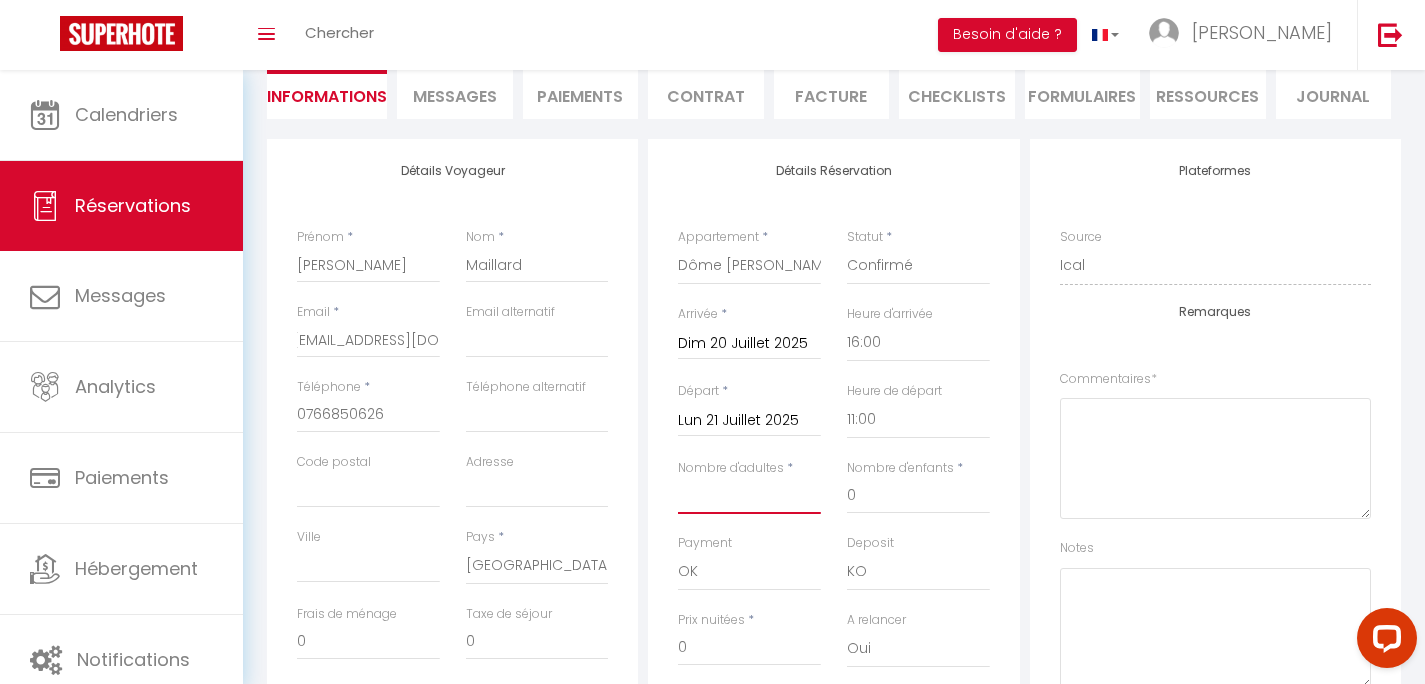 checkbox on "false" 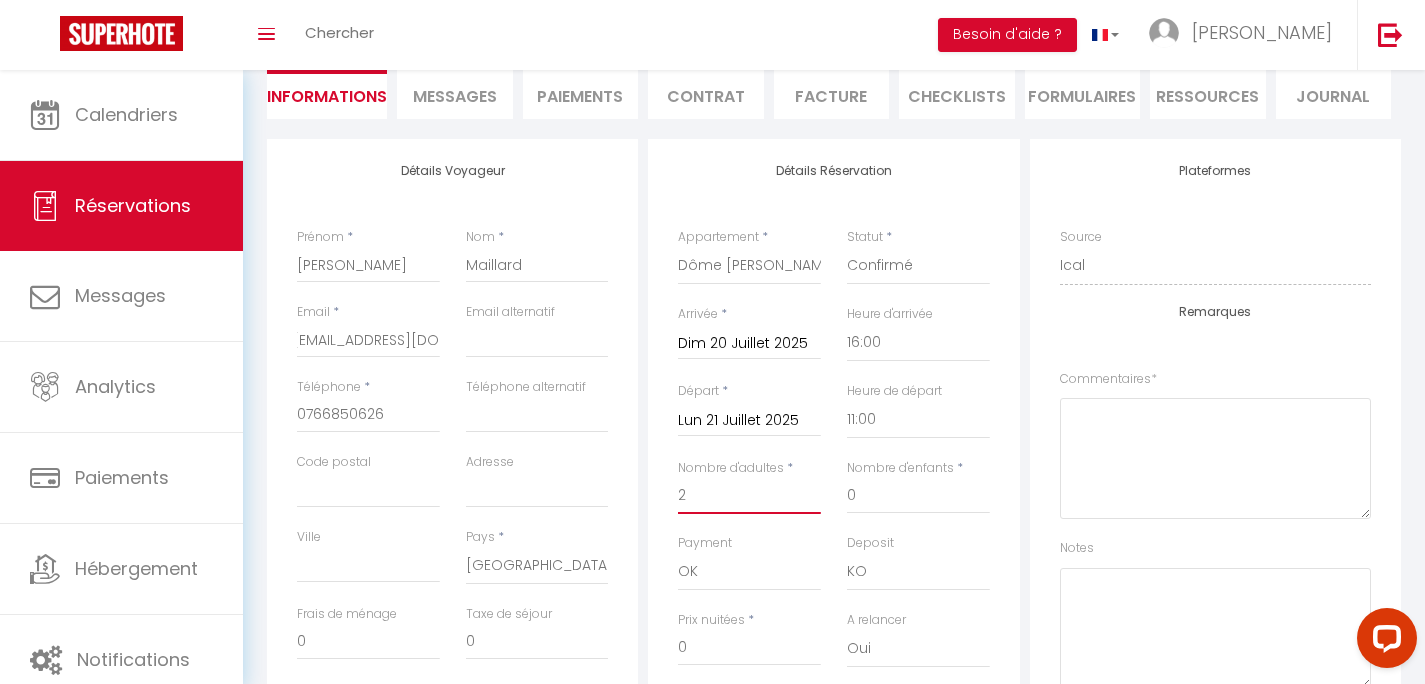 checkbox on "false" 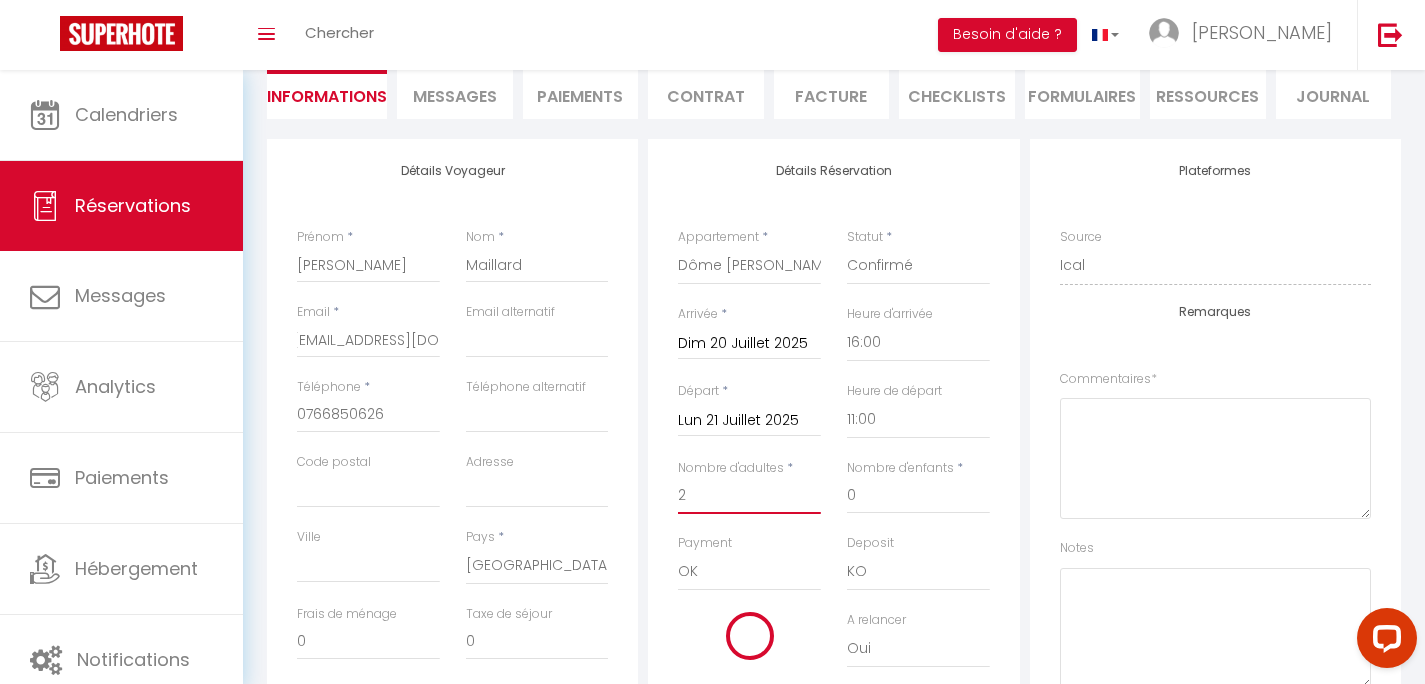type on "1.32" 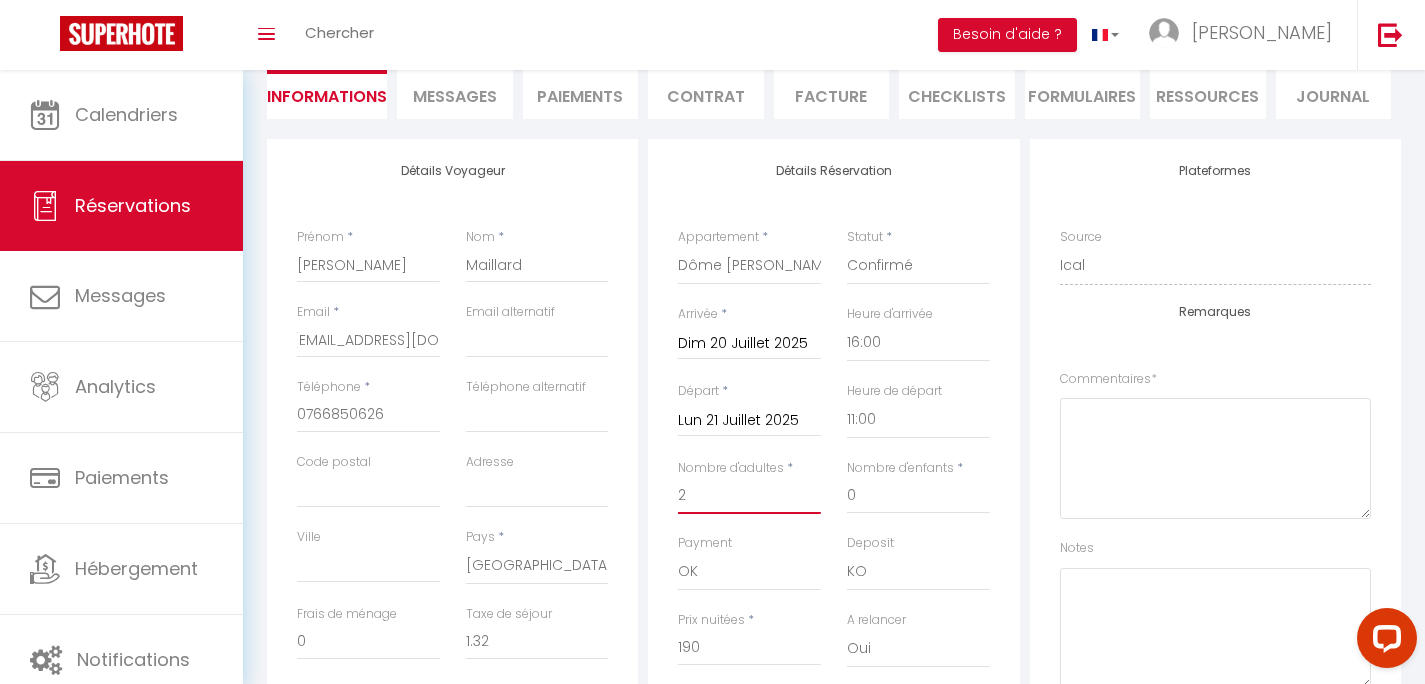 type on "2" 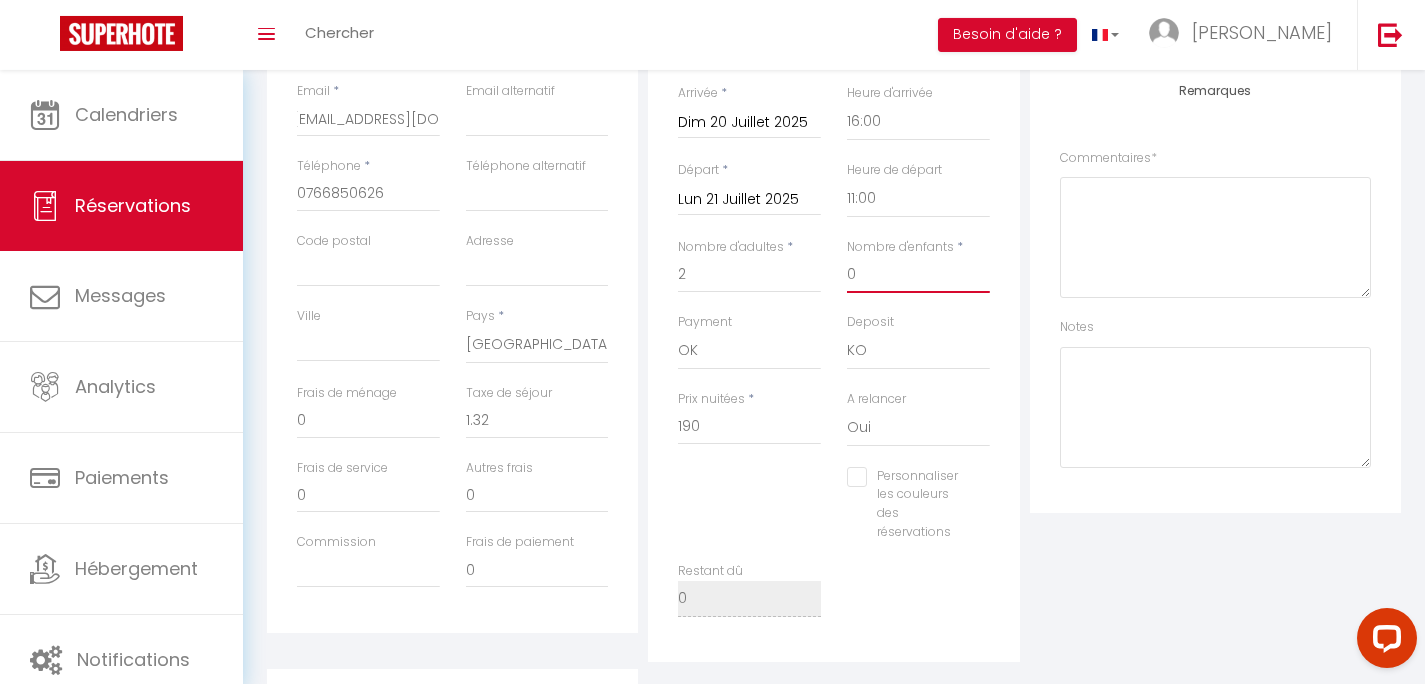 scroll, scrollTop: 416, scrollLeft: 0, axis: vertical 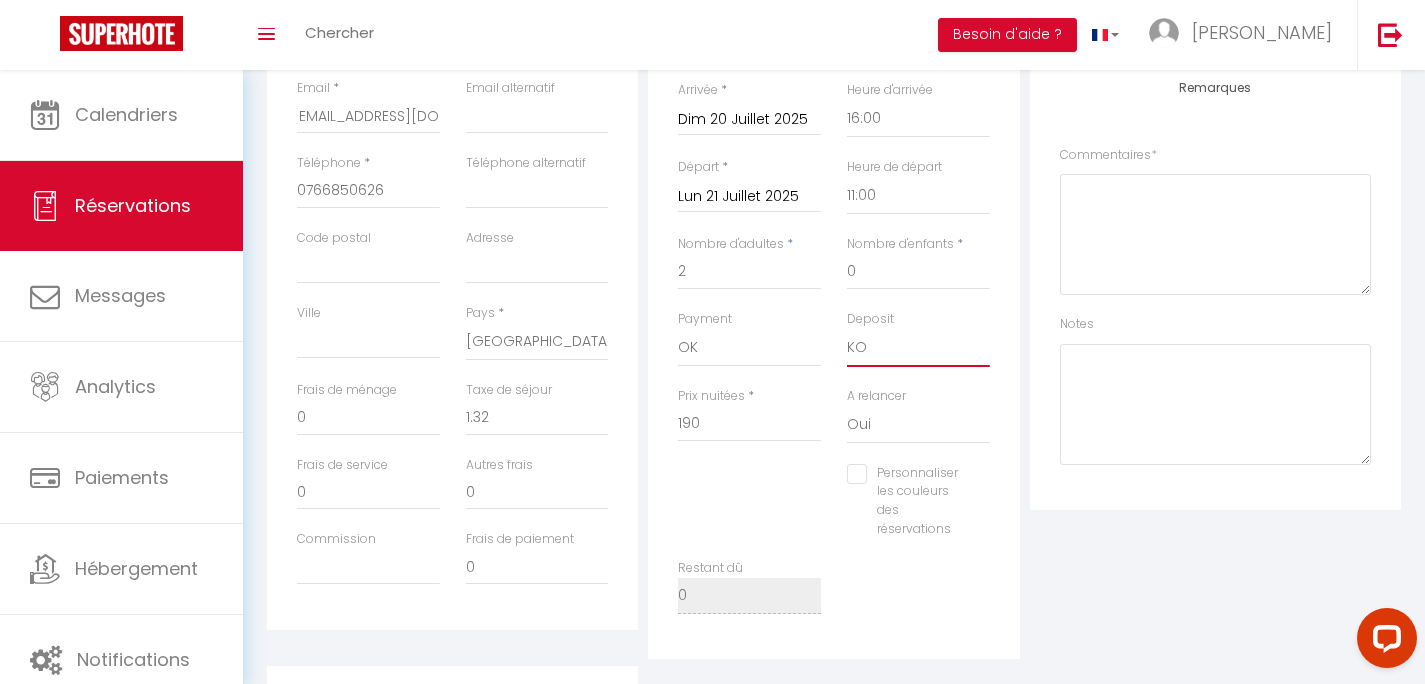 select on "15" 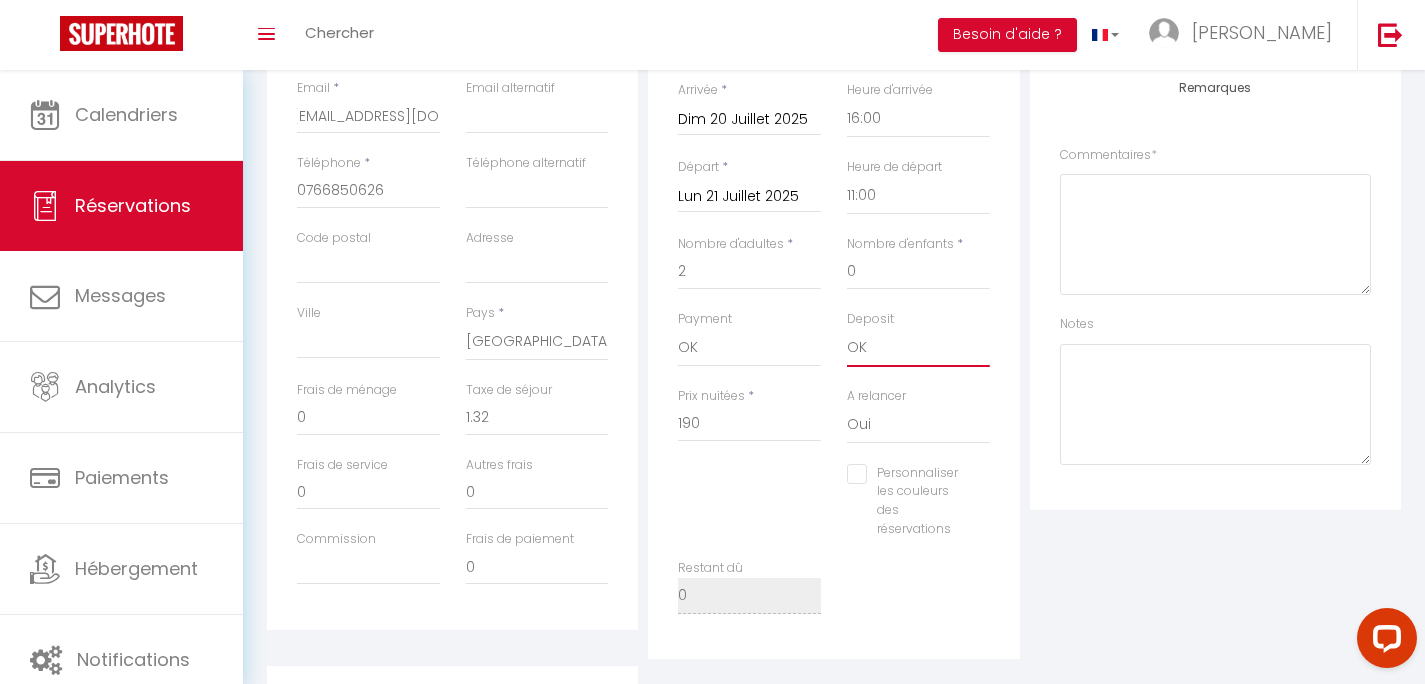 click on "OK" at bounding box center (0, 0) 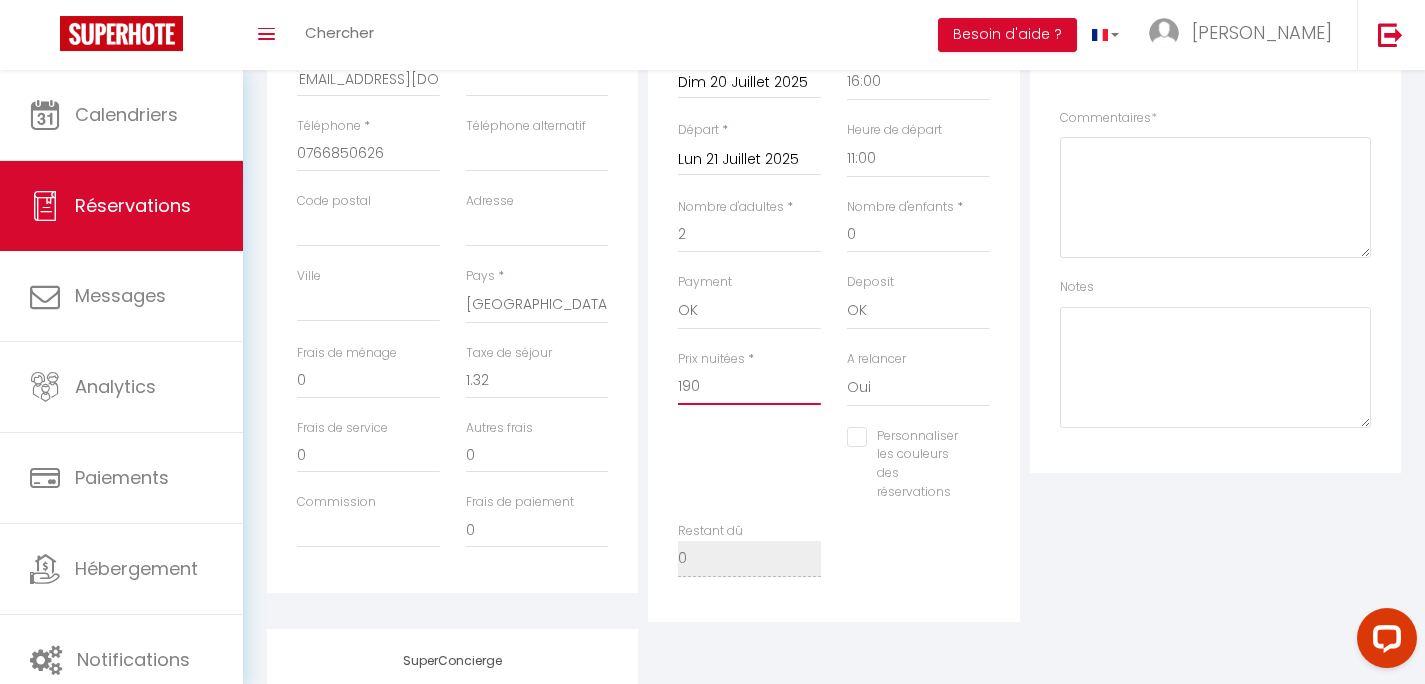 scroll, scrollTop: 512, scrollLeft: 0, axis: vertical 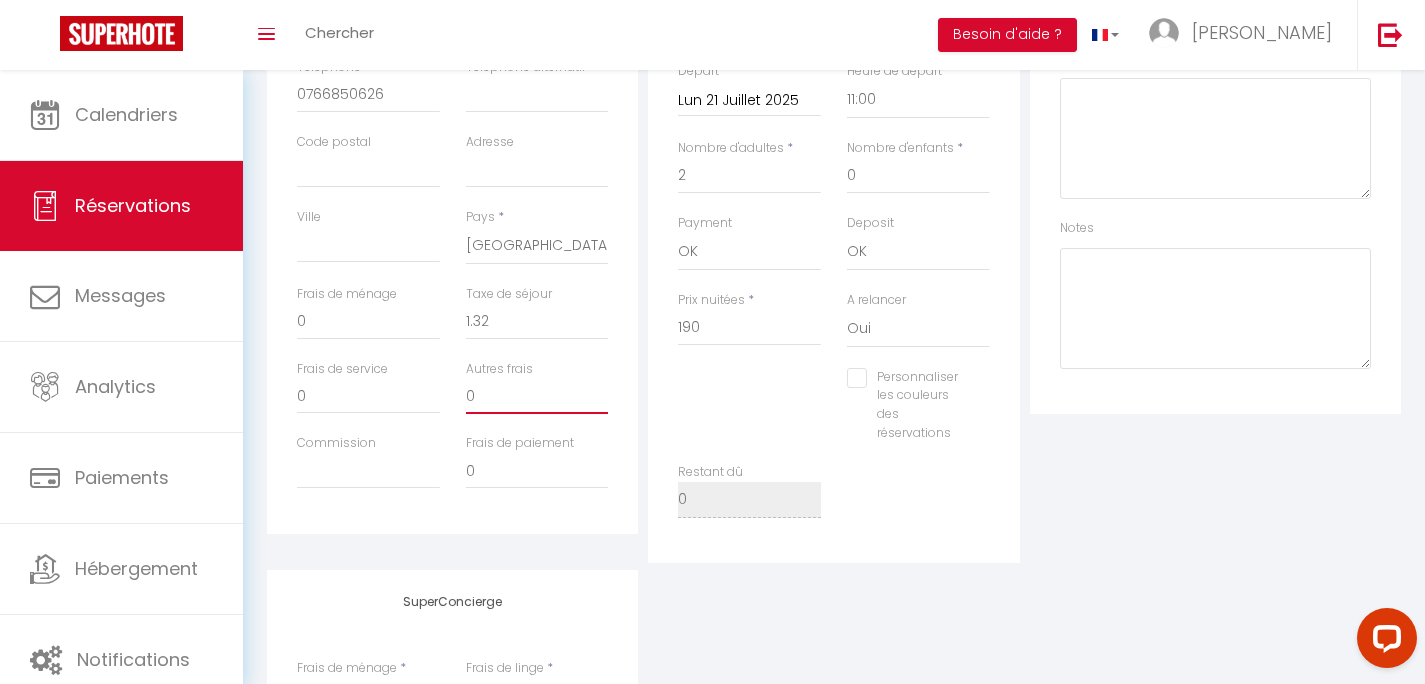 click on "0" at bounding box center (537, 396) 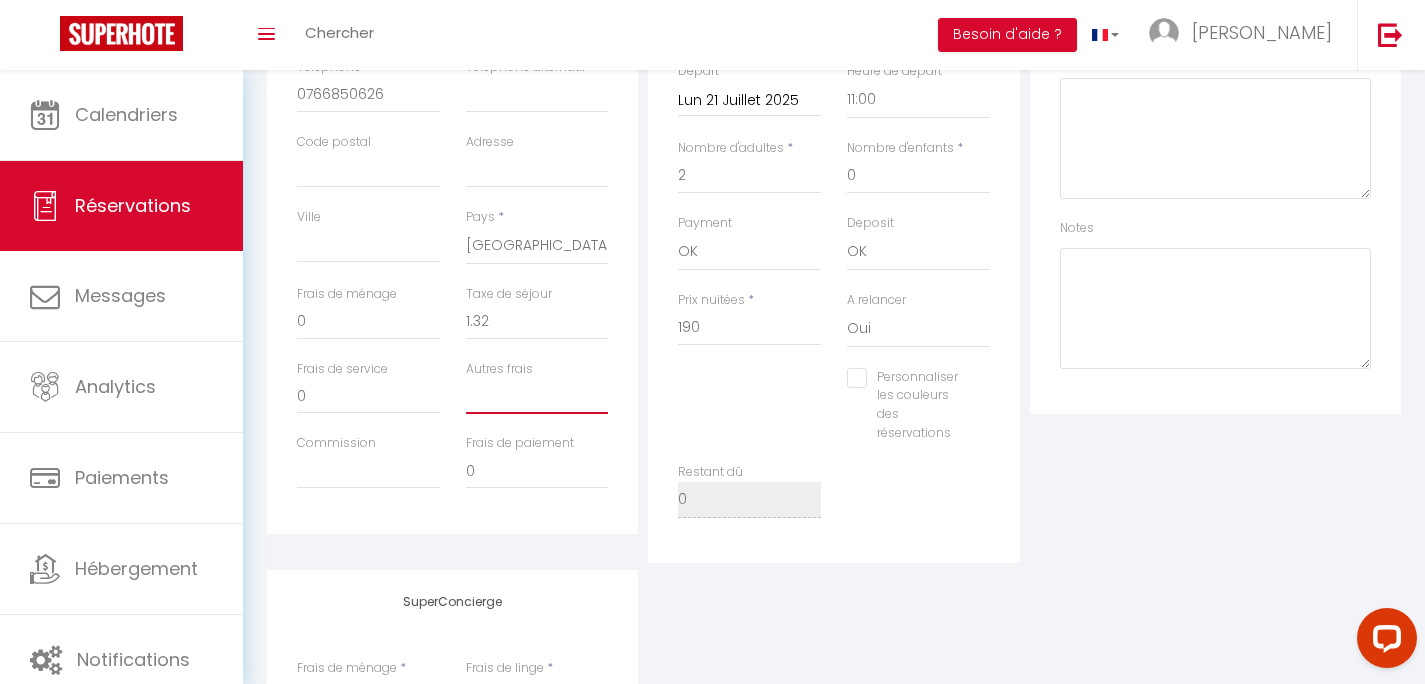 checkbox on "false" 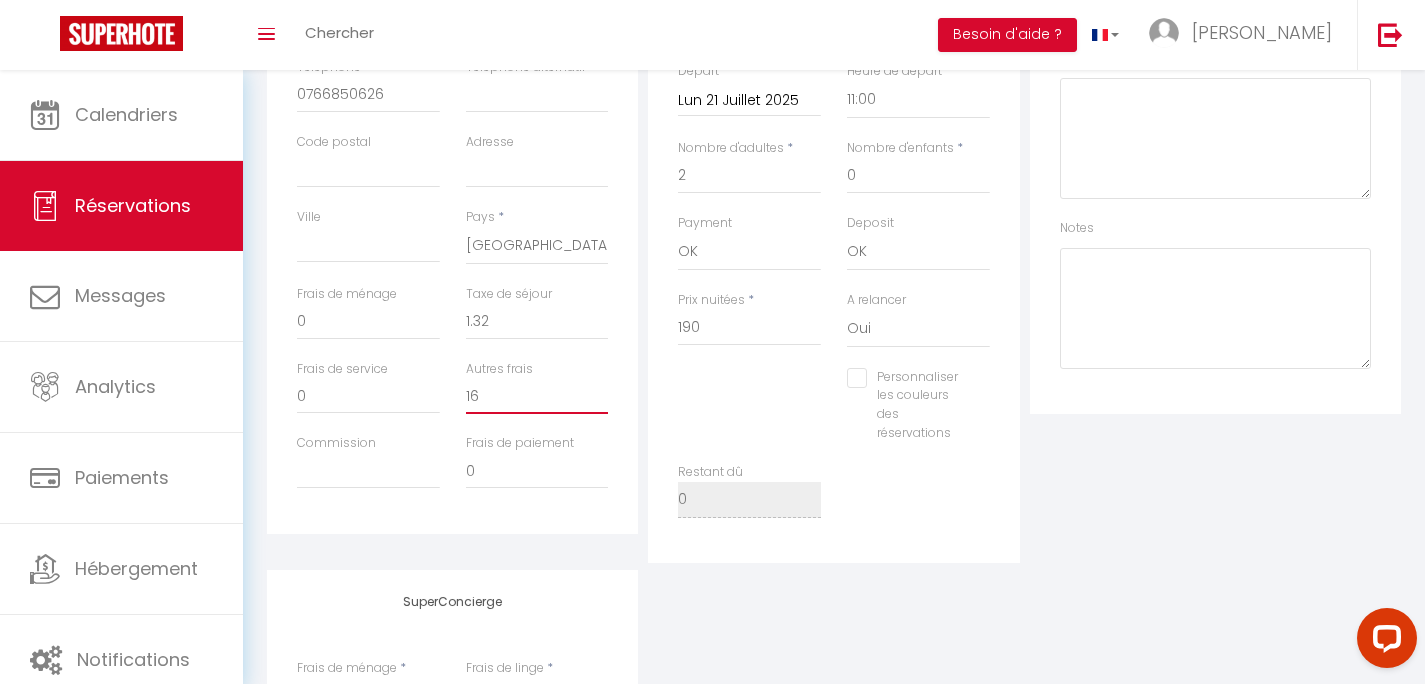 type on "16" 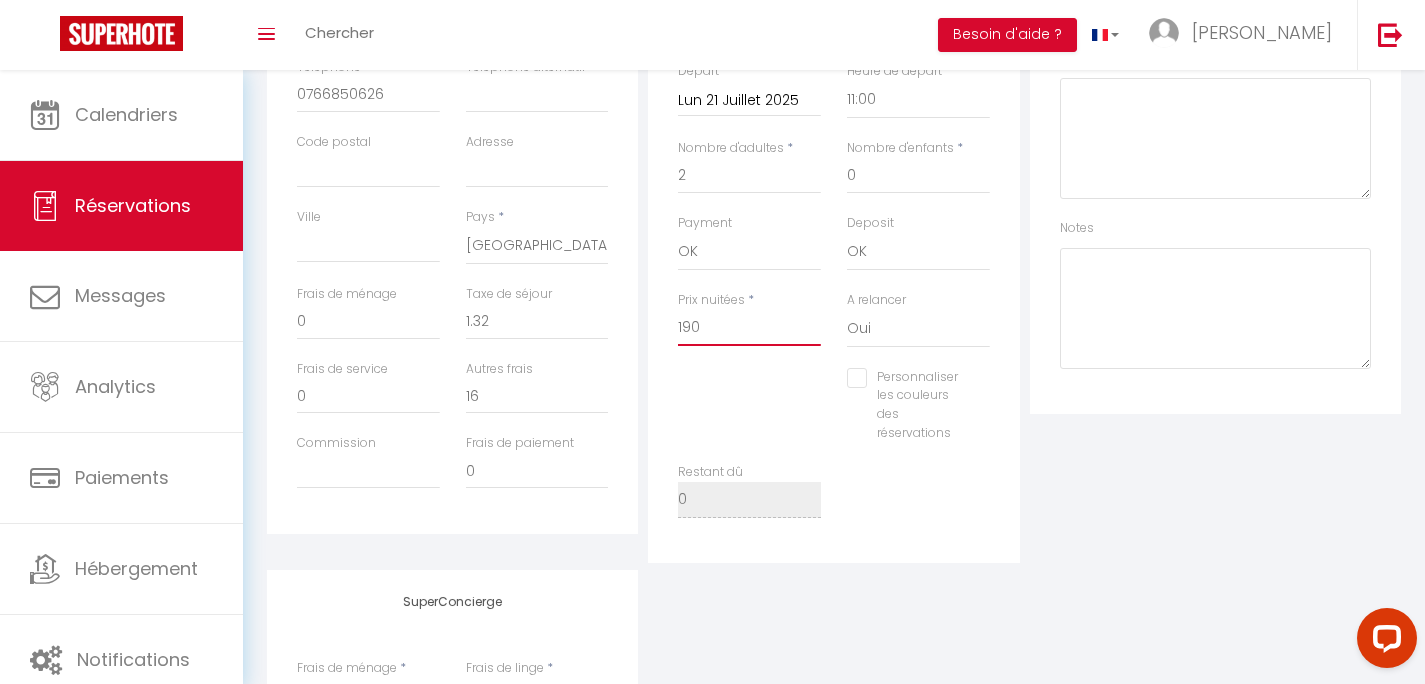 drag, startPoint x: 709, startPoint y: 322, endPoint x: 615, endPoint y: 343, distance: 96.317184 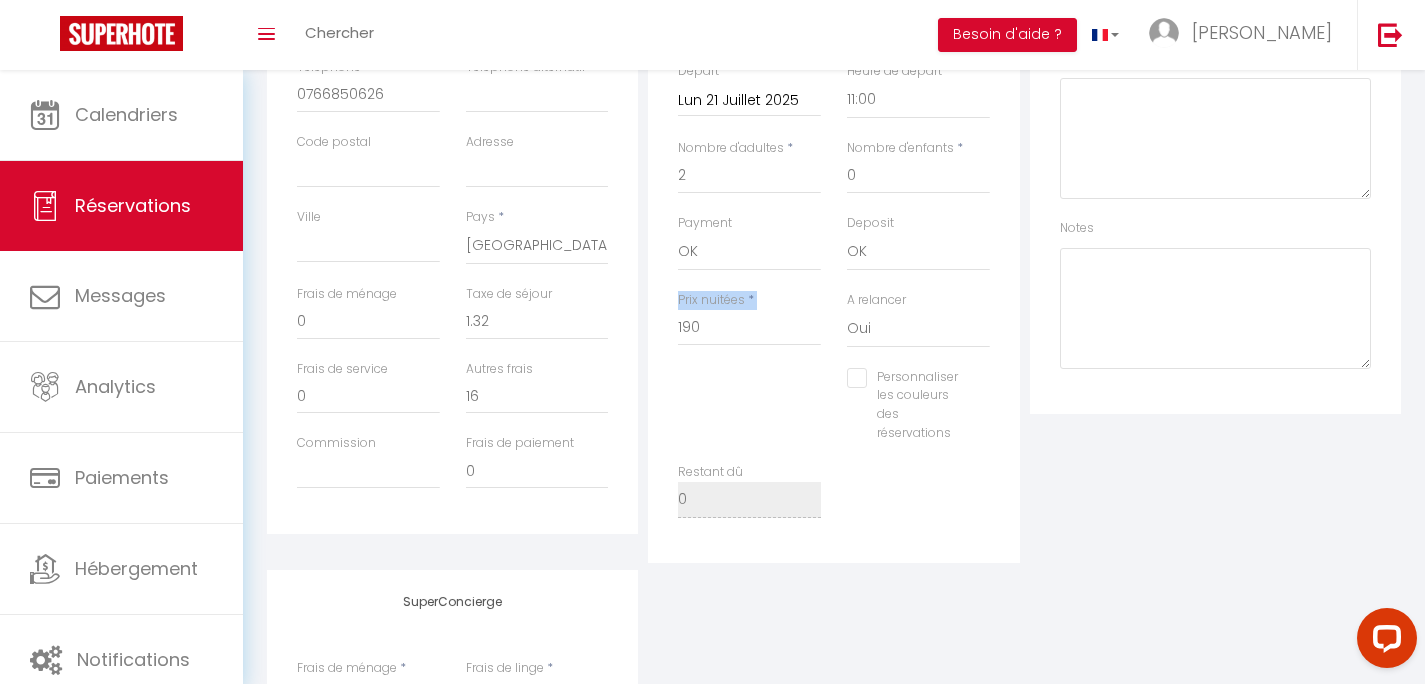 drag, startPoint x: 615, startPoint y: 343, endPoint x: 648, endPoint y: 324, distance: 38.078865 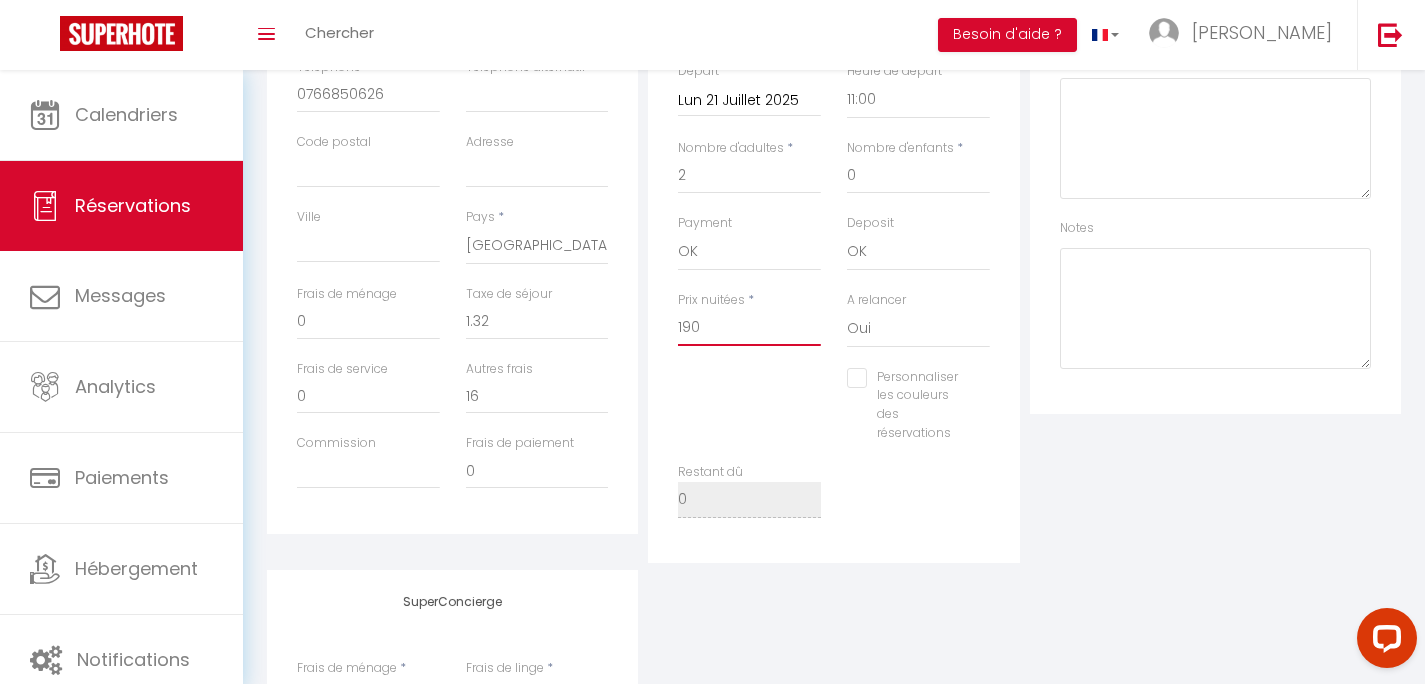 click on "190" at bounding box center (749, 328) 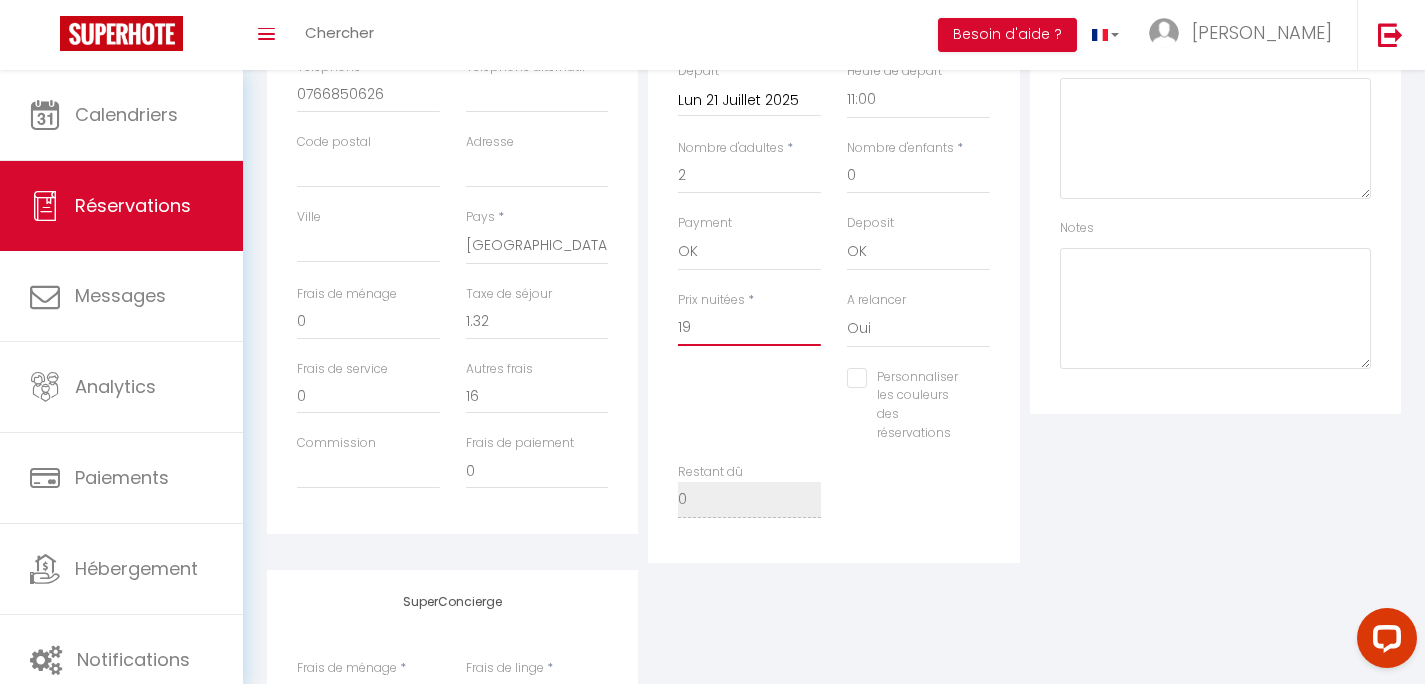 type on "1" 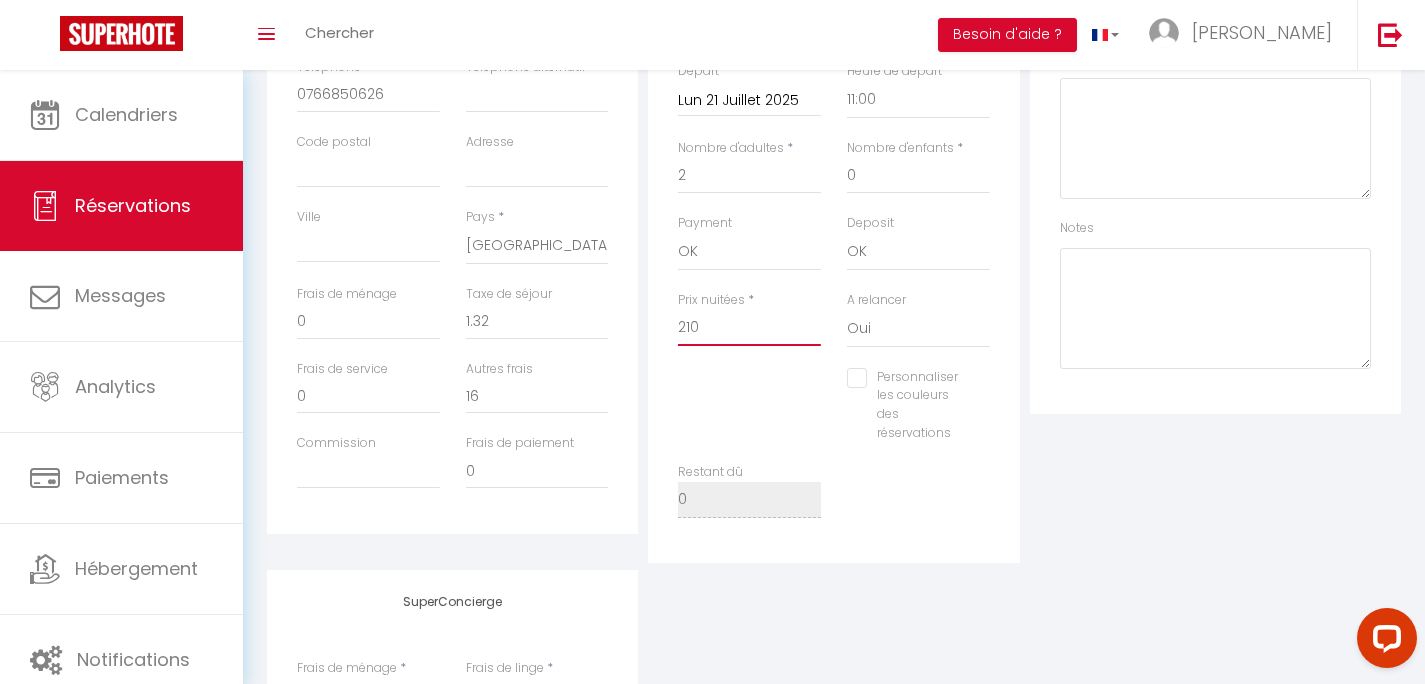 type on "210" 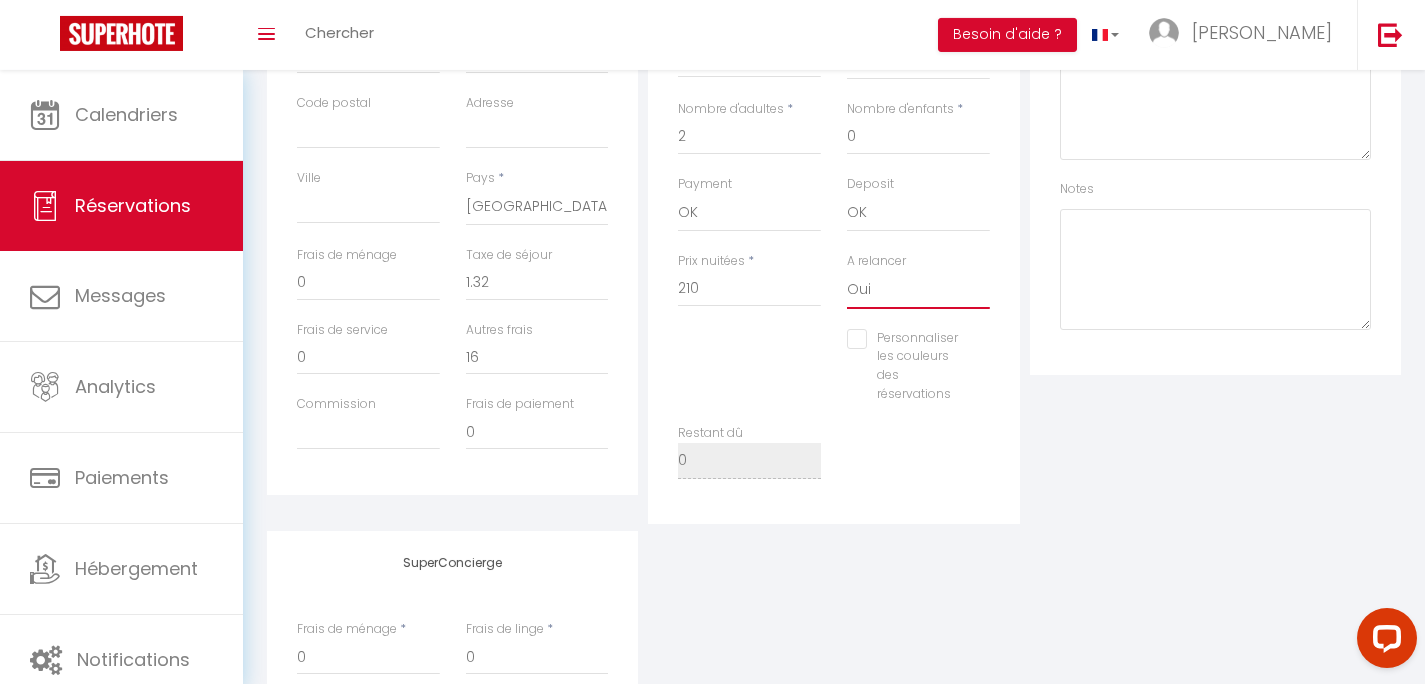 scroll, scrollTop: 560, scrollLeft: 0, axis: vertical 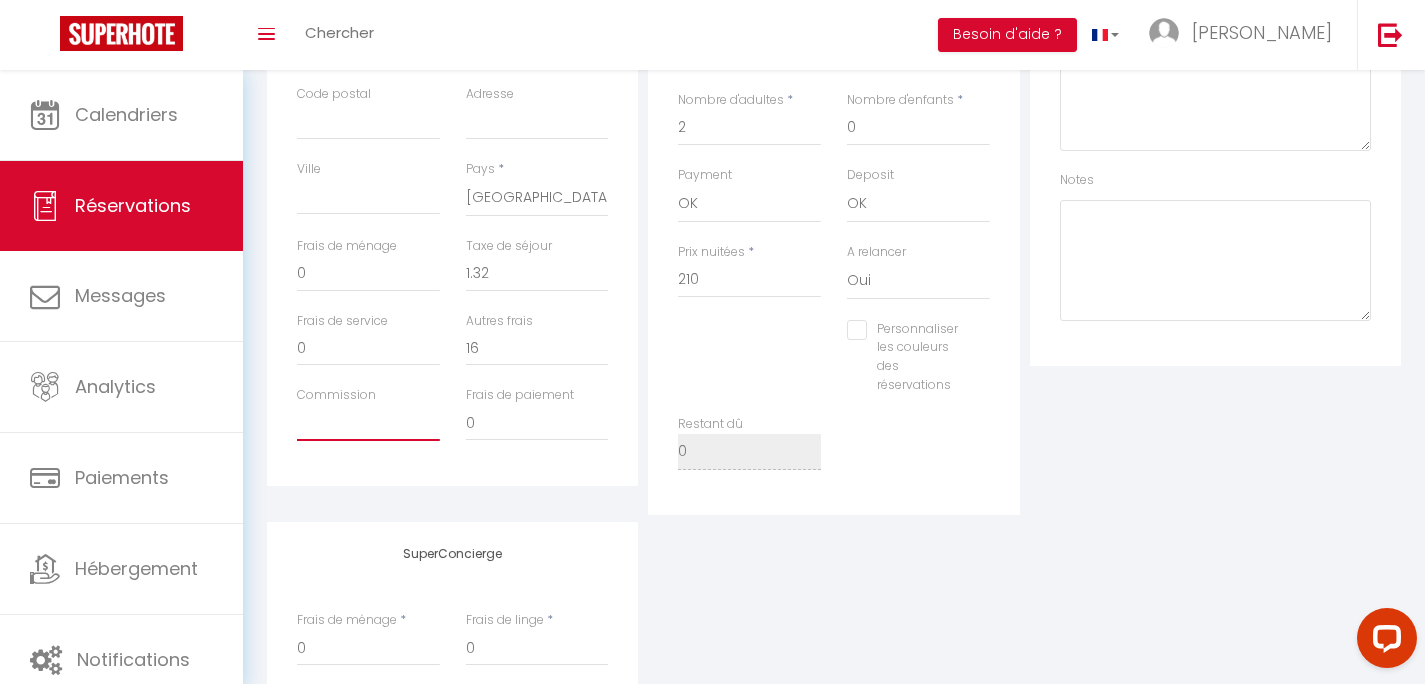 click on "Commission" at bounding box center [368, 423] 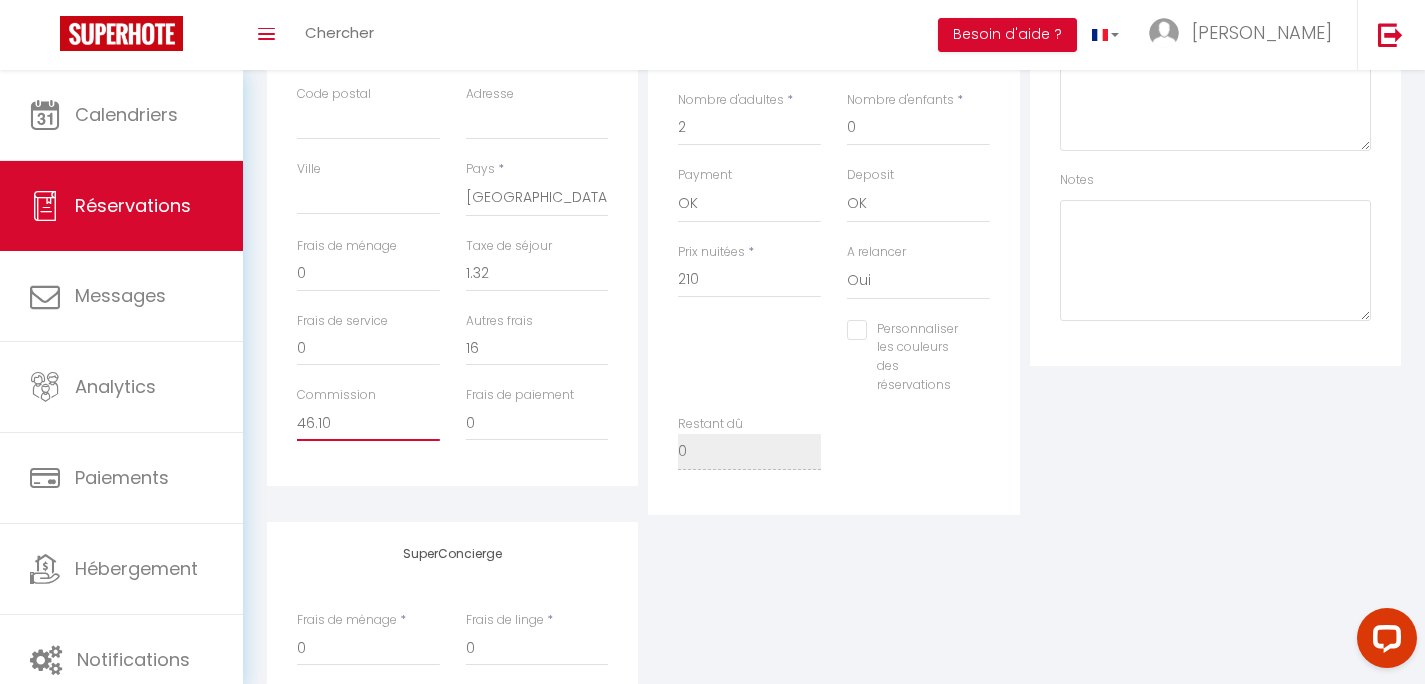 type on "46.10" 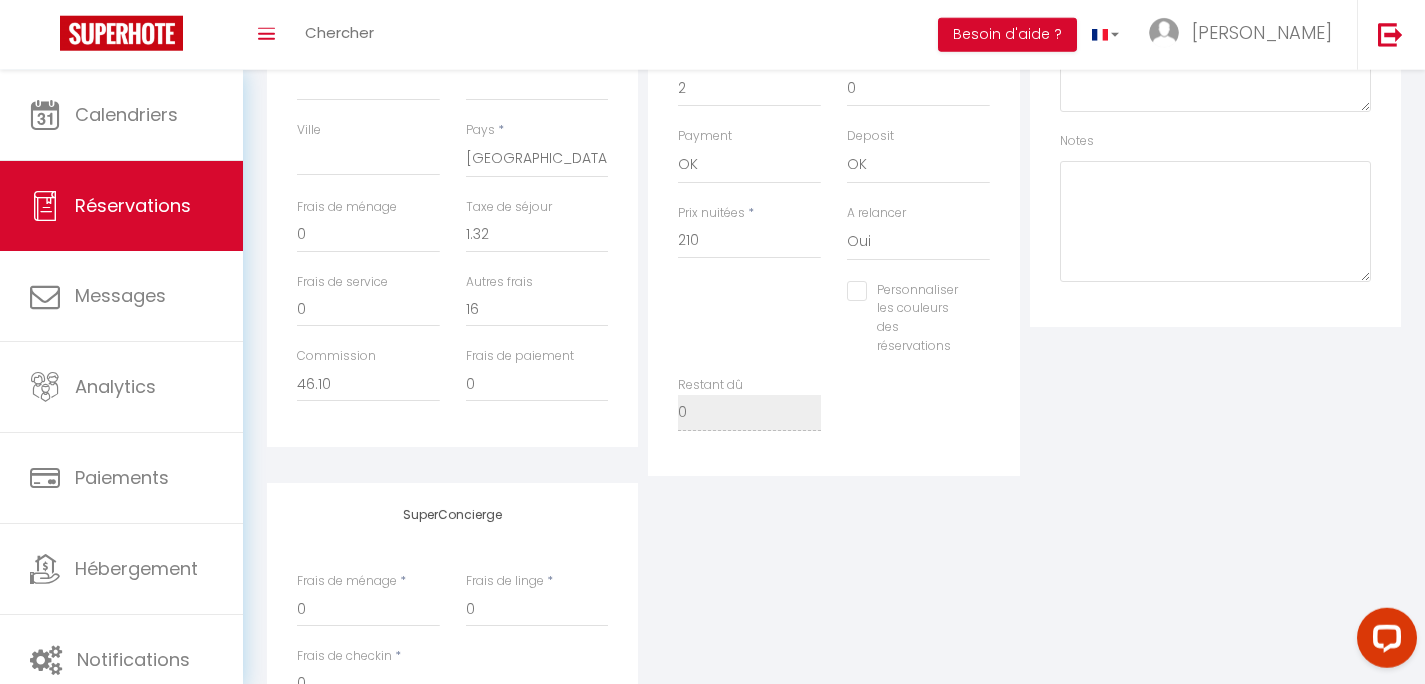 scroll, scrollTop: 546, scrollLeft: 0, axis: vertical 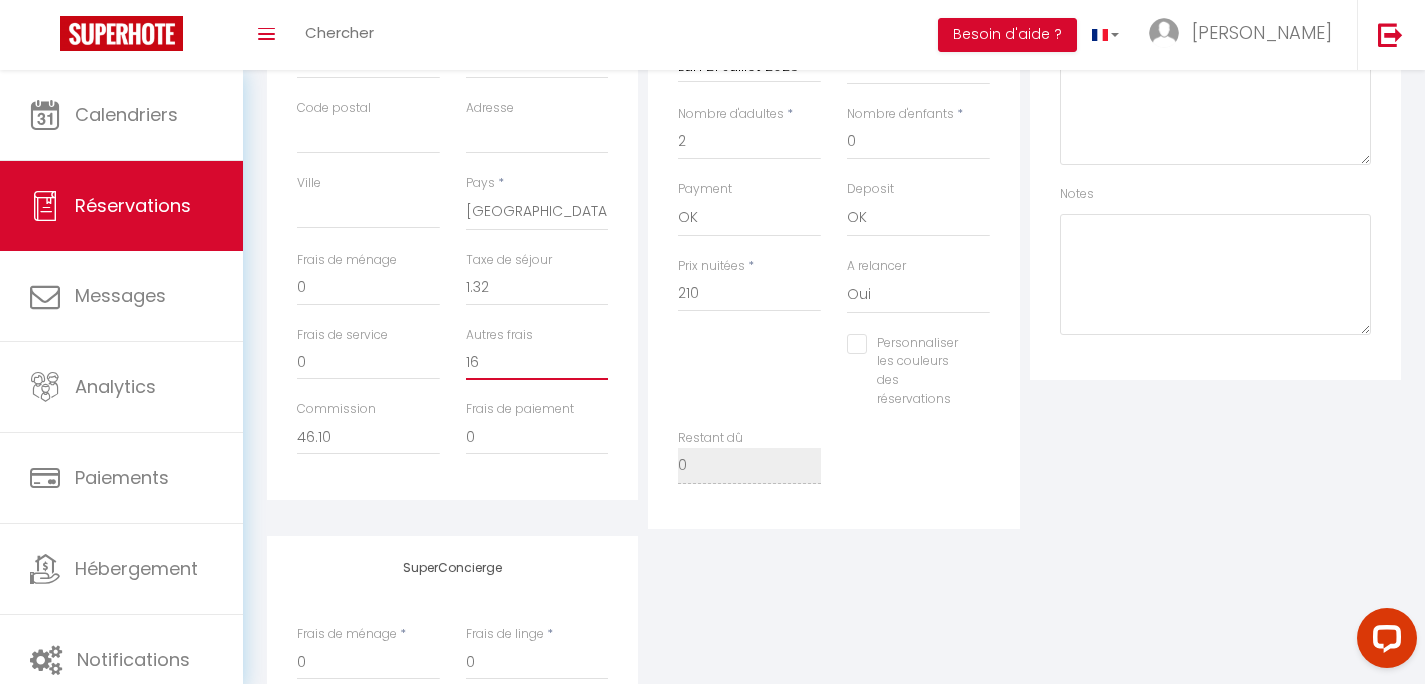 click on "16" at bounding box center [537, 362] 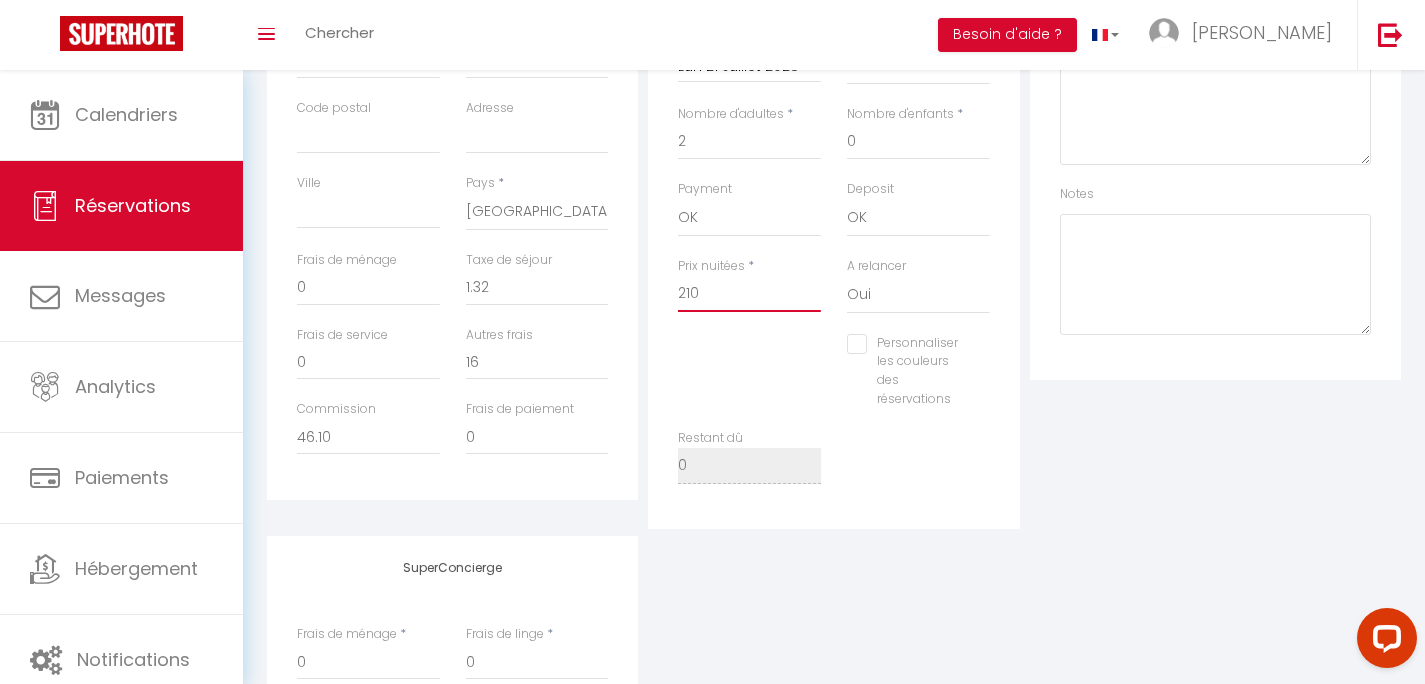 click on "210" at bounding box center [749, 294] 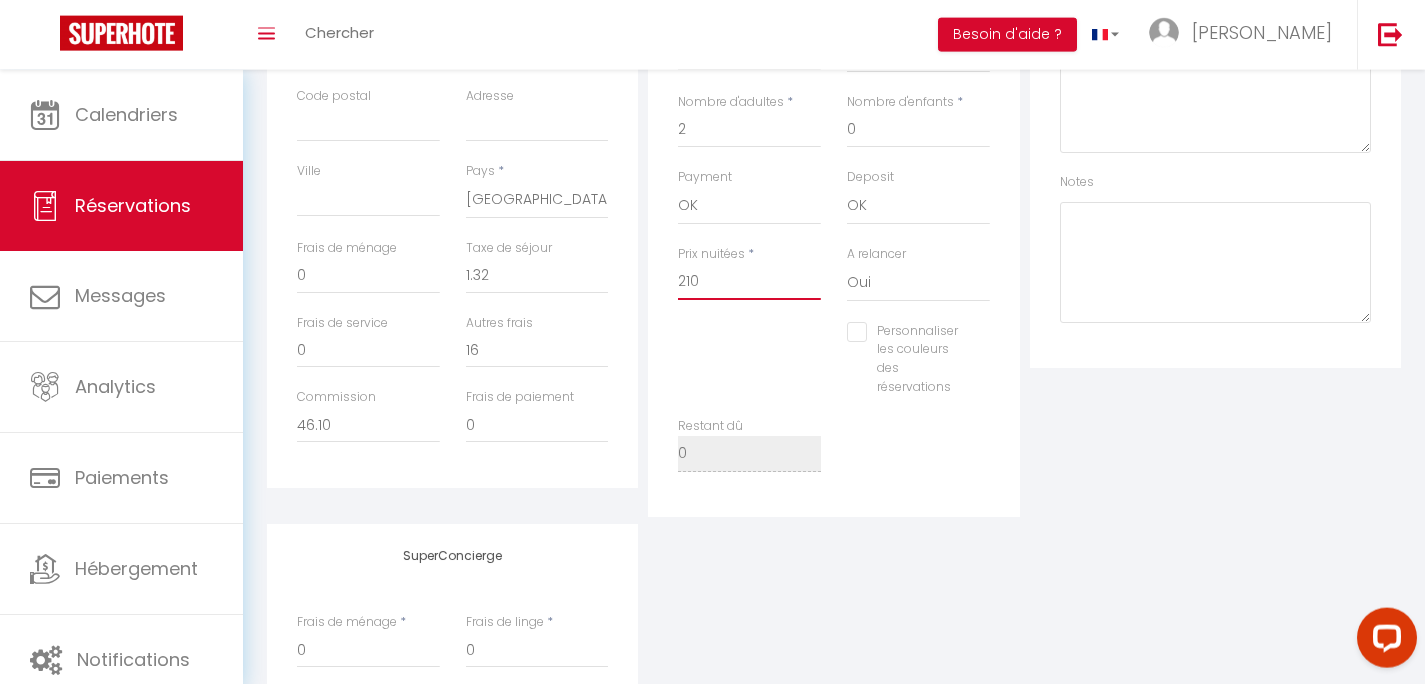 scroll, scrollTop: 546, scrollLeft: 0, axis: vertical 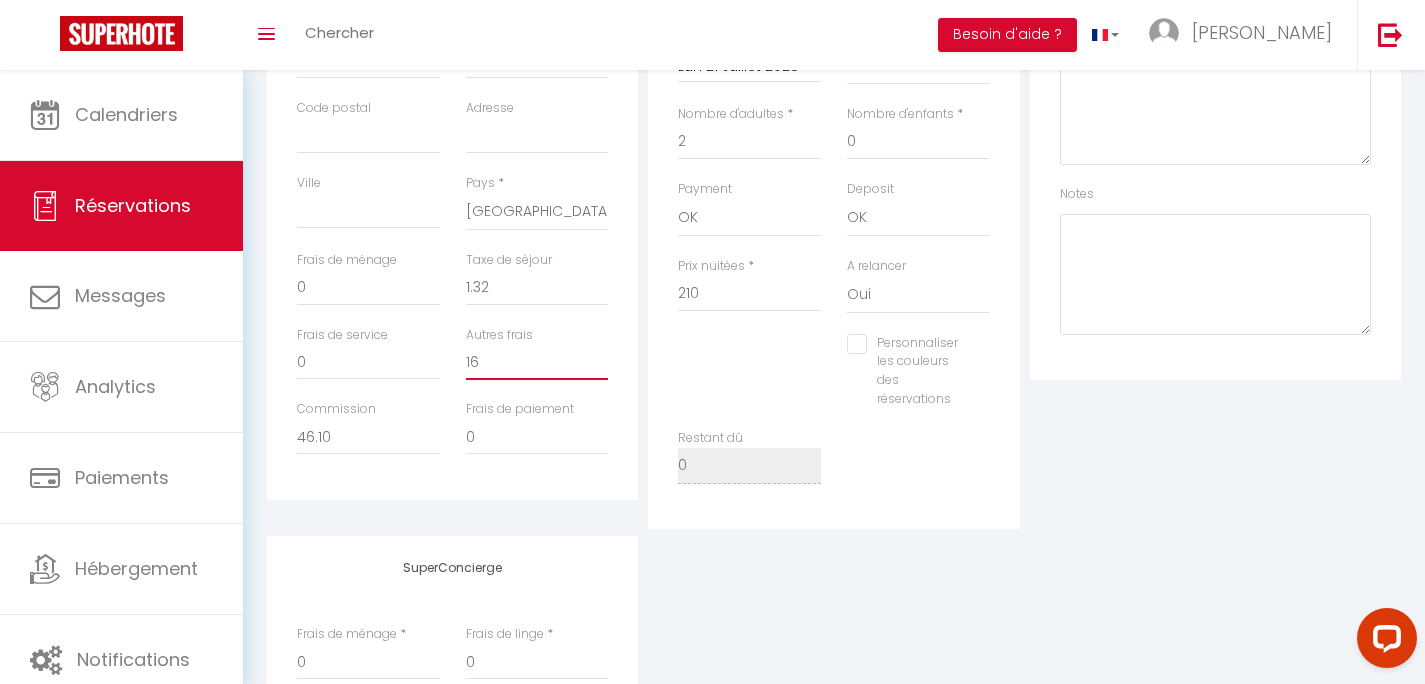 click on "16" at bounding box center (537, 362) 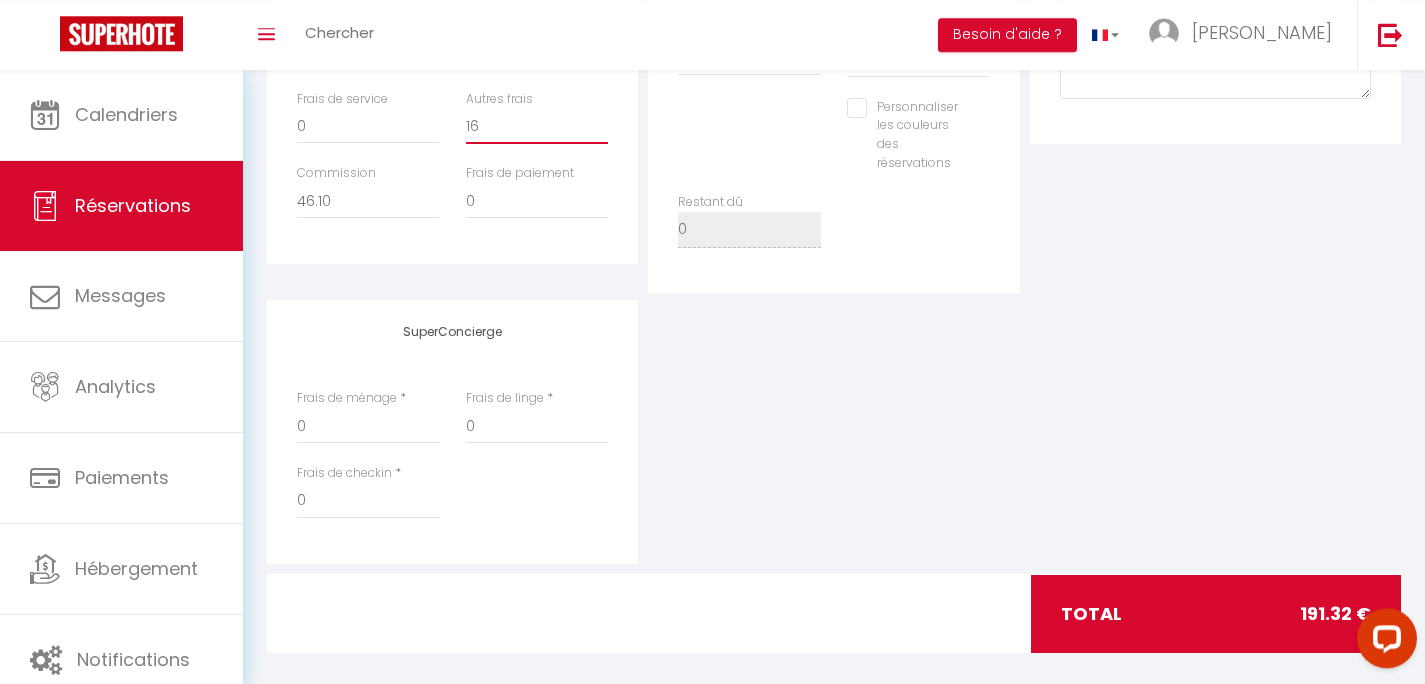scroll, scrollTop: 786, scrollLeft: 0, axis: vertical 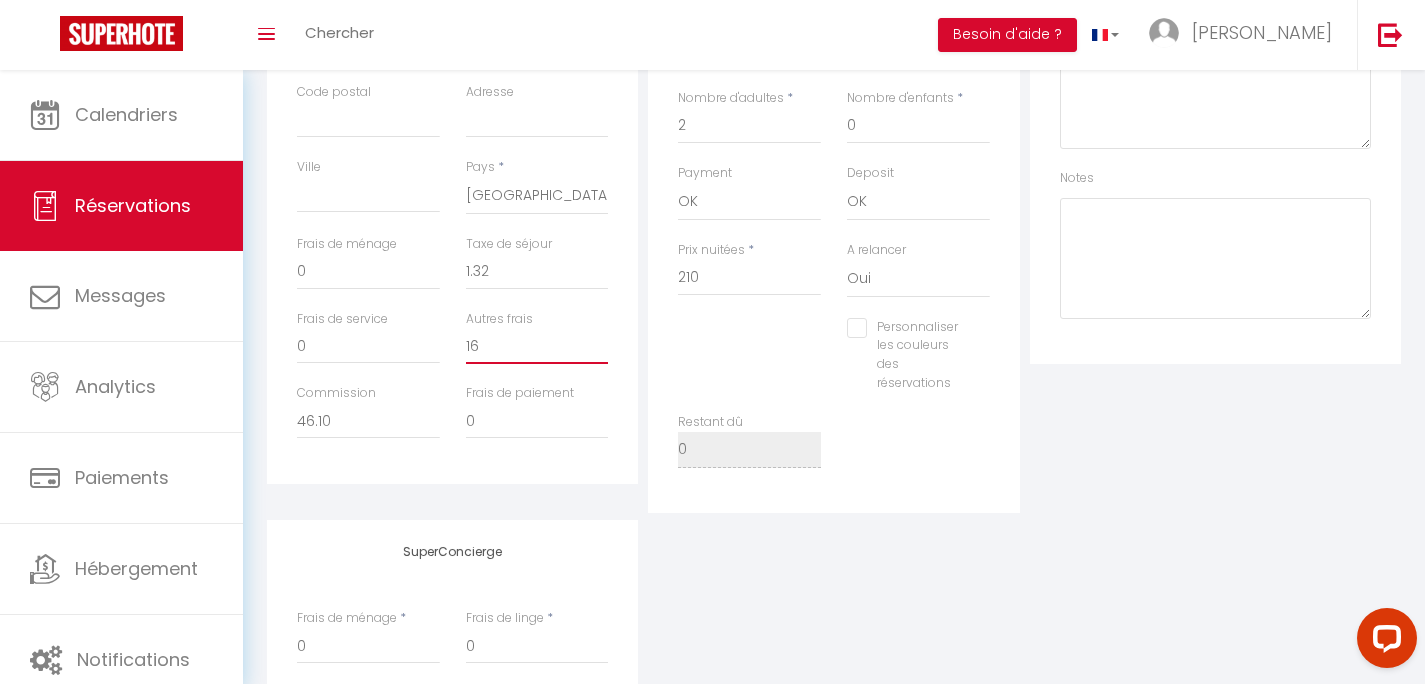 click on "16" at bounding box center (537, 346) 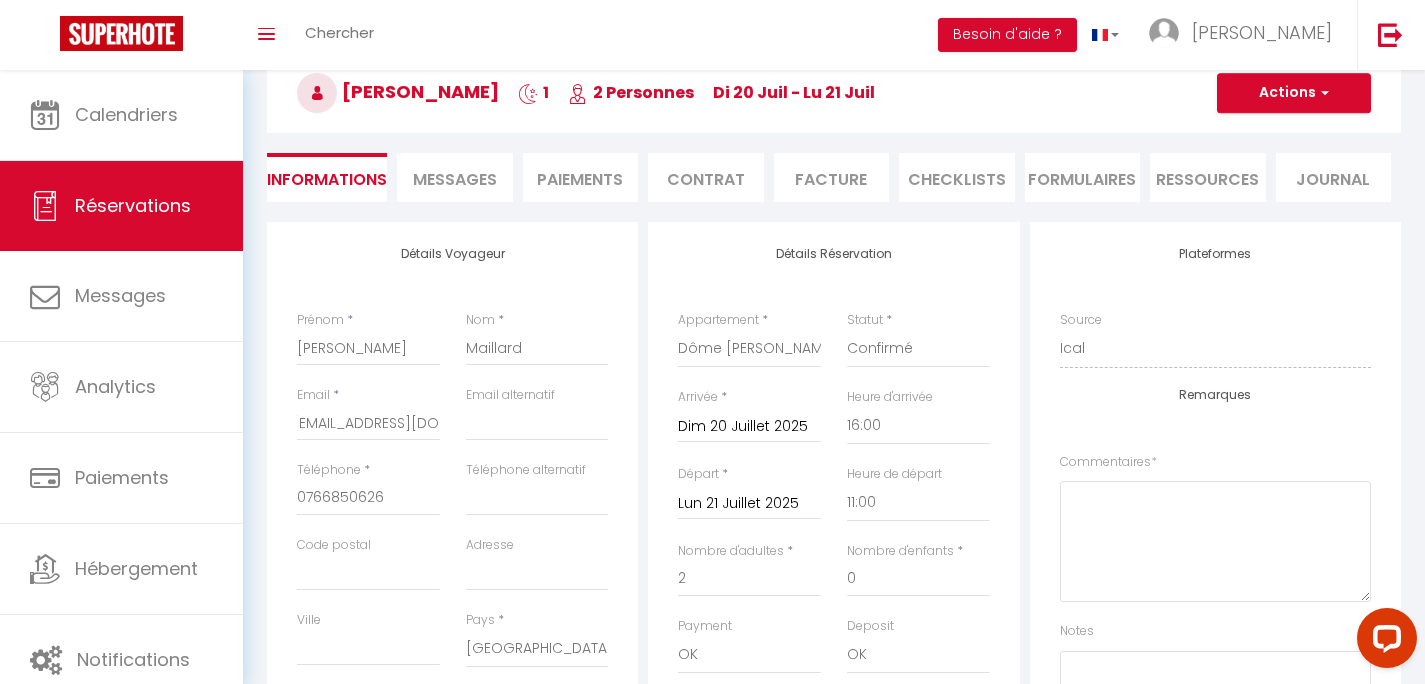 scroll, scrollTop: 34, scrollLeft: 0, axis: vertical 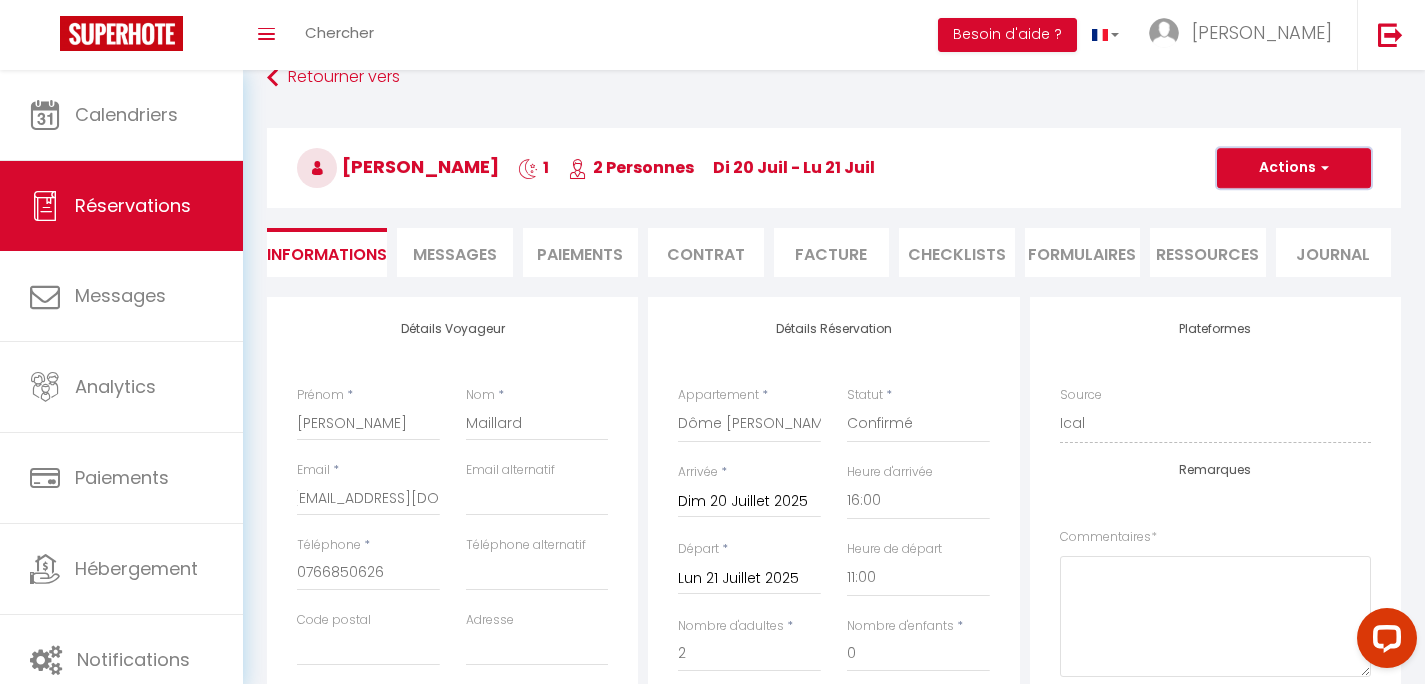 click on "Actions" at bounding box center (1294, 168) 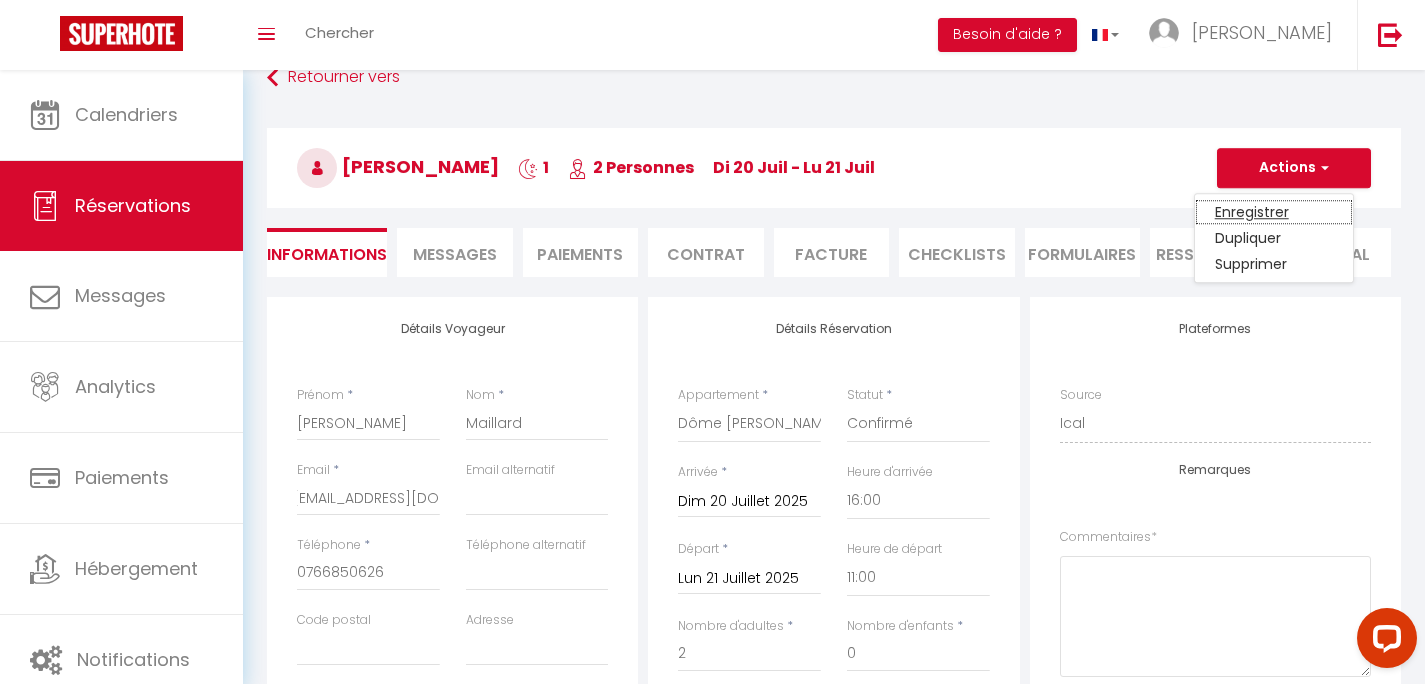 click on "Enregistrer" at bounding box center [1274, 212] 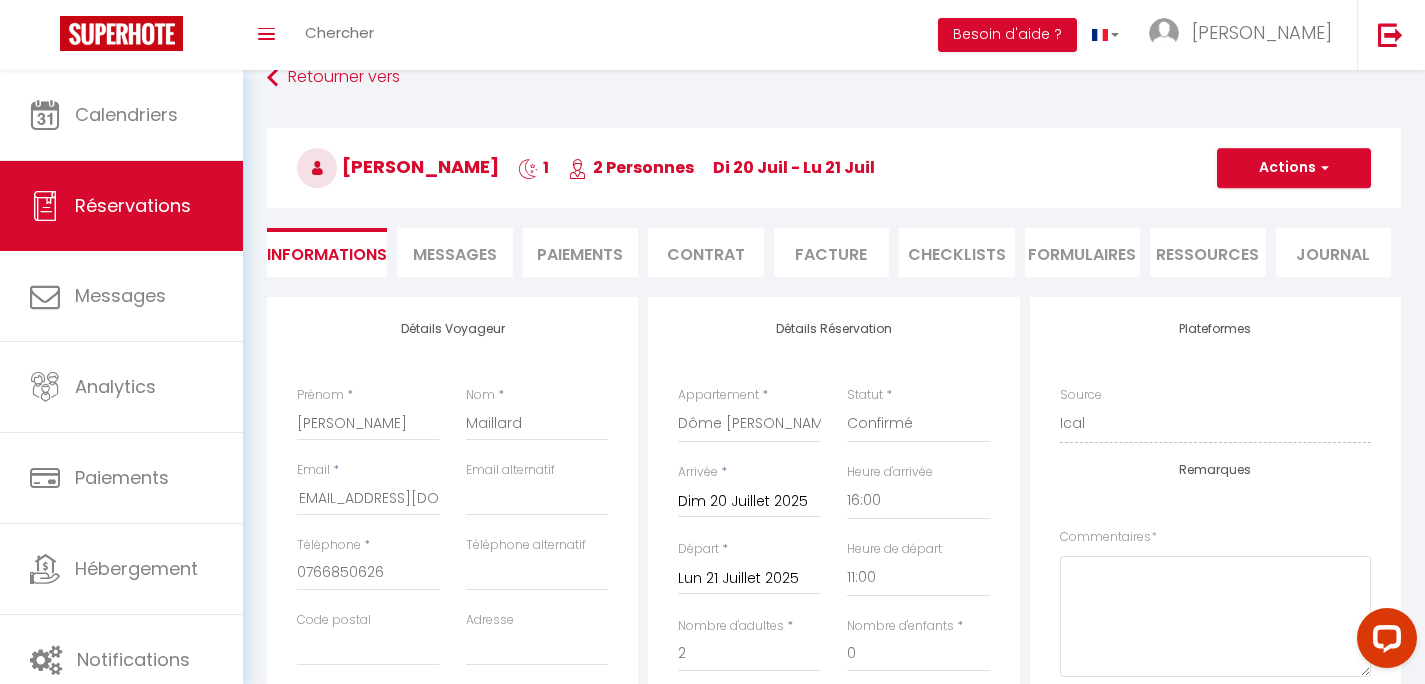 select on "not_cancelled" 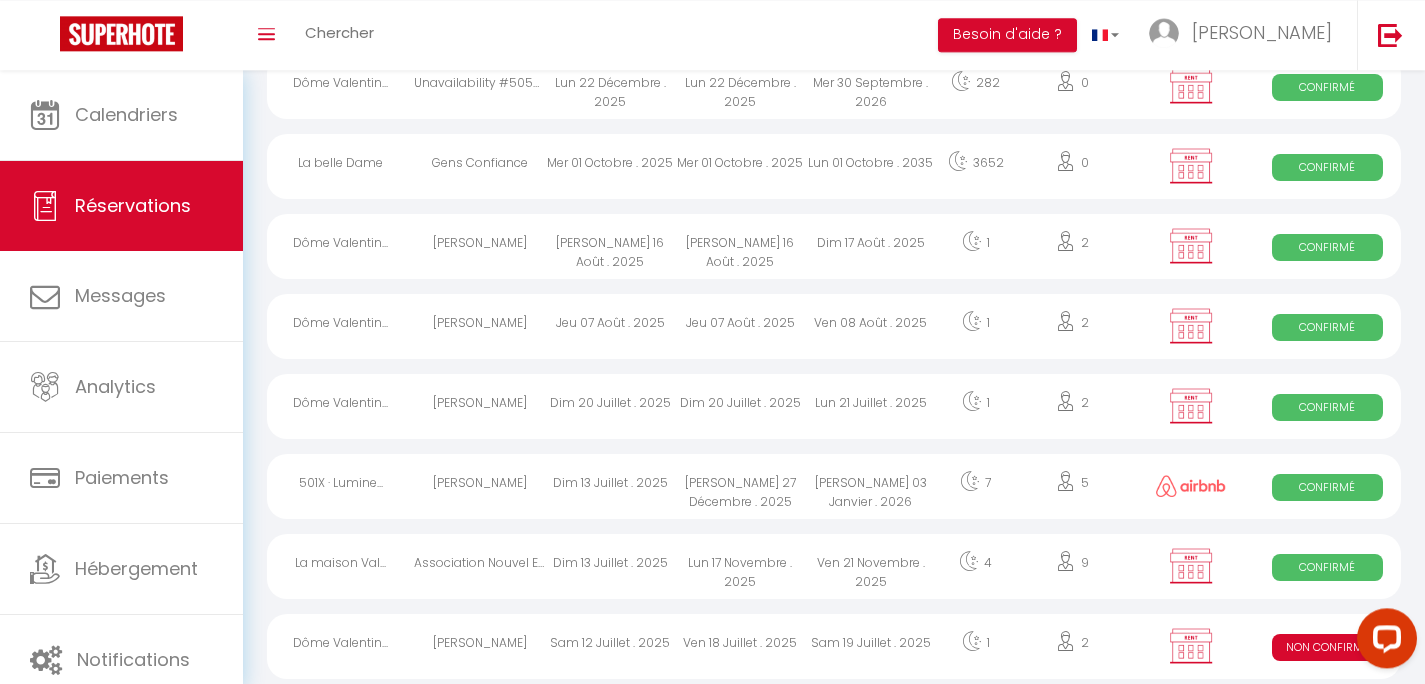 scroll, scrollTop: 224, scrollLeft: 0, axis: vertical 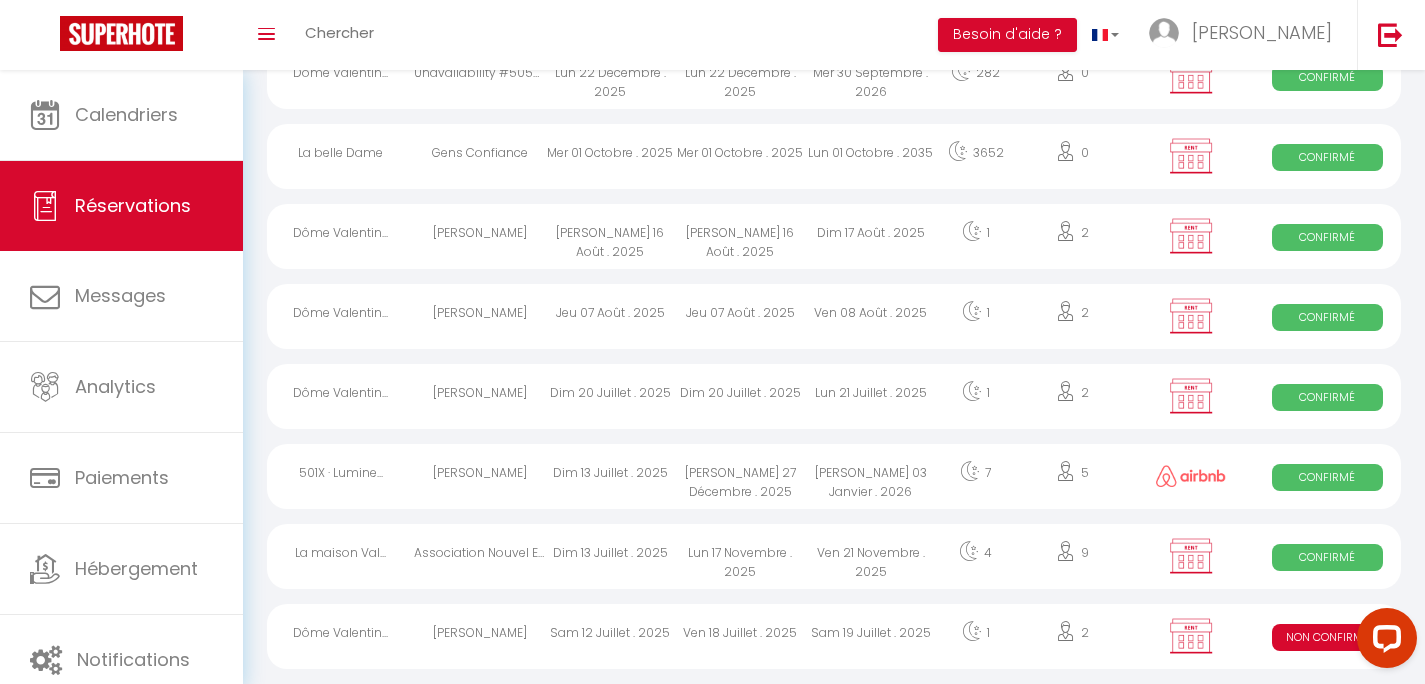click on "[PERSON_NAME]" at bounding box center [479, 396] 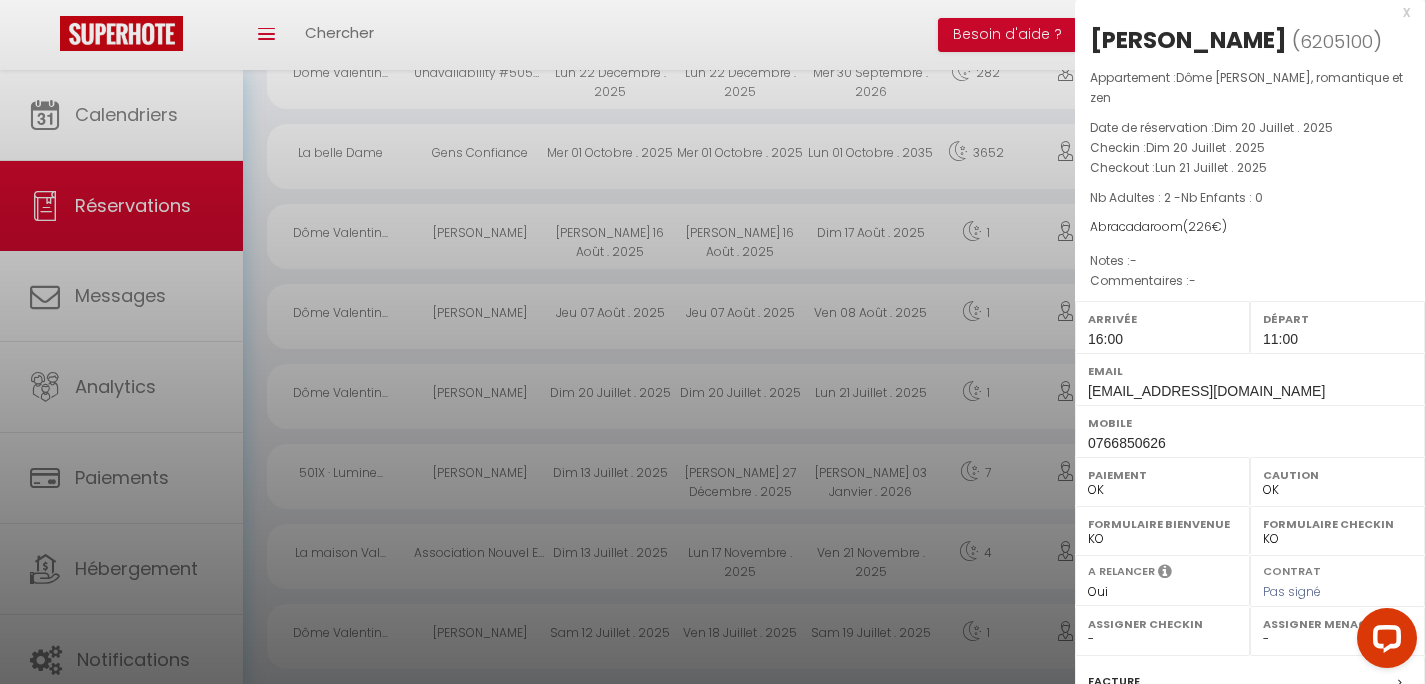 scroll, scrollTop: 0, scrollLeft: 0, axis: both 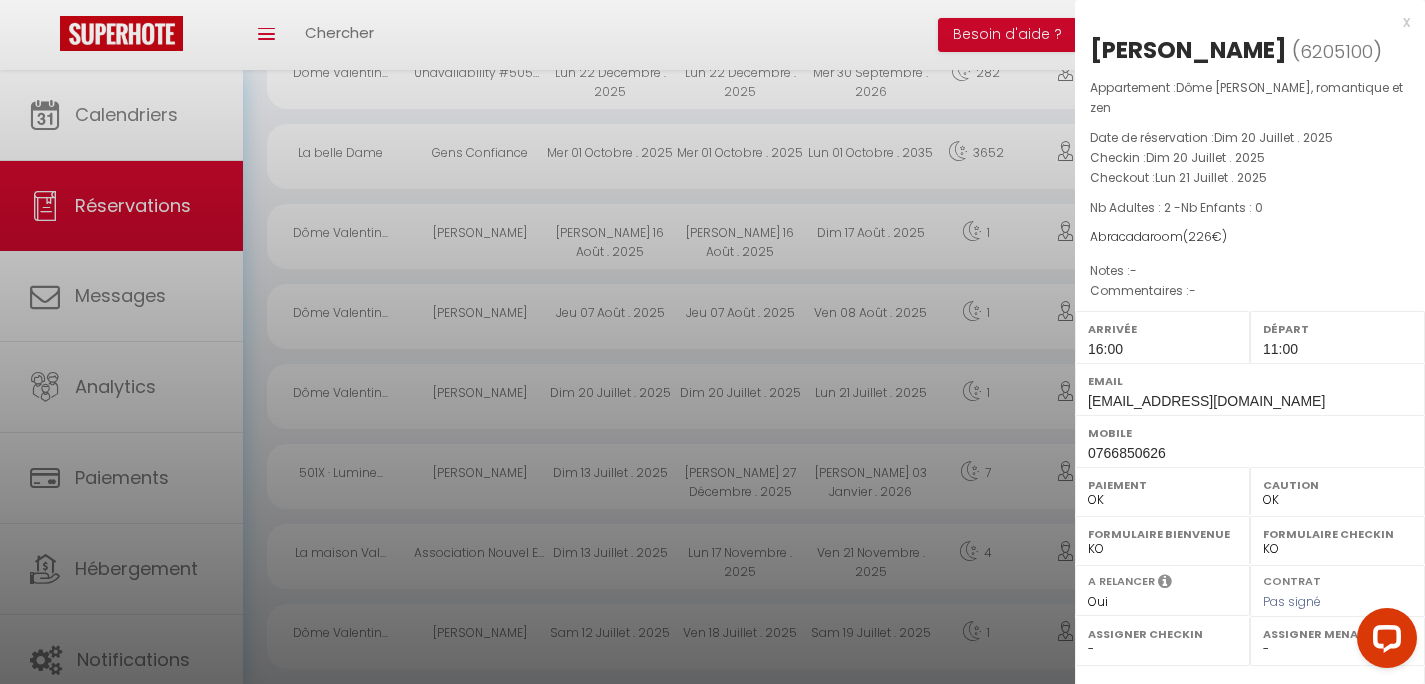 click on "x" at bounding box center (1242, 22) 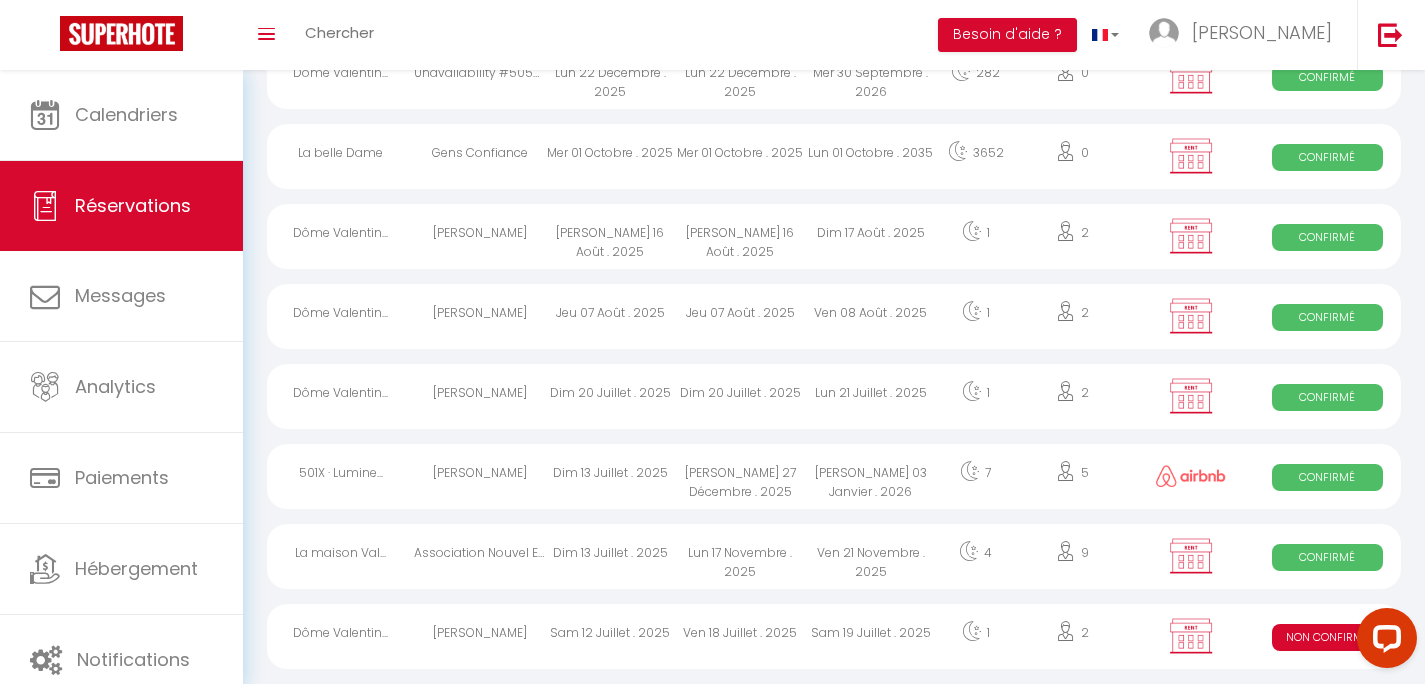 click on "Dim 20 Juillet . 2025" at bounding box center (610, 396) 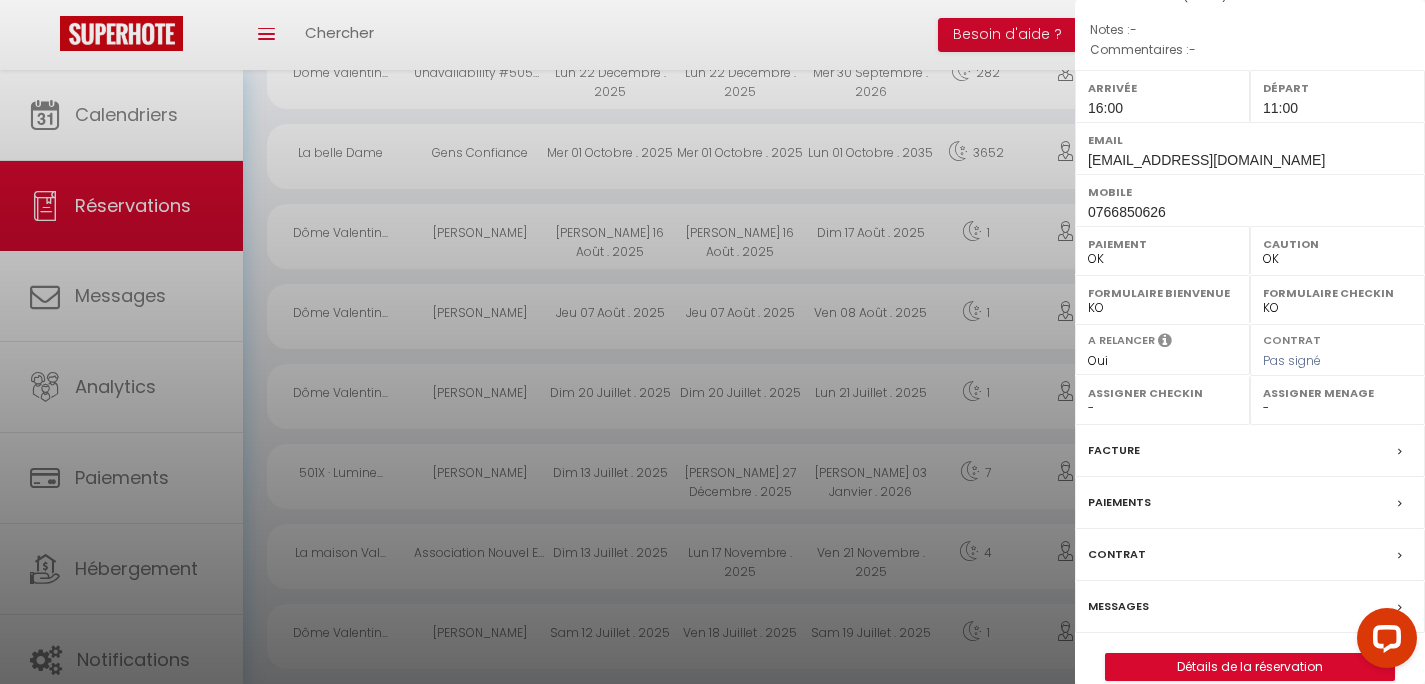scroll, scrollTop: 247, scrollLeft: 0, axis: vertical 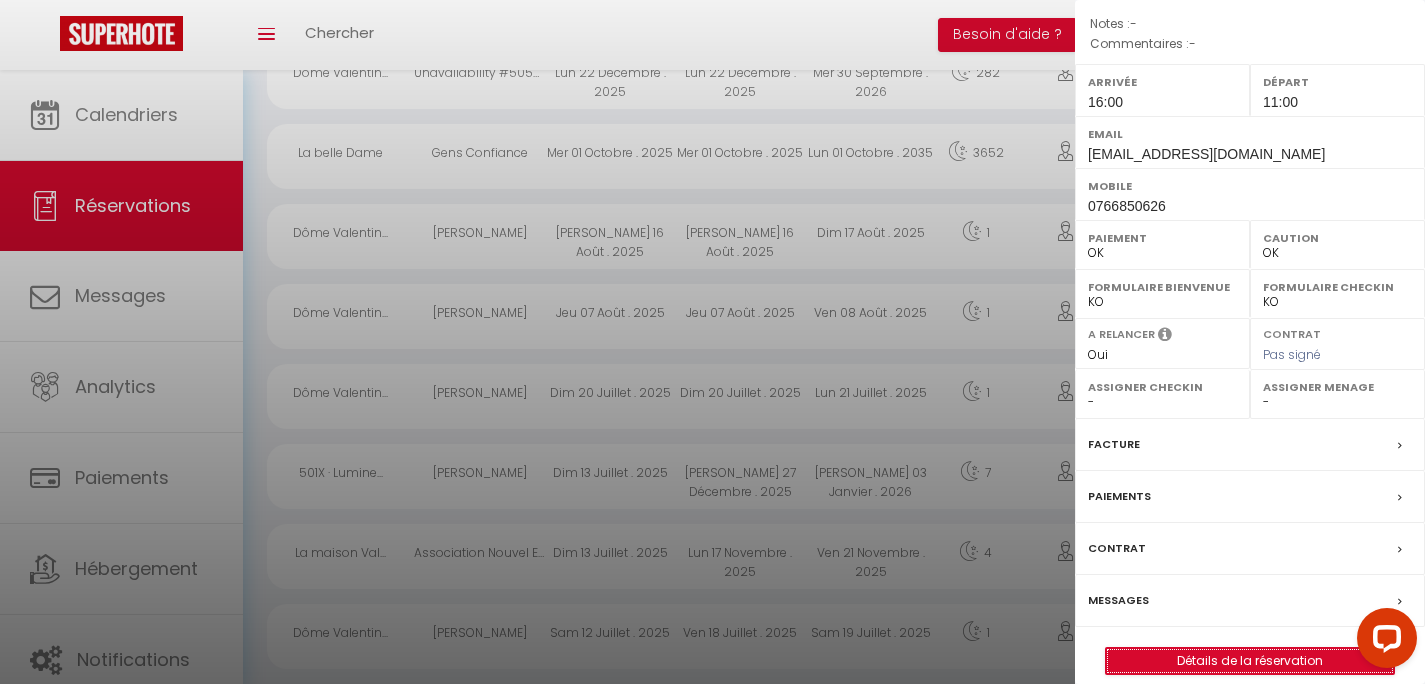 click on "Détails de la réservation" at bounding box center (1250, 661) 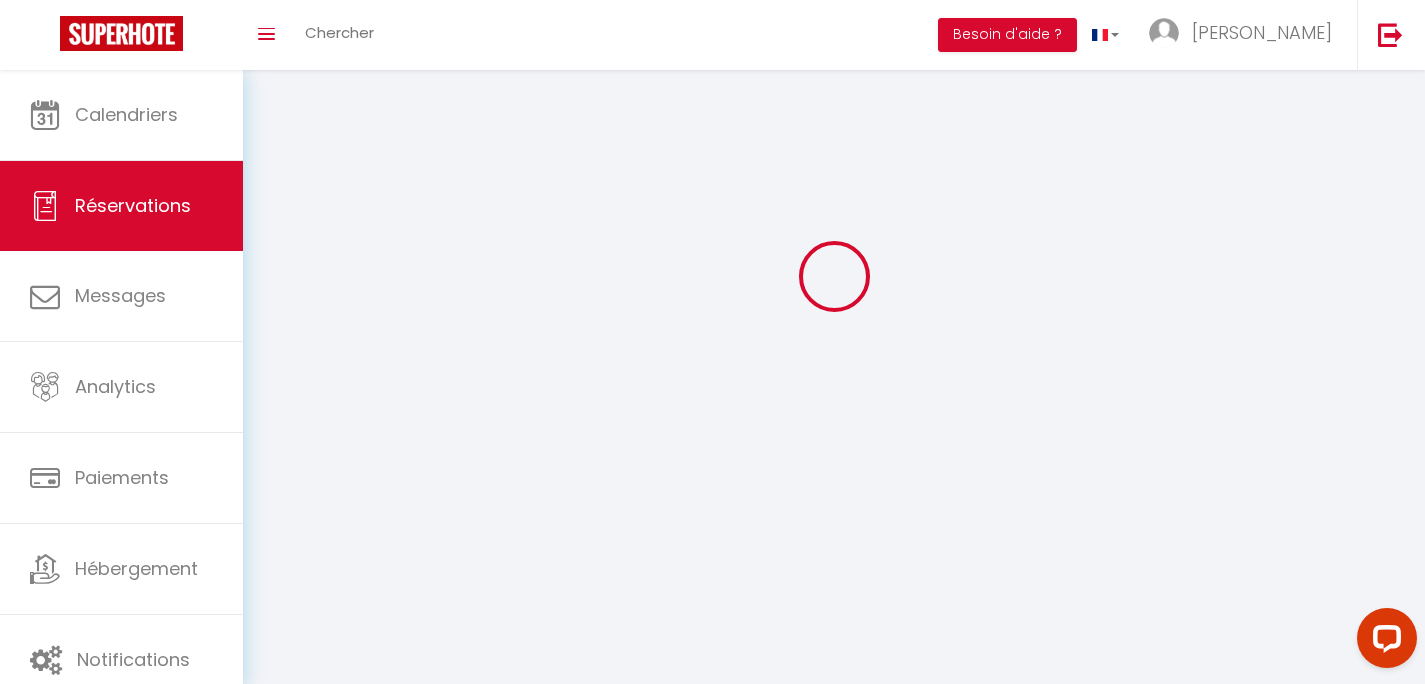 scroll, scrollTop: 0, scrollLeft: 0, axis: both 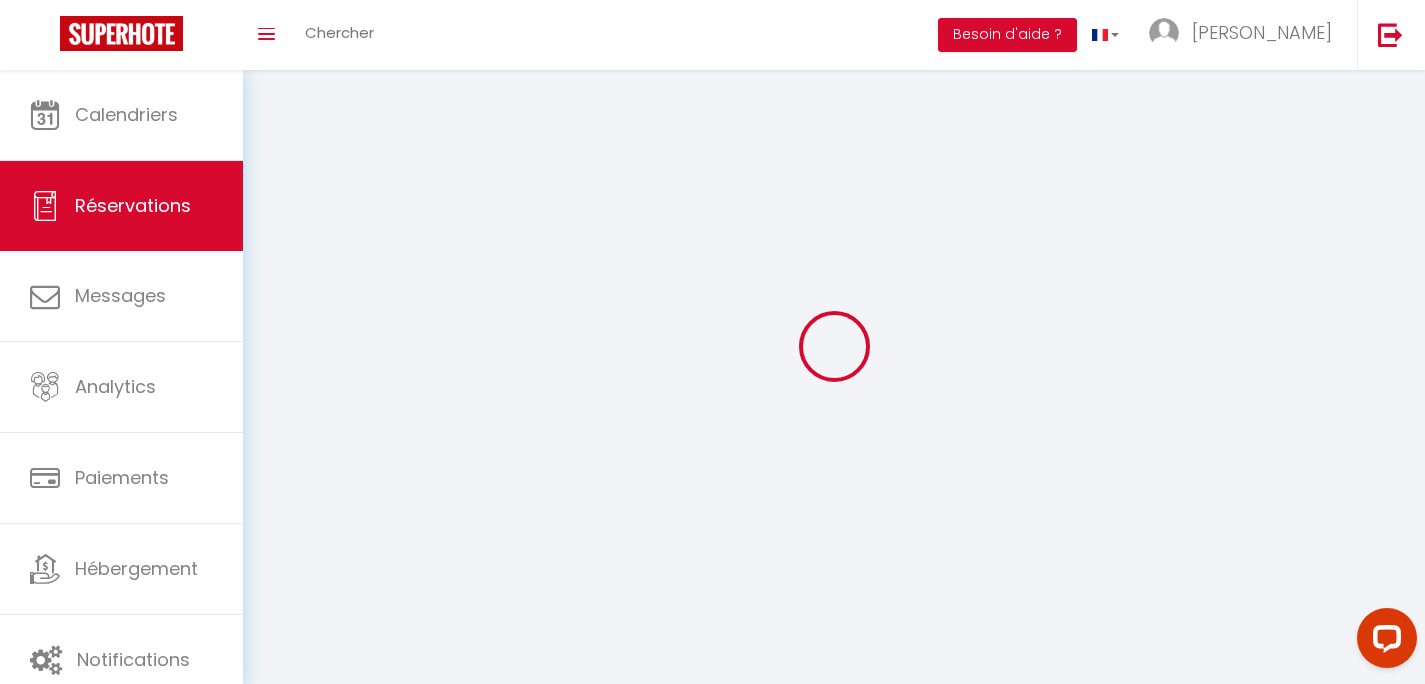 type on "[PERSON_NAME]" 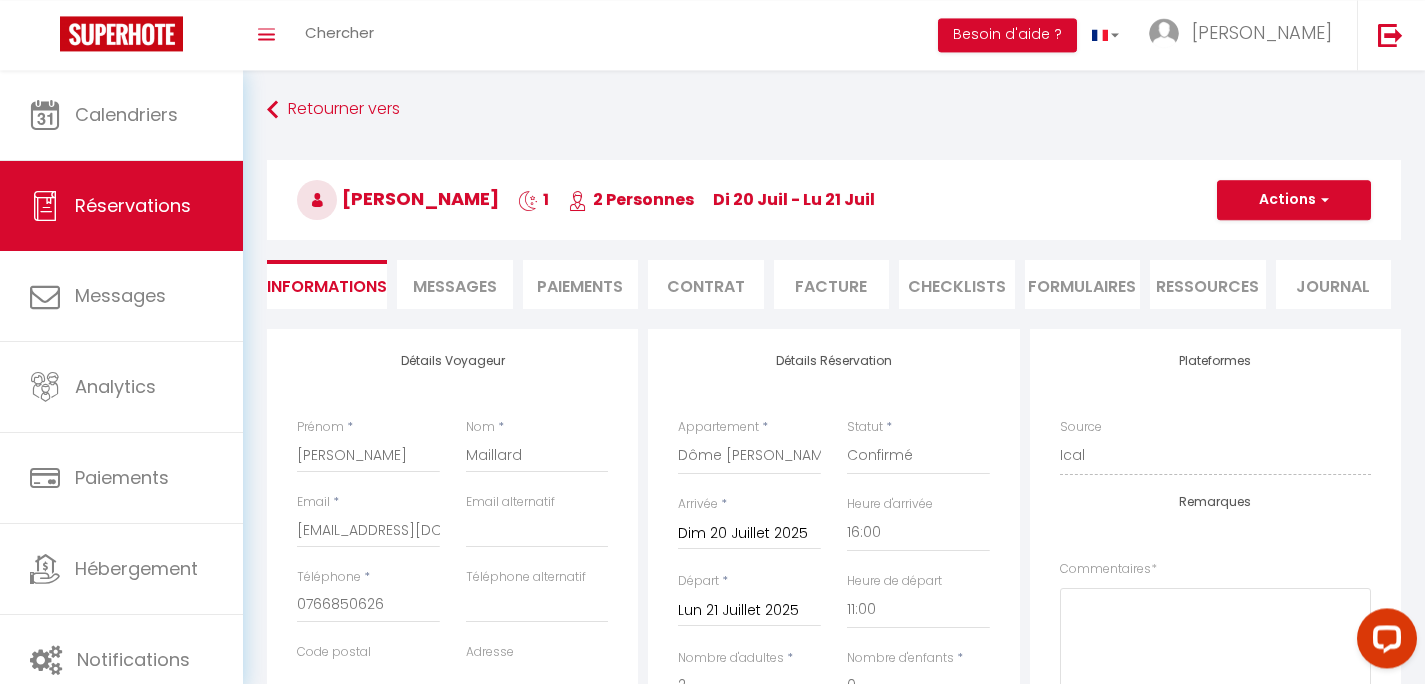 scroll, scrollTop: 0, scrollLeft: 0, axis: both 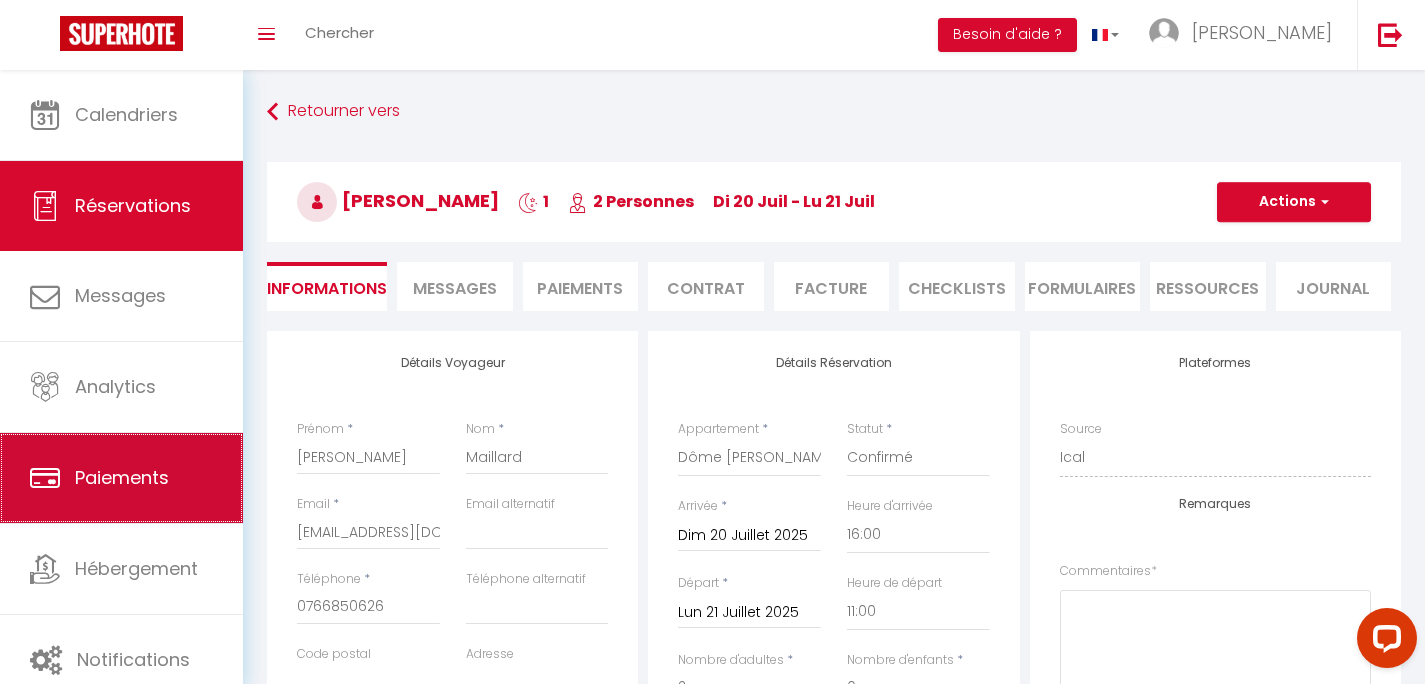 click on "Paiements" at bounding box center (121, 478) 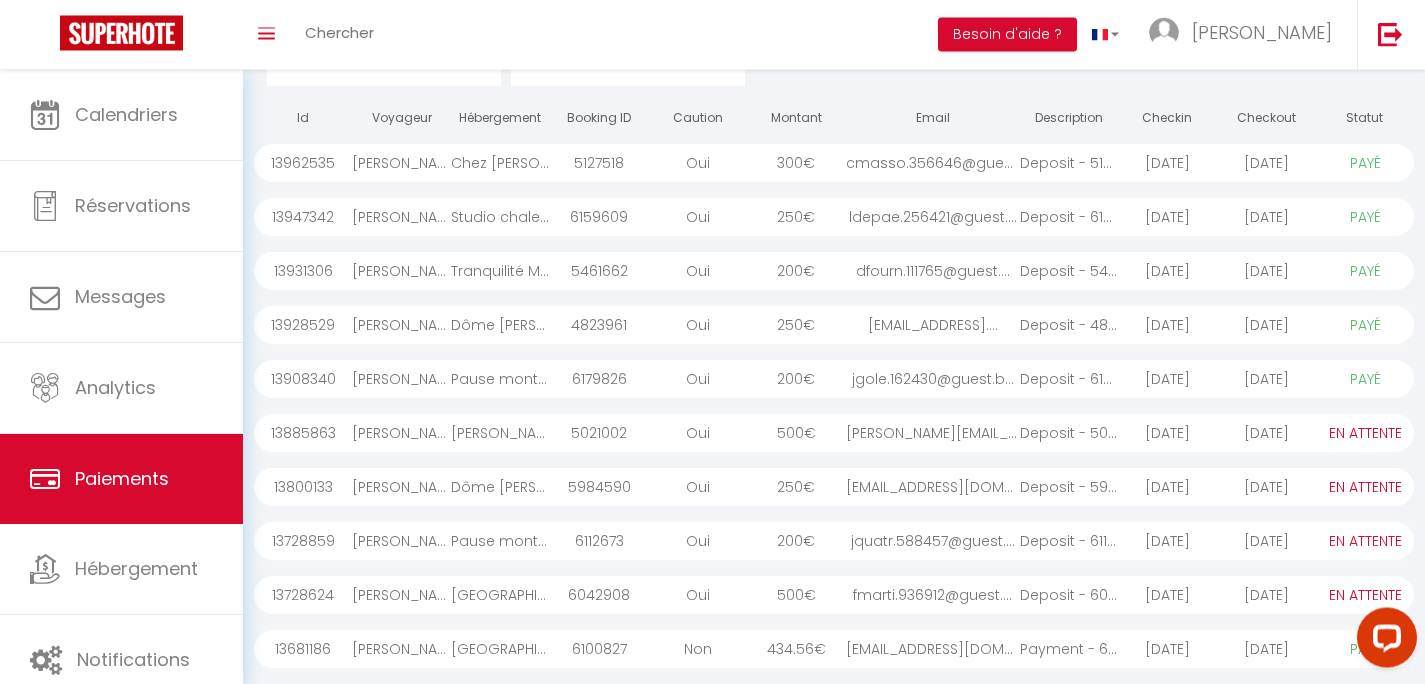 scroll, scrollTop: 168, scrollLeft: 0, axis: vertical 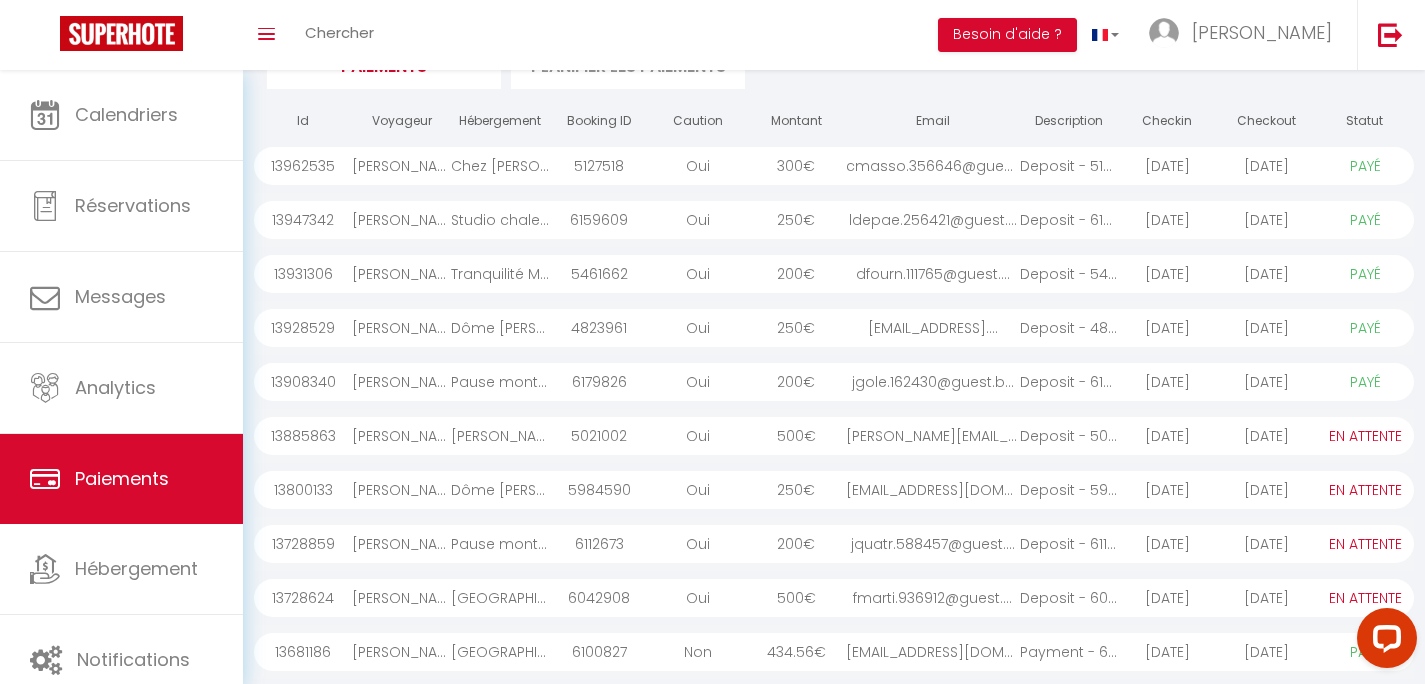 click on "Tranquilité Montagnarde 232S" at bounding box center (500, 274) 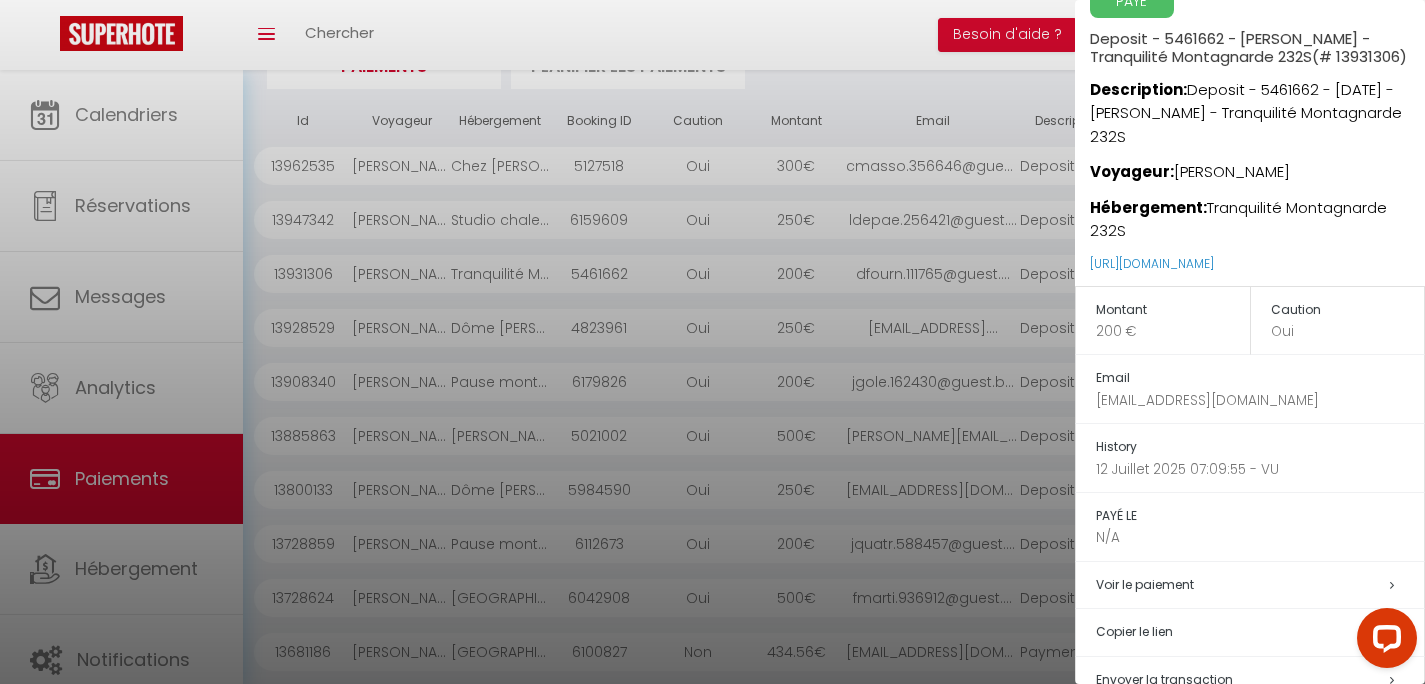 scroll, scrollTop: 45, scrollLeft: 0, axis: vertical 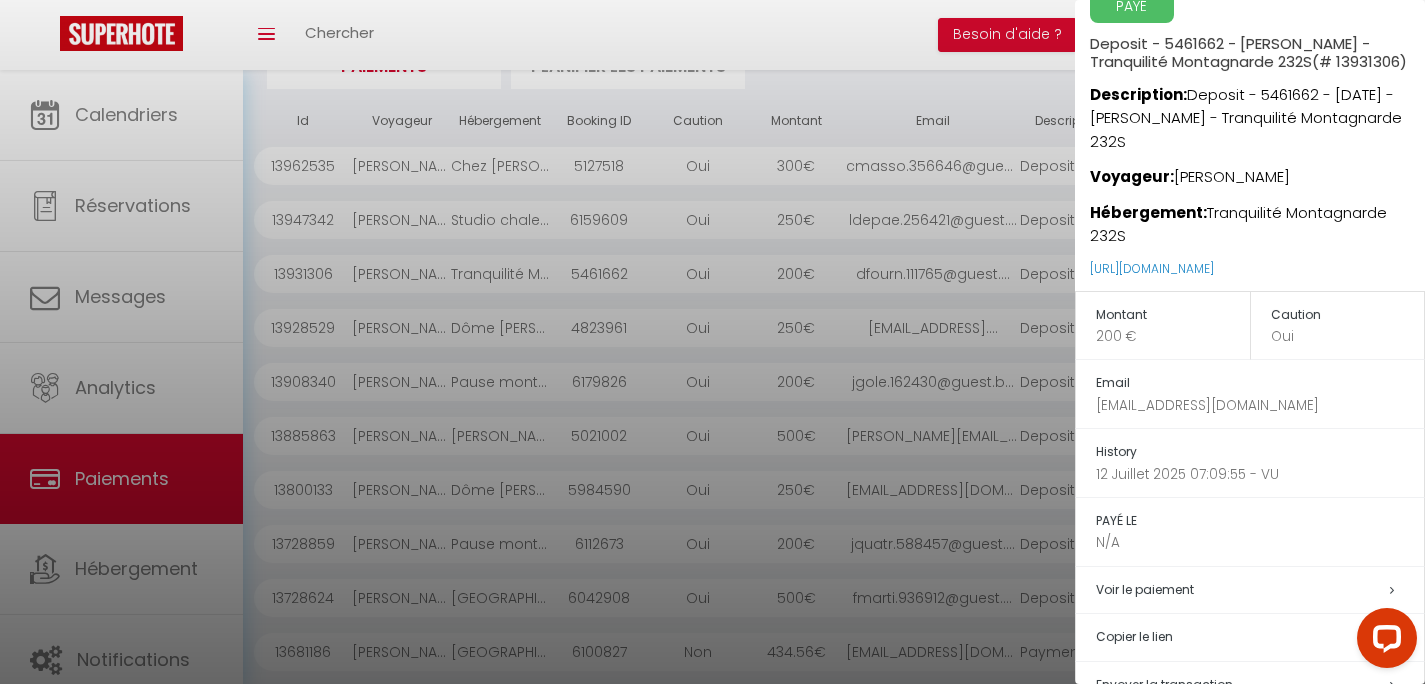 click at bounding box center [712, 342] 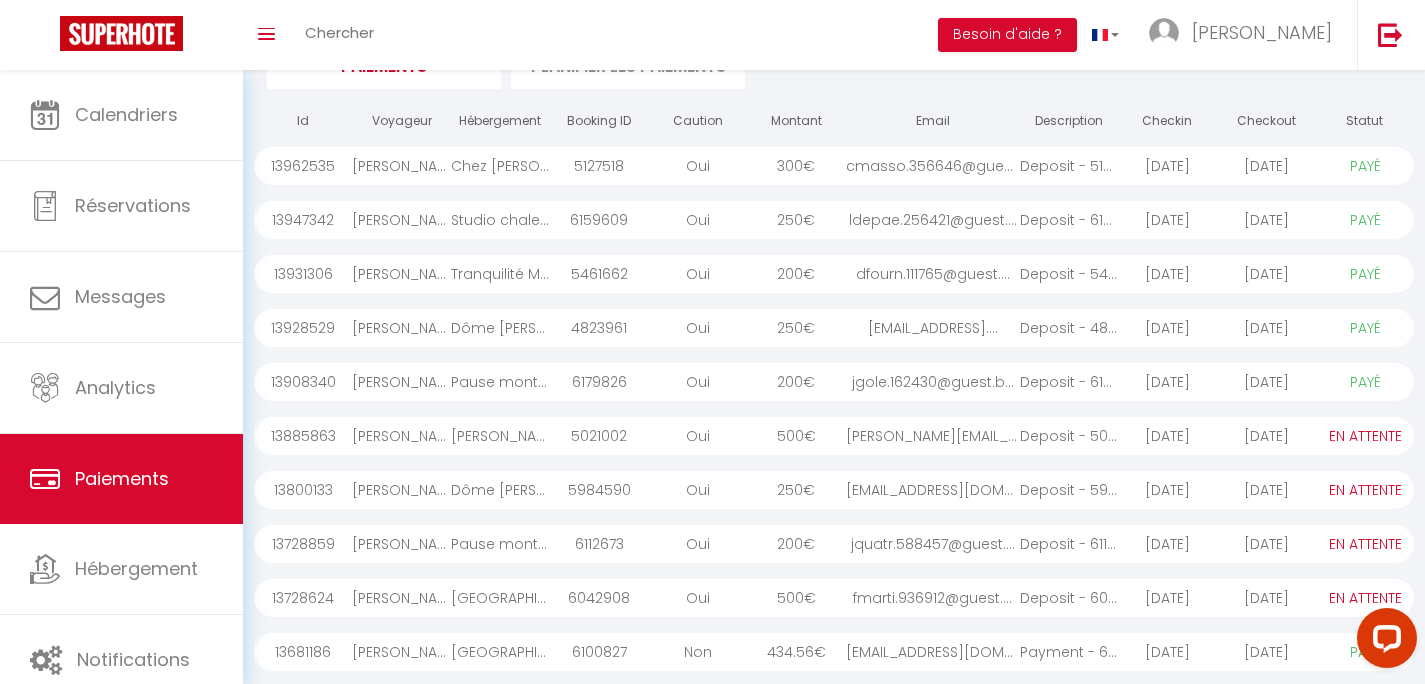 click on "Chez [PERSON_NAME], duplex familial" at bounding box center [500, 166] 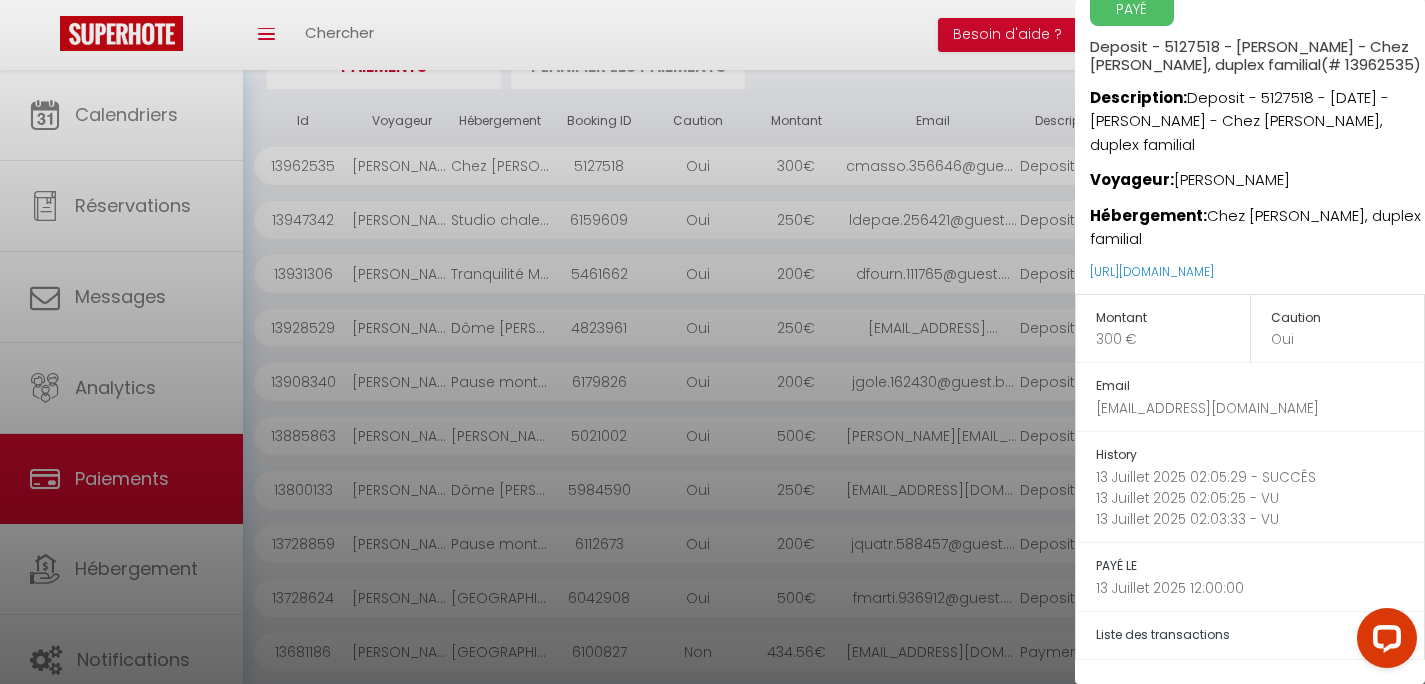 scroll, scrollTop: 60, scrollLeft: 0, axis: vertical 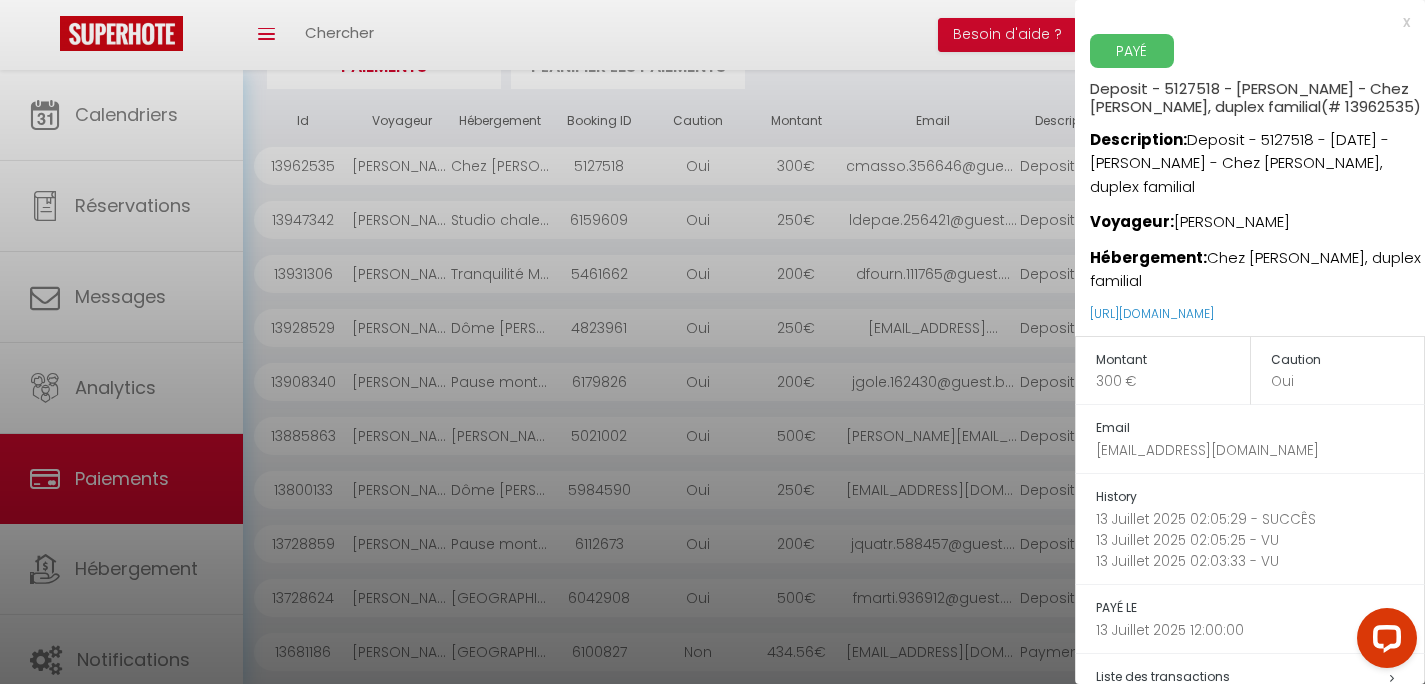 click on "x" at bounding box center [1242, 22] 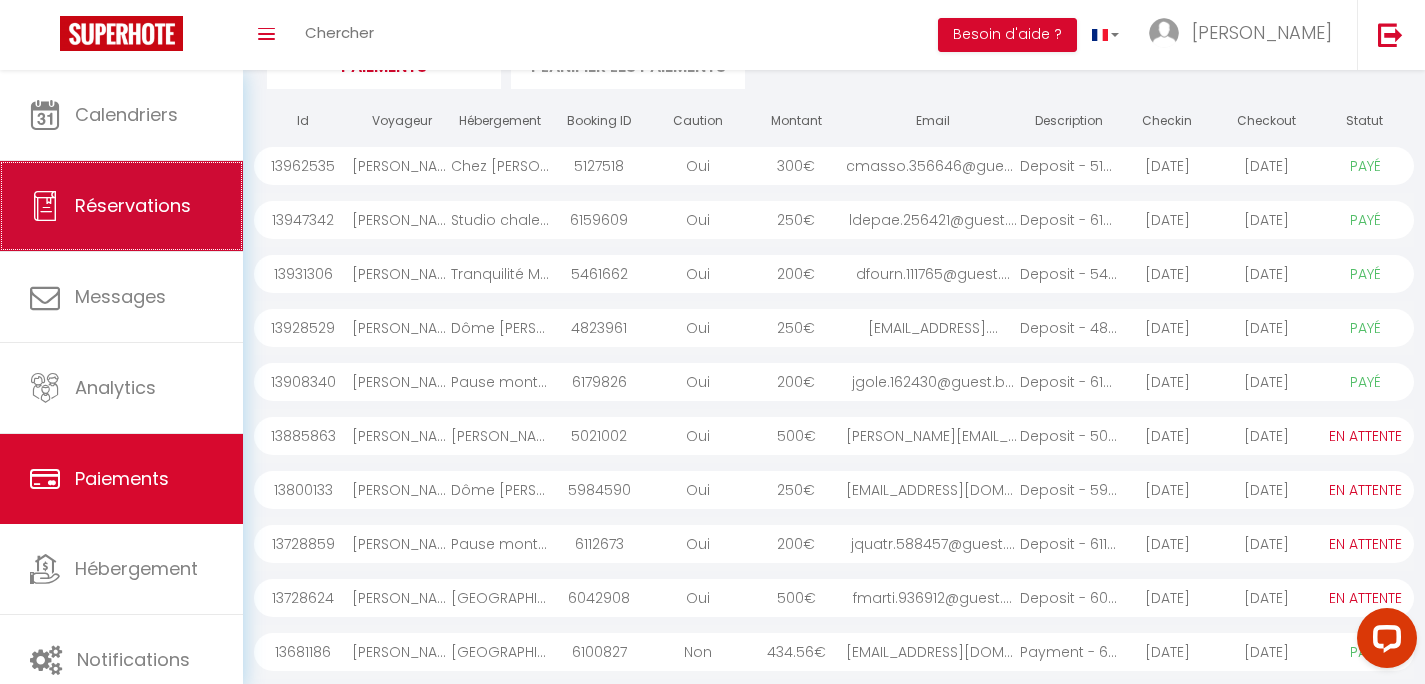 click on "Réservations" at bounding box center [133, 205] 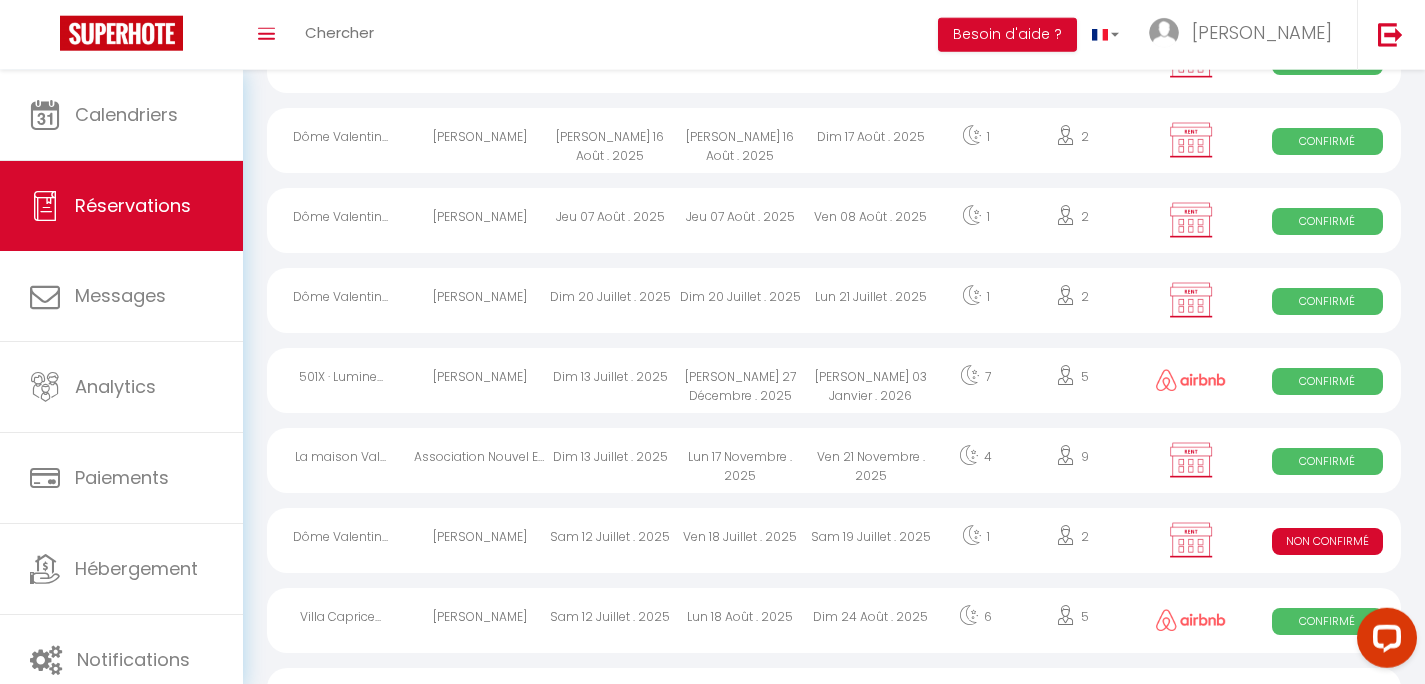 scroll, scrollTop: 322, scrollLeft: 0, axis: vertical 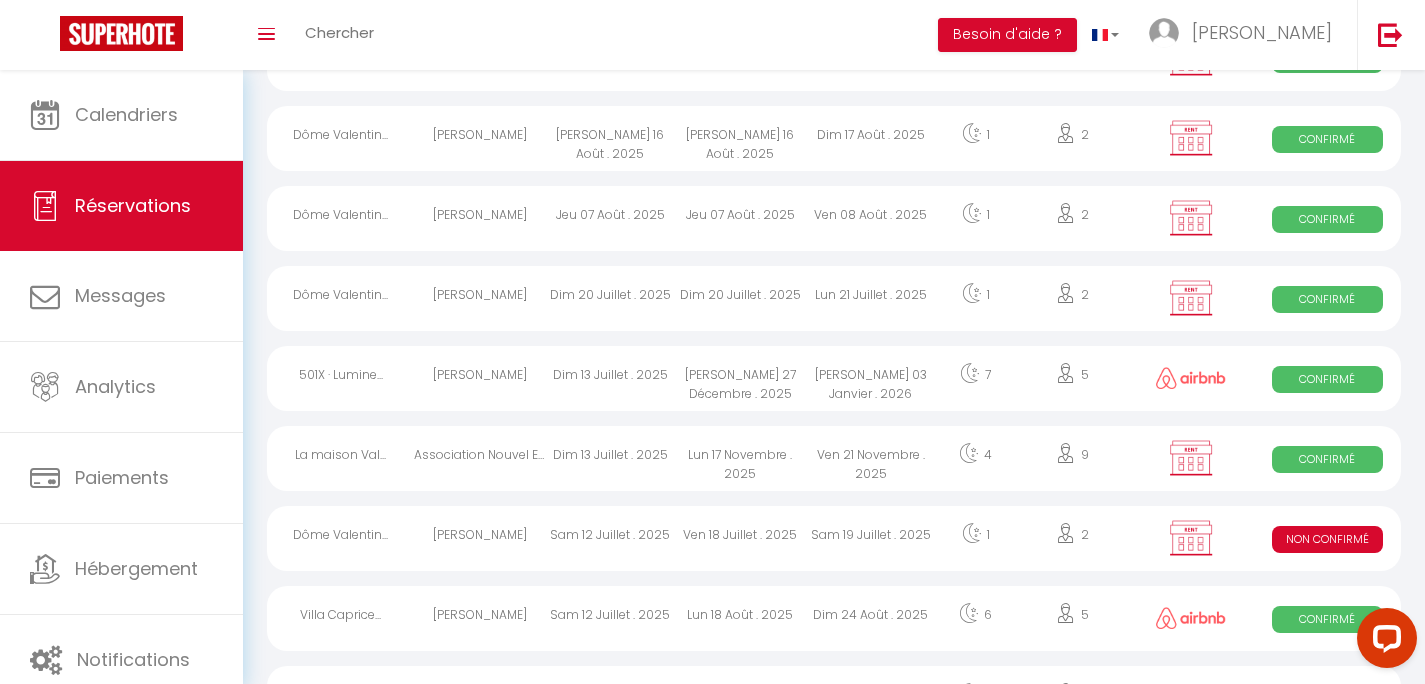 click on "Dôme Valentin..." at bounding box center (340, 538) 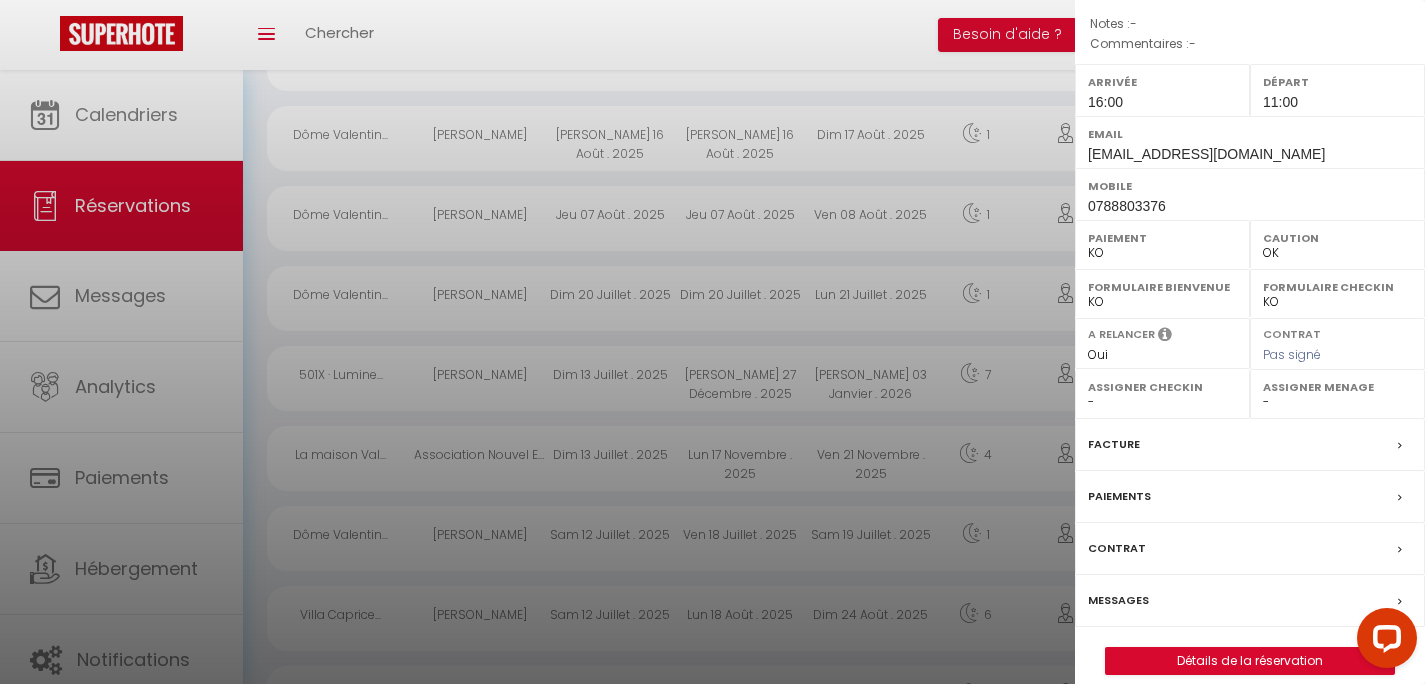 click on "Paiements" at bounding box center [1119, 496] 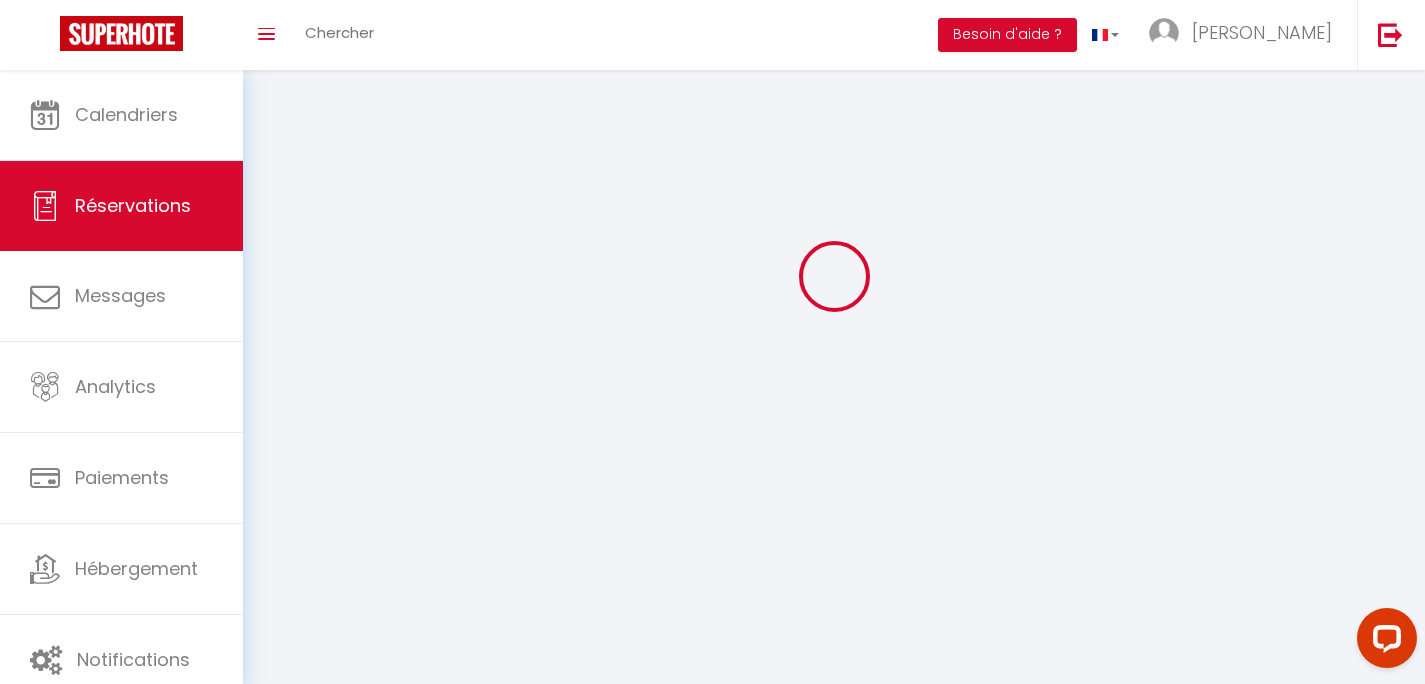 scroll, scrollTop: 0, scrollLeft: 0, axis: both 